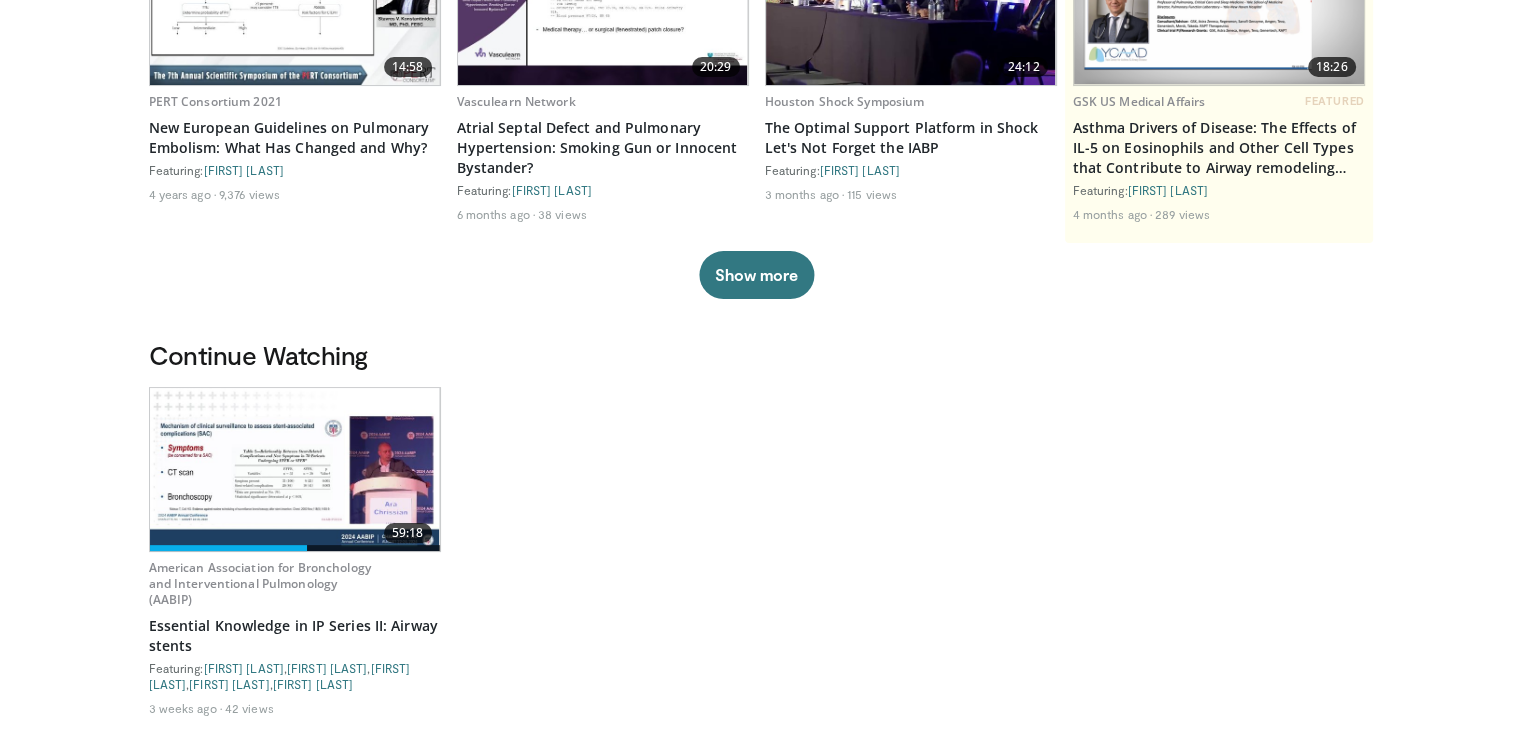 scroll, scrollTop: 300, scrollLeft: 0, axis: vertical 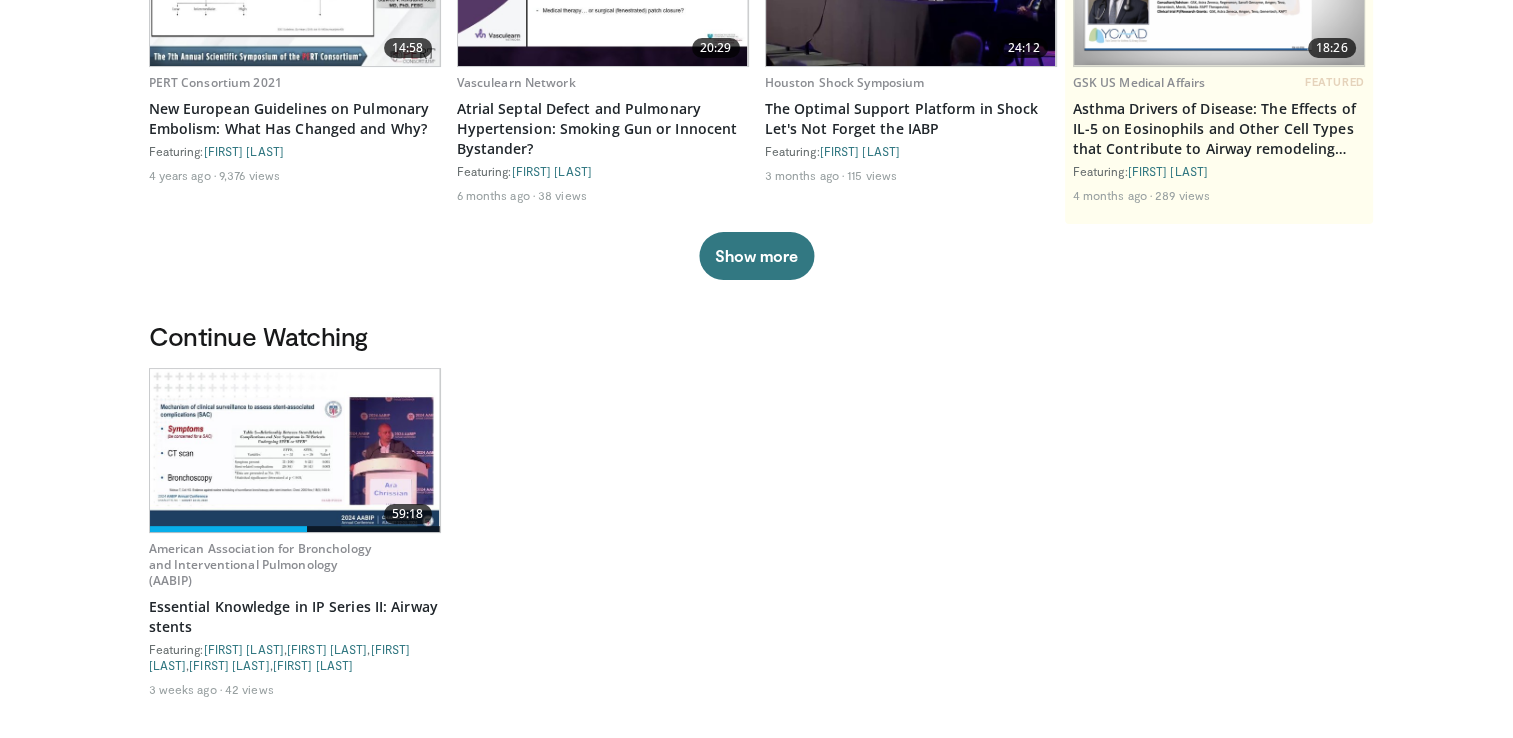 click at bounding box center [295, 450] 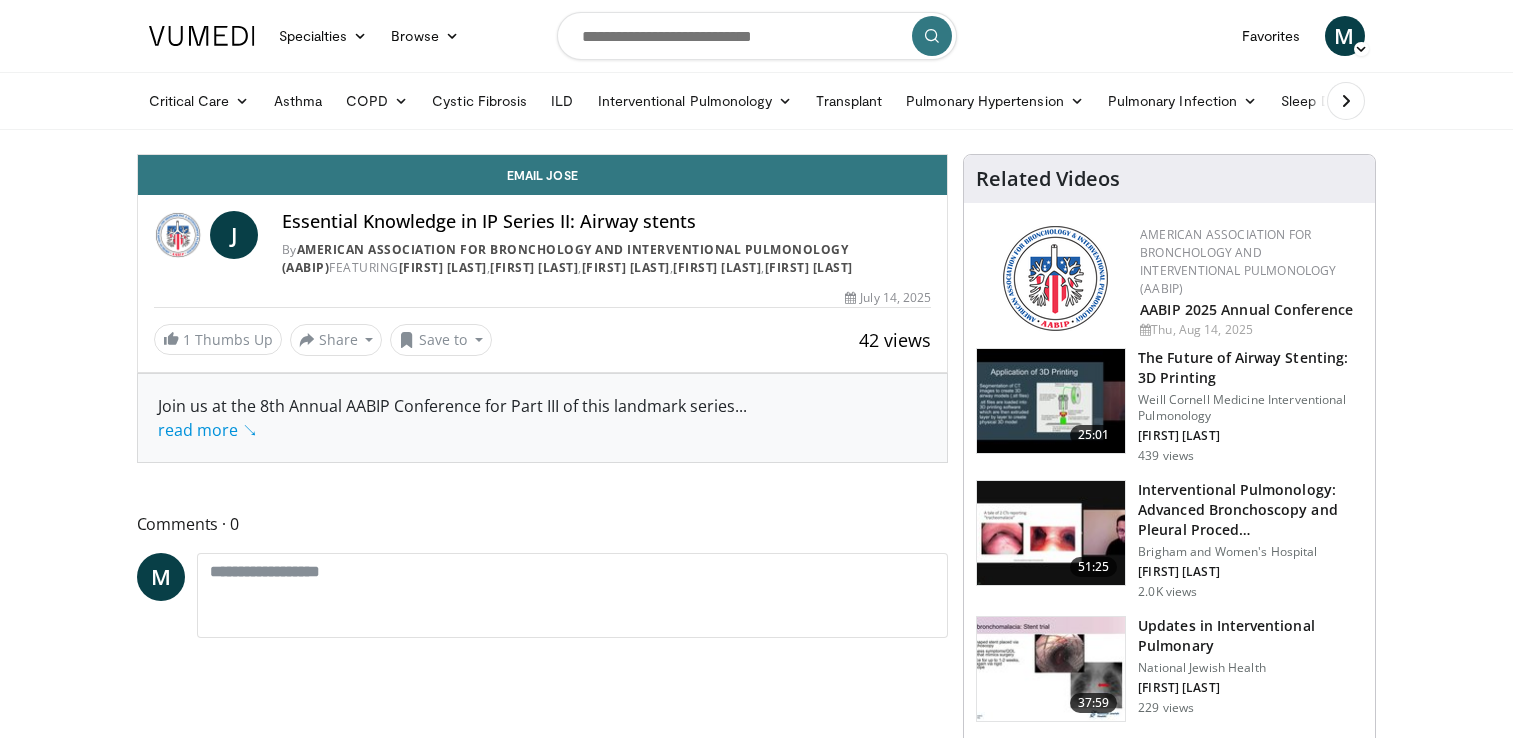 scroll, scrollTop: 0, scrollLeft: 0, axis: both 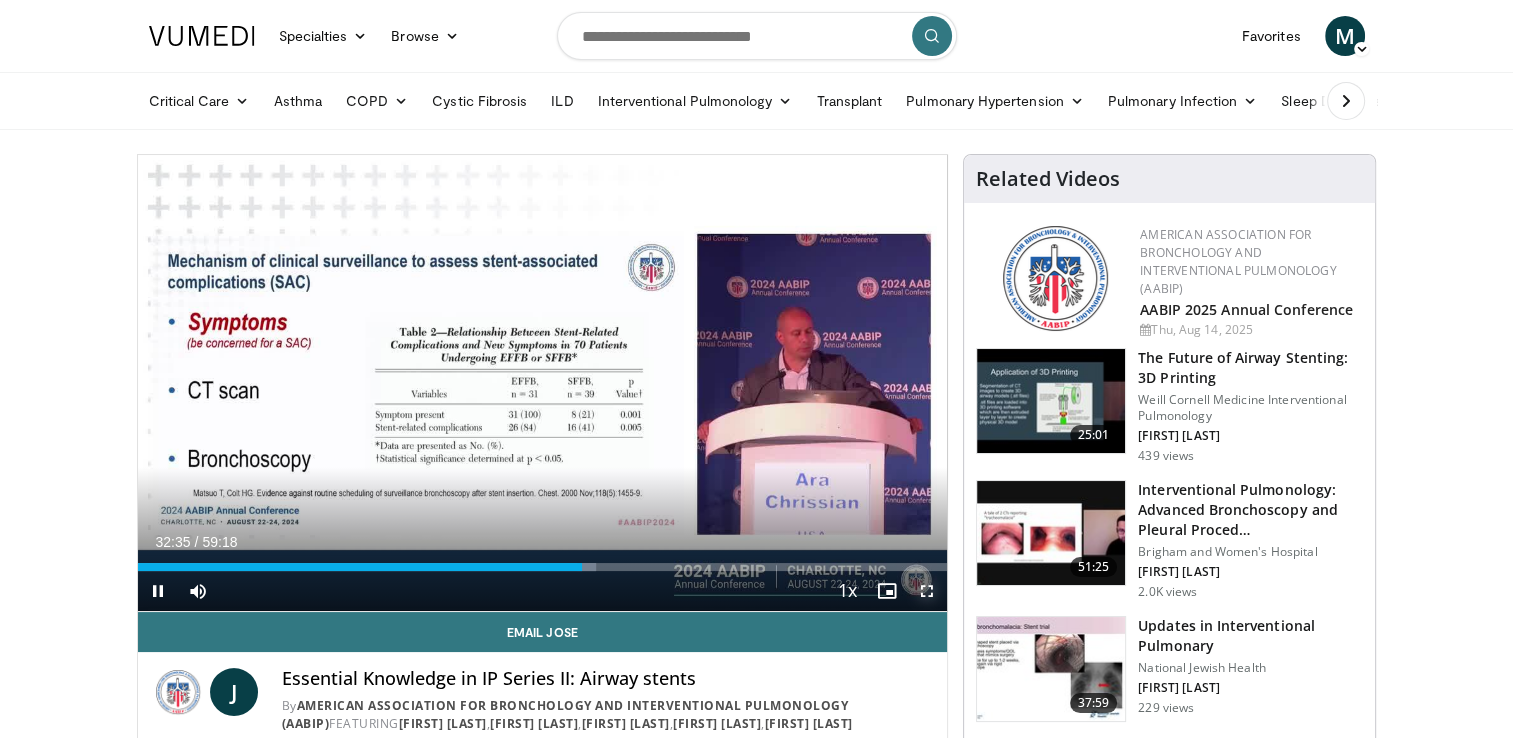 click at bounding box center (927, 591) 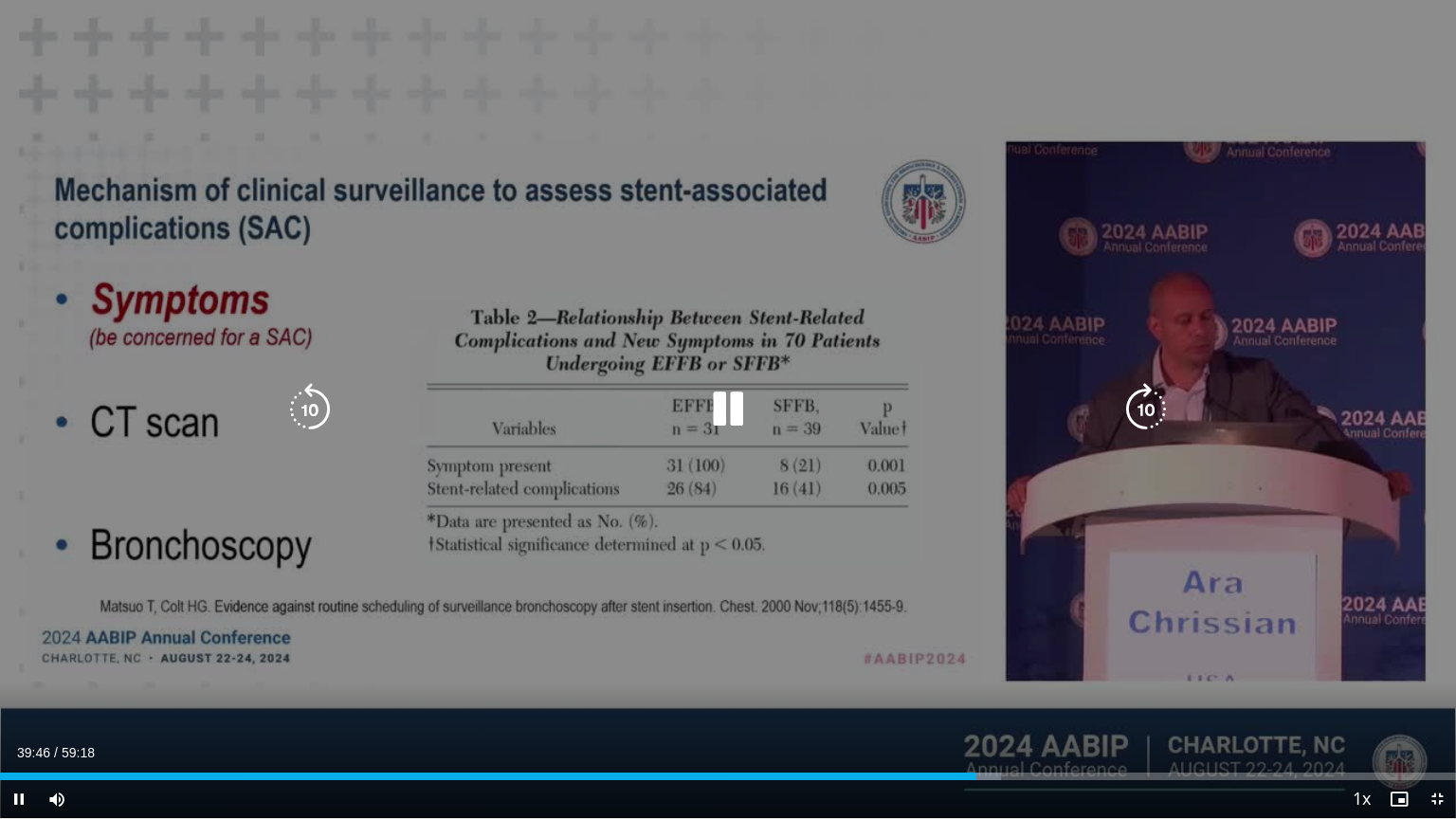 click at bounding box center [728, 410] 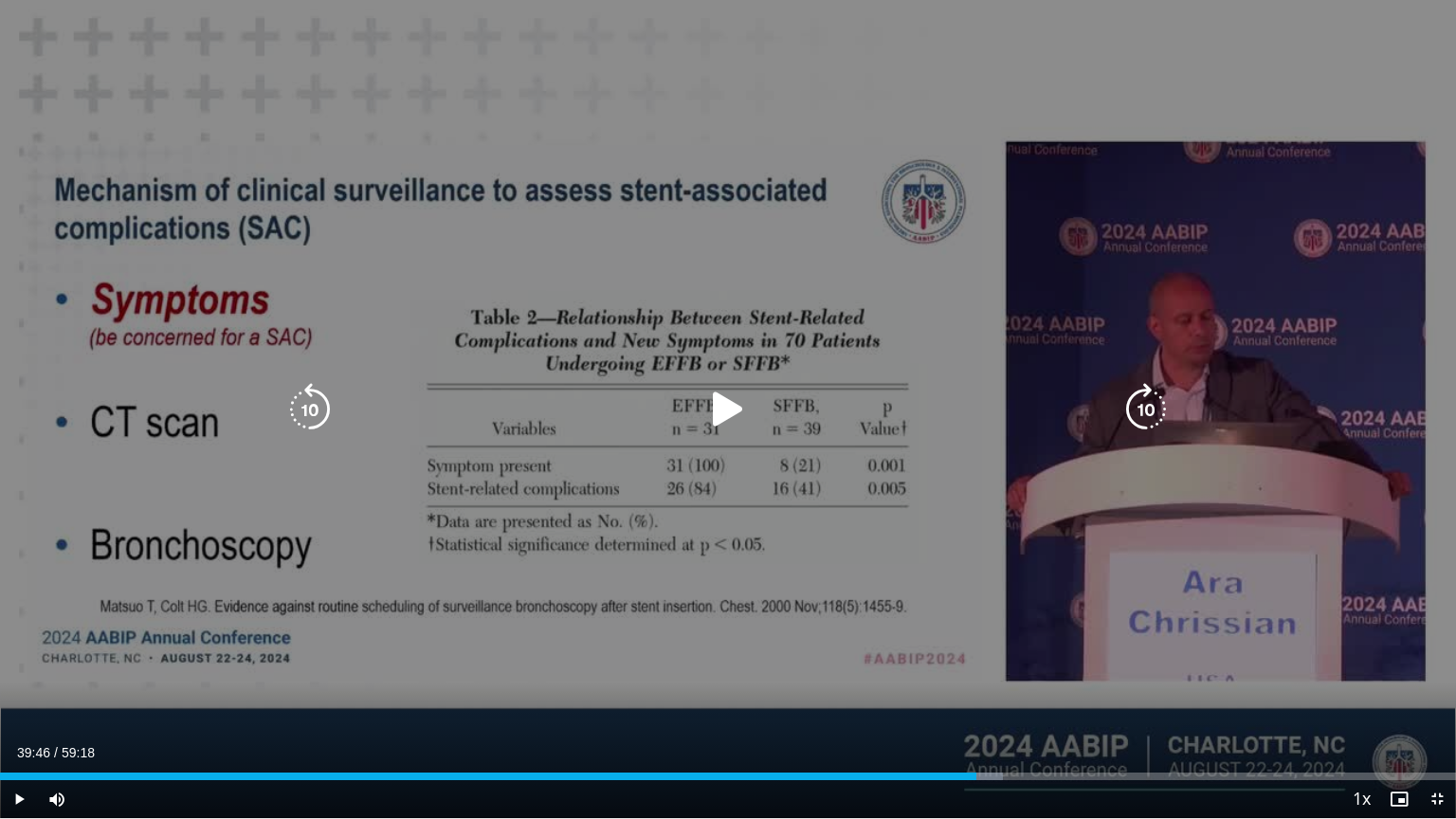 click at bounding box center [728, 410] 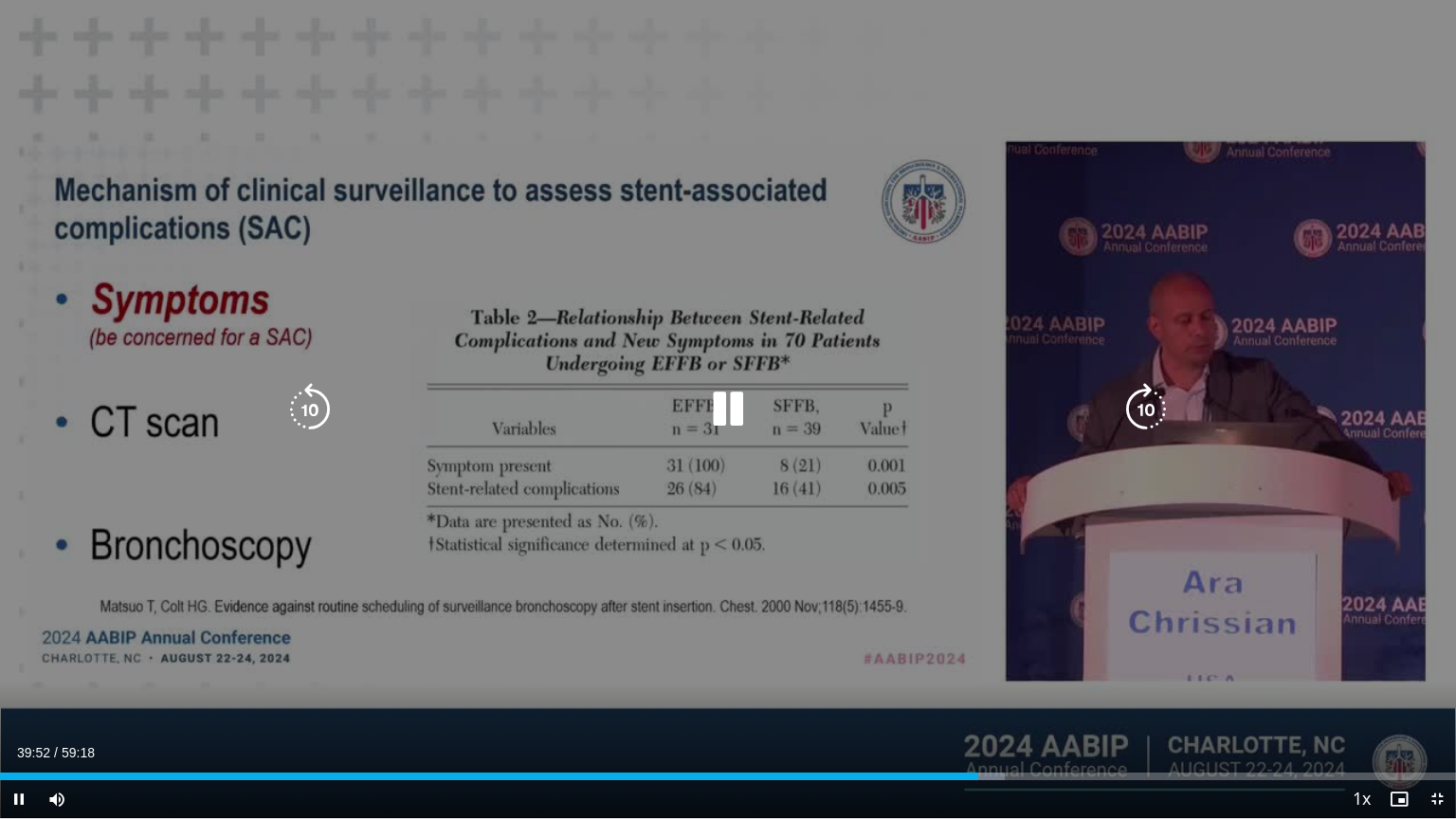 click at bounding box center [310, 410] 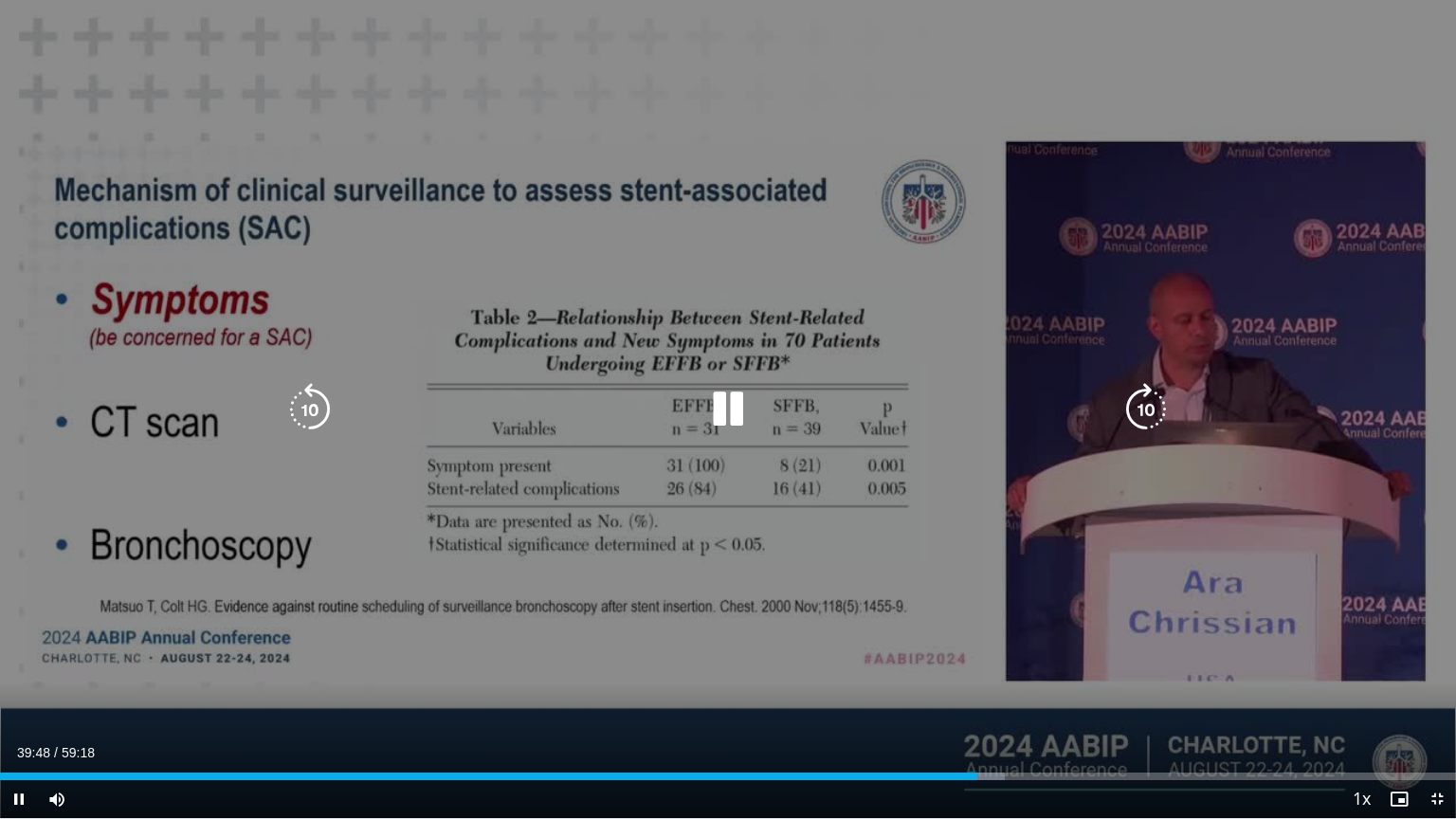 click at bounding box center (310, 410) 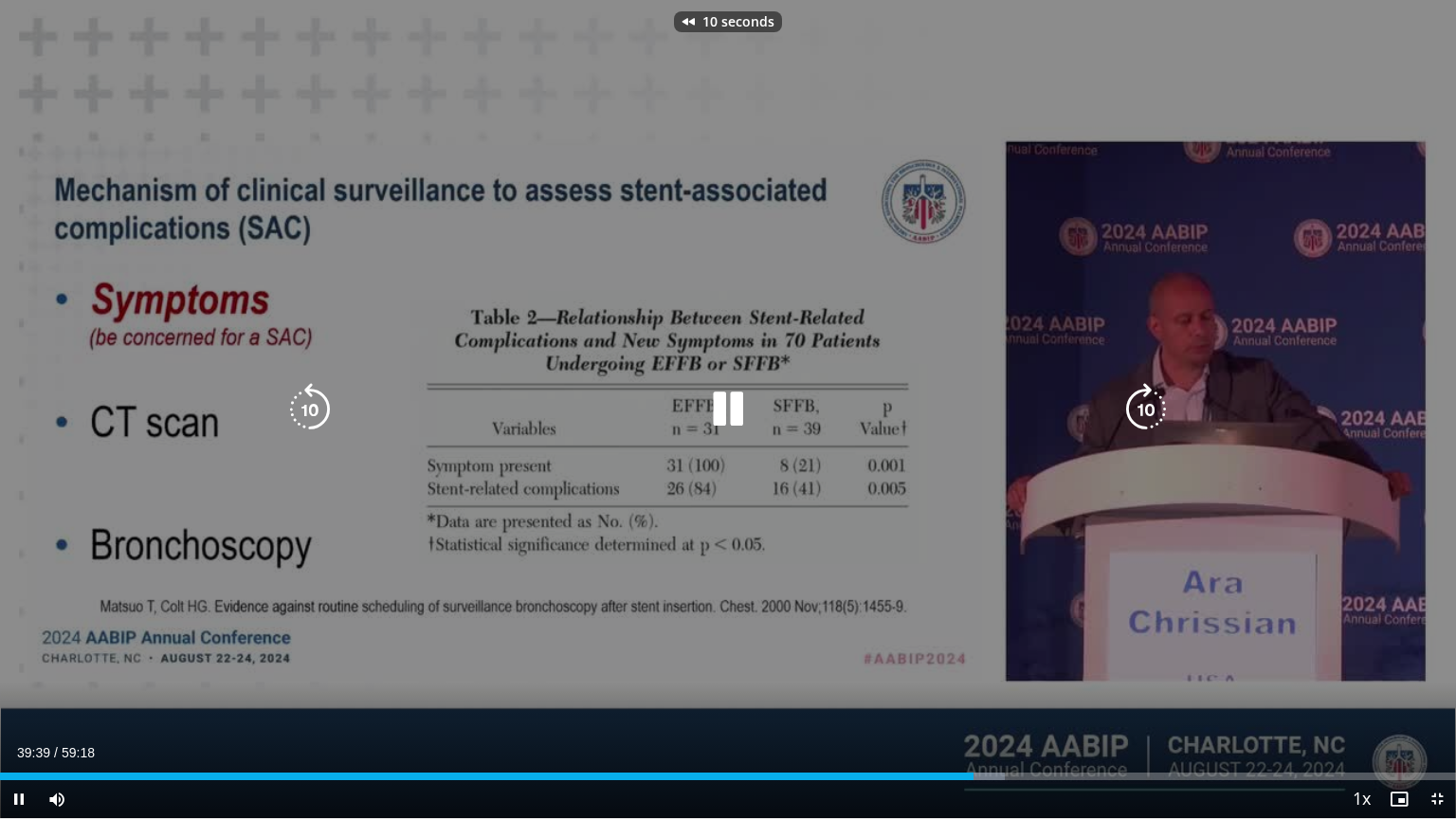 click at bounding box center [310, 410] 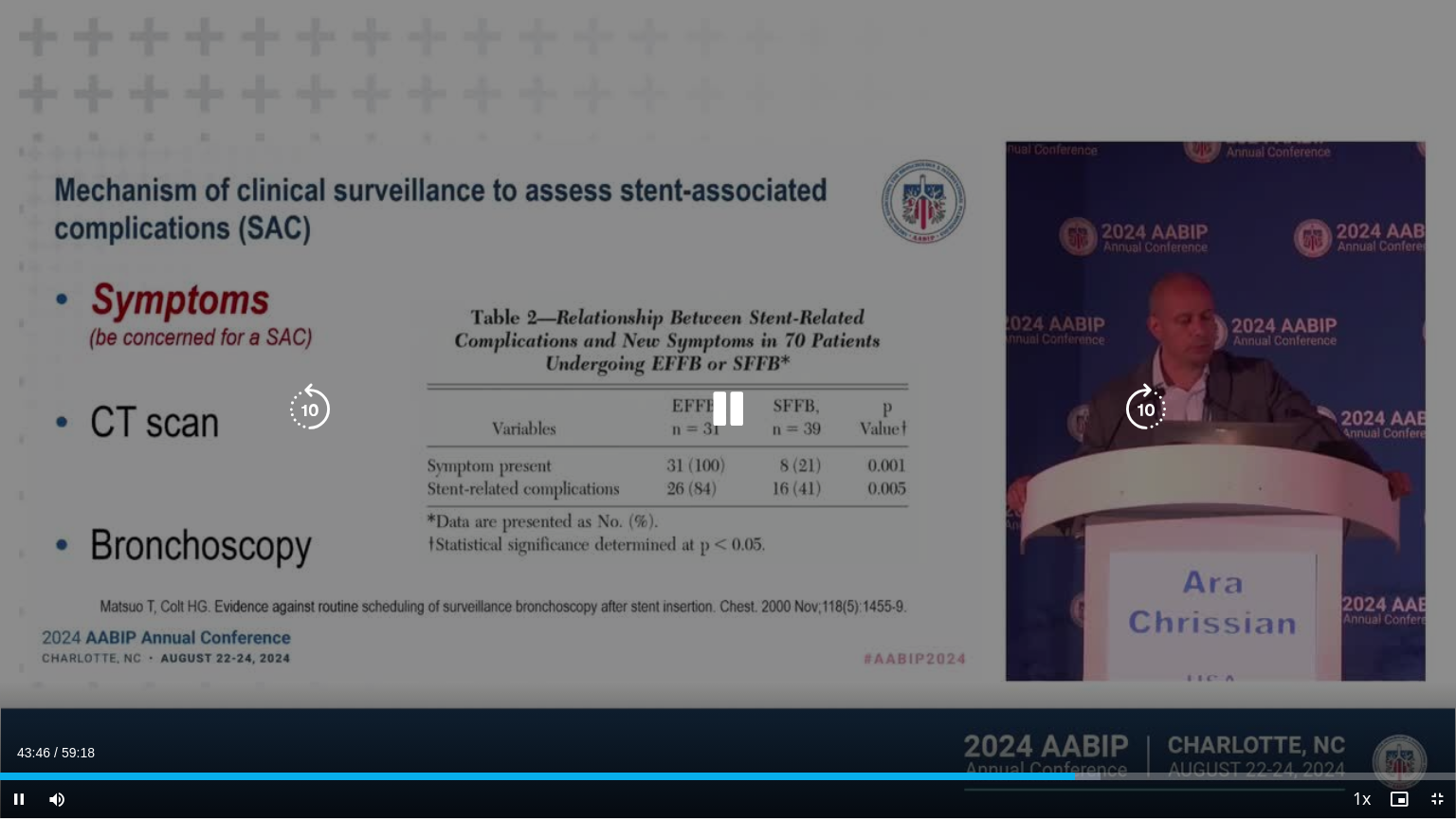 click at bounding box center [728, 410] 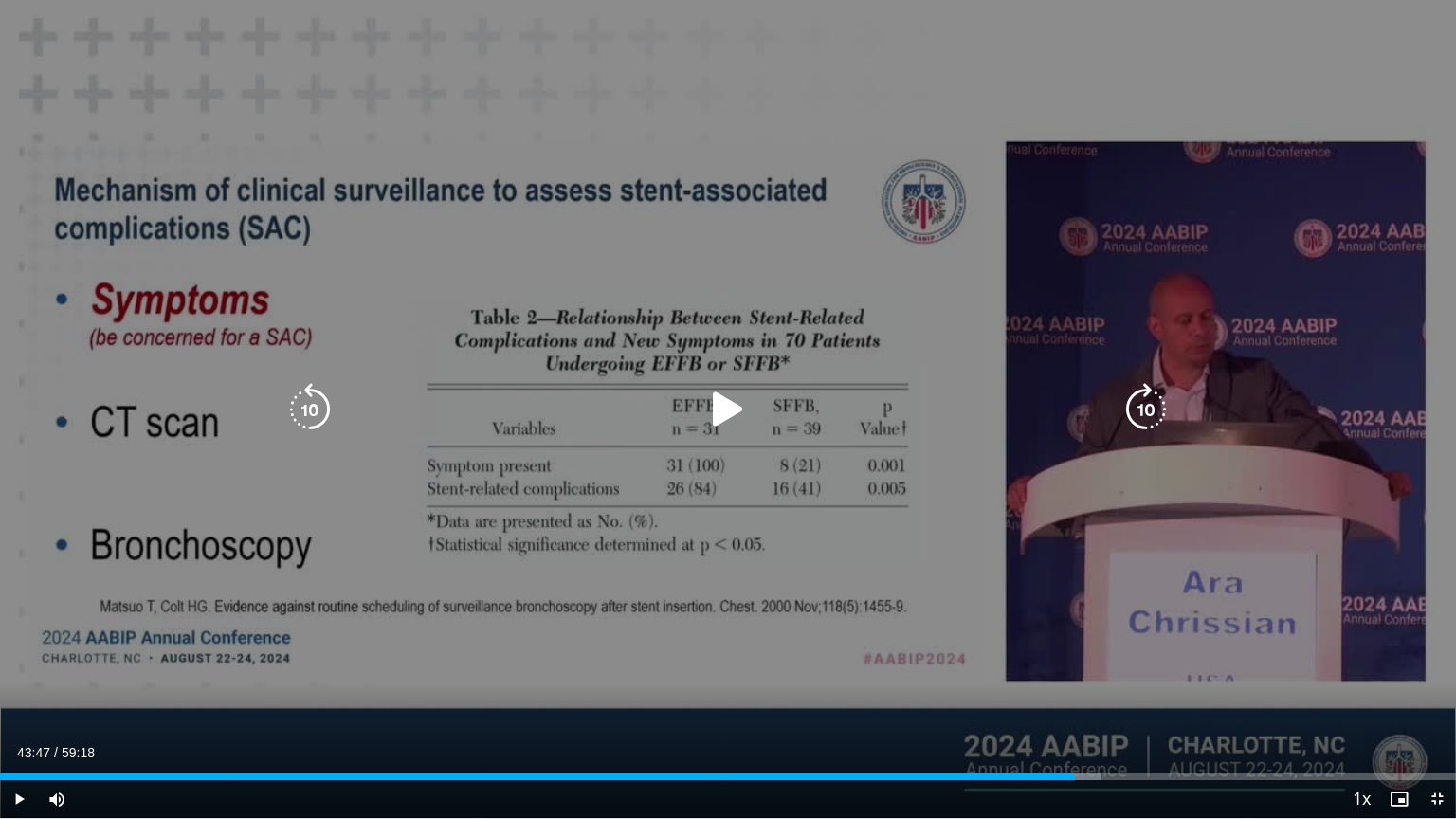 click at bounding box center (728, 410) 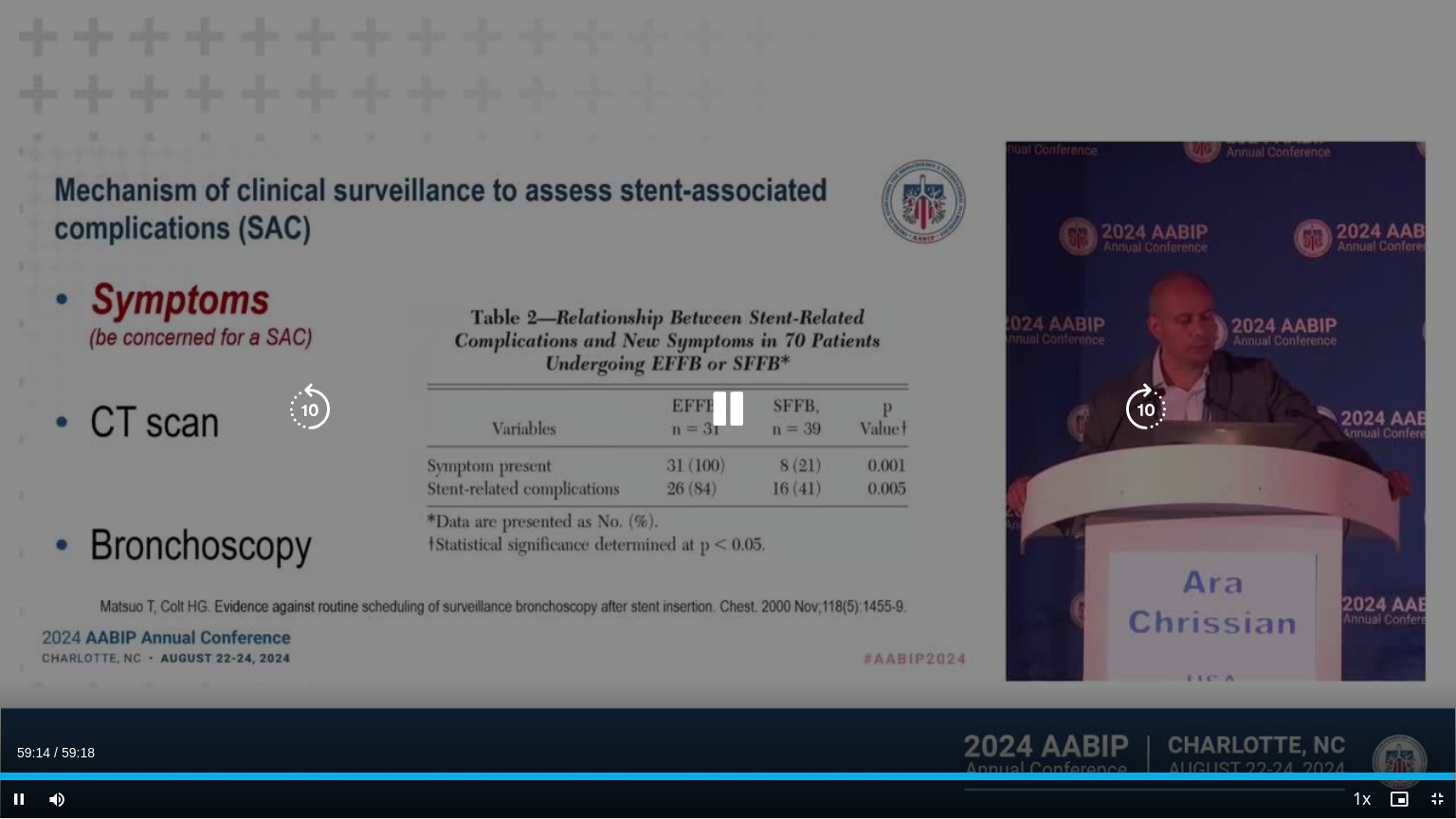 click at bounding box center [728, 410] 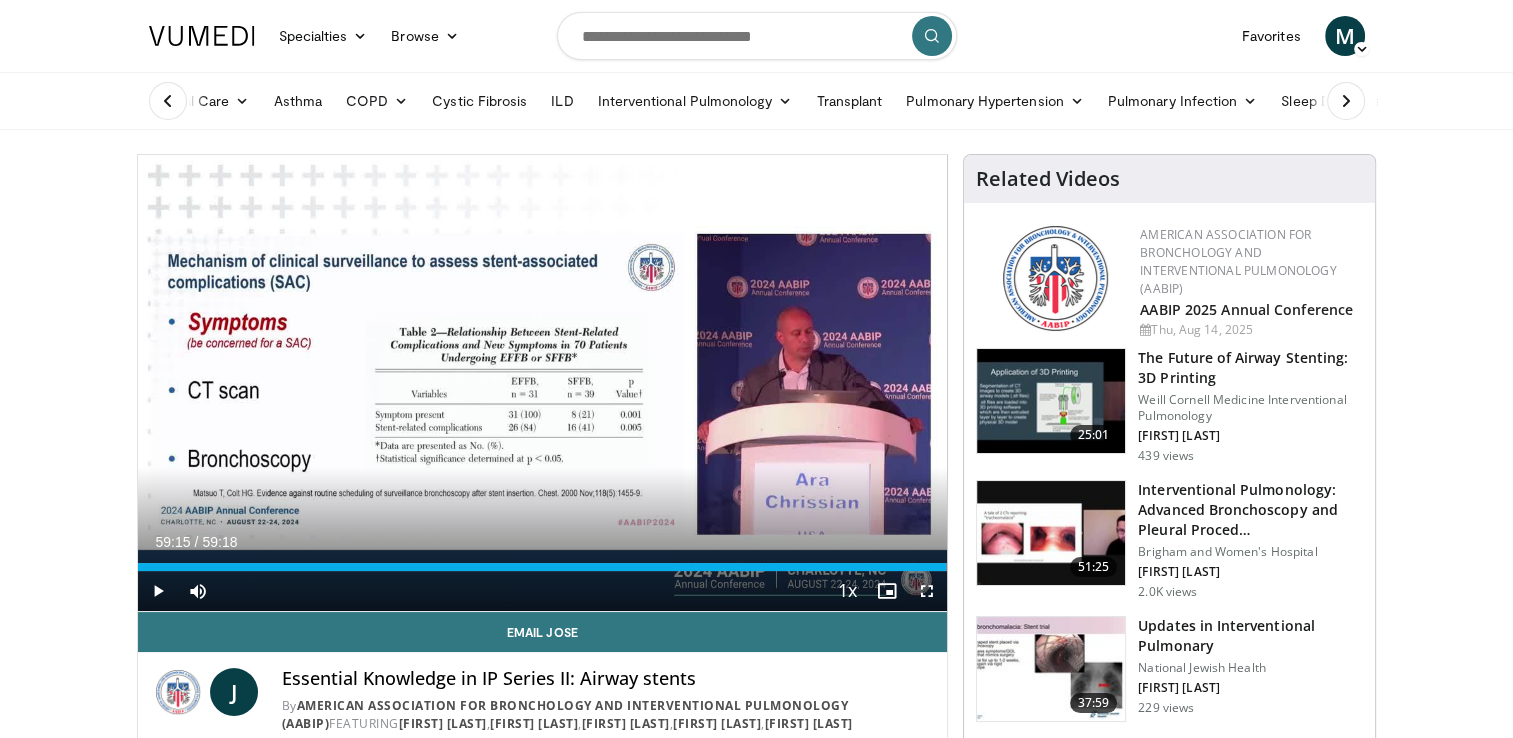 click at bounding box center (202, 36) 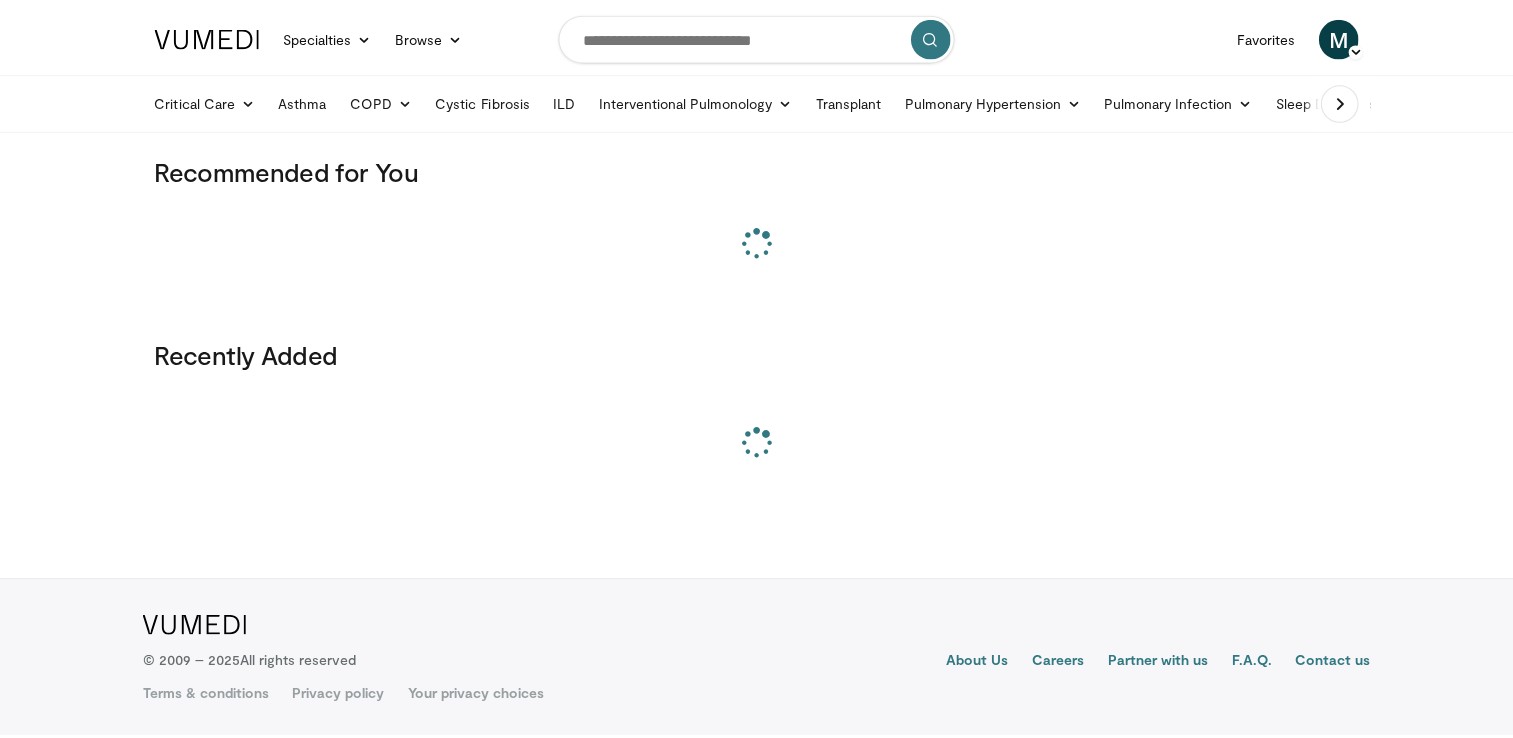 scroll, scrollTop: 0, scrollLeft: 0, axis: both 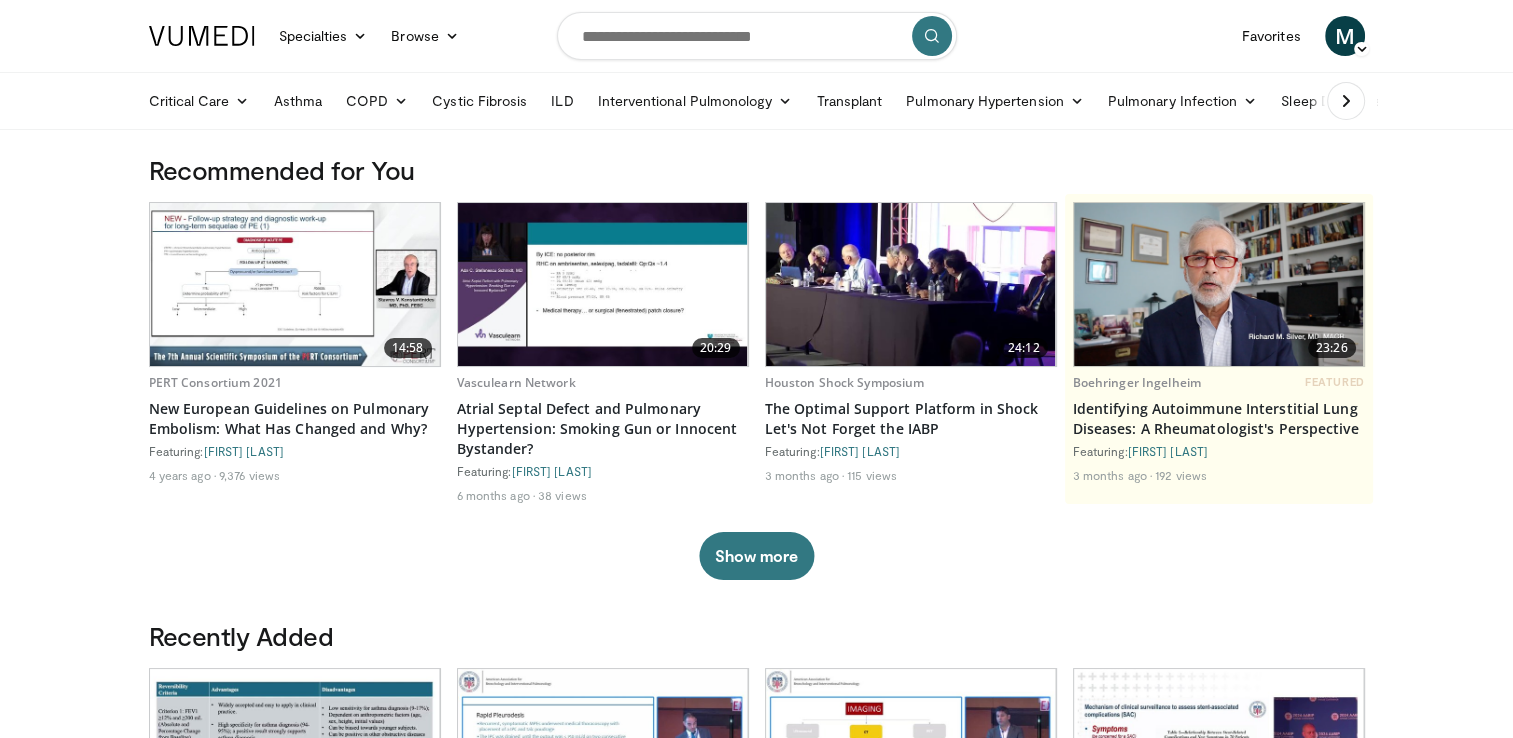 click at bounding box center (202, 36) 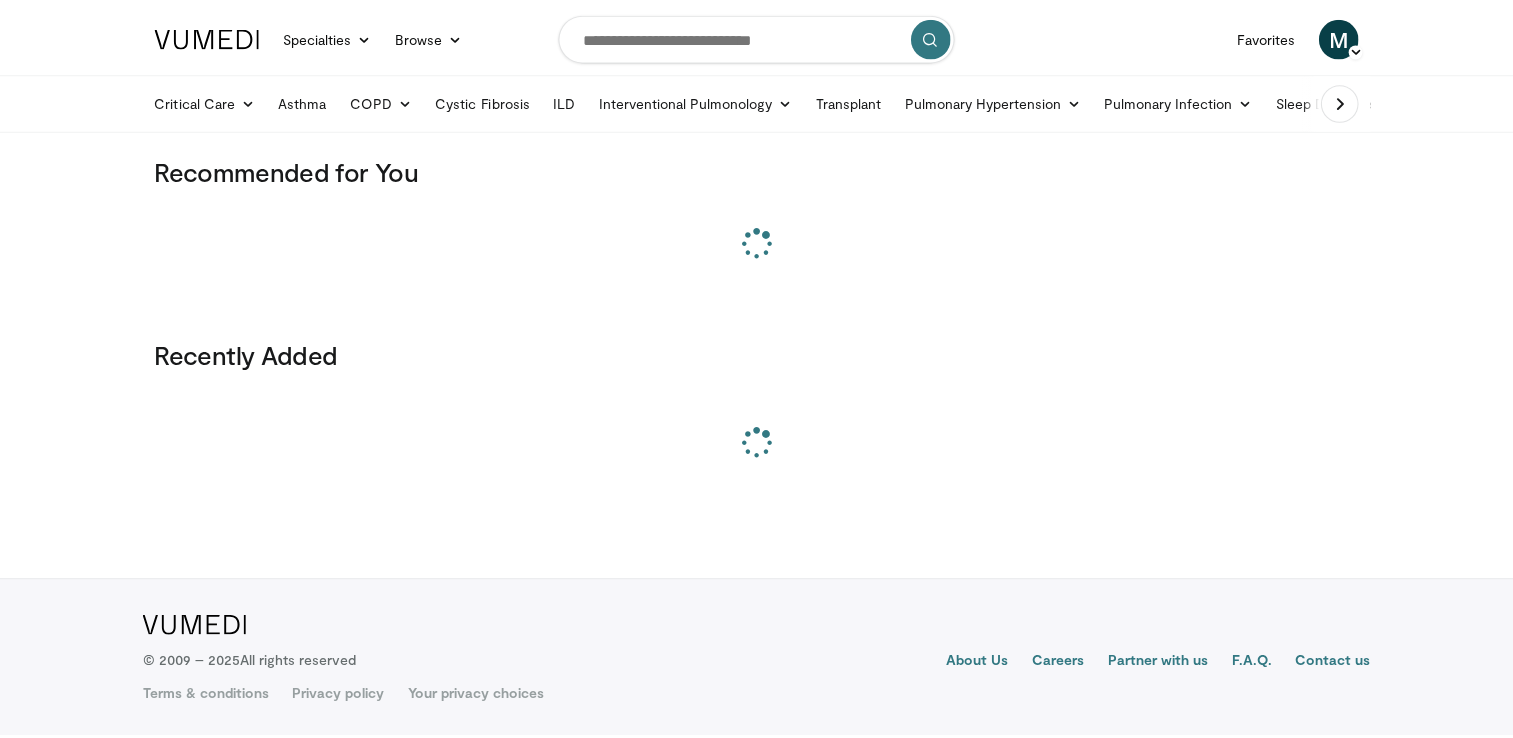 scroll, scrollTop: 0, scrollLeft: 0, axis: both 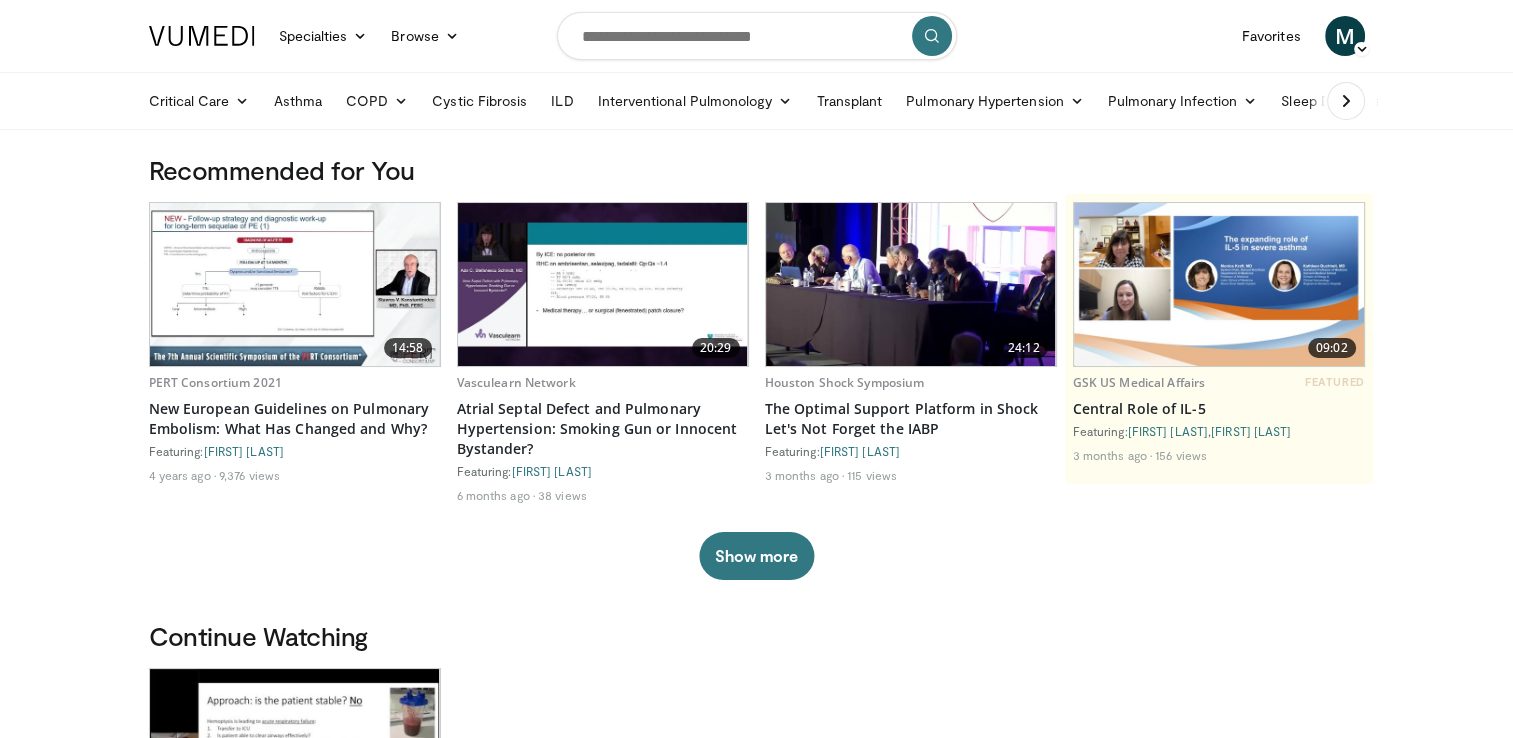 click on "4 years ago
9,376 views" at bounding box center (295, 477) 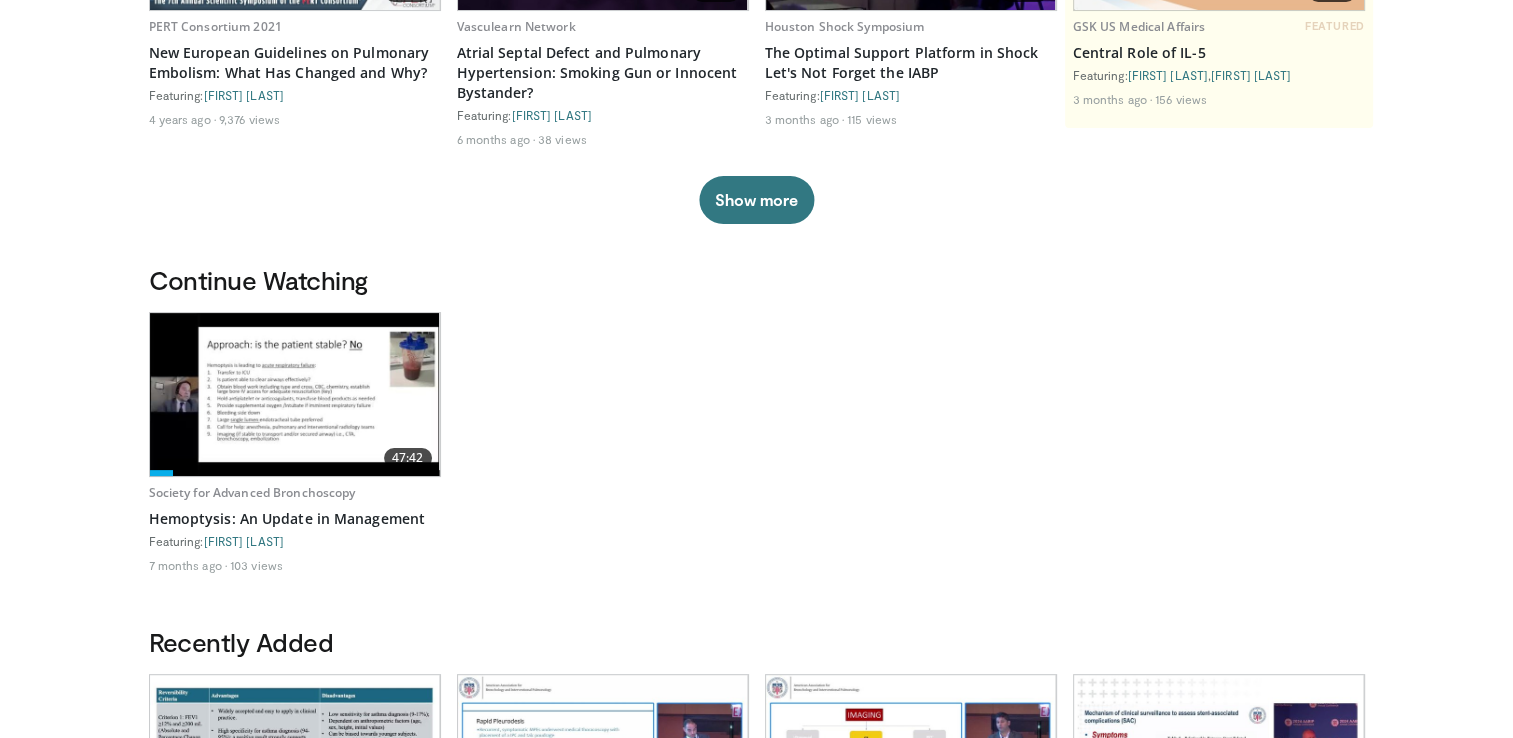 scroll, scrollTop: 400, scrollLeft: 0, axis: vertical 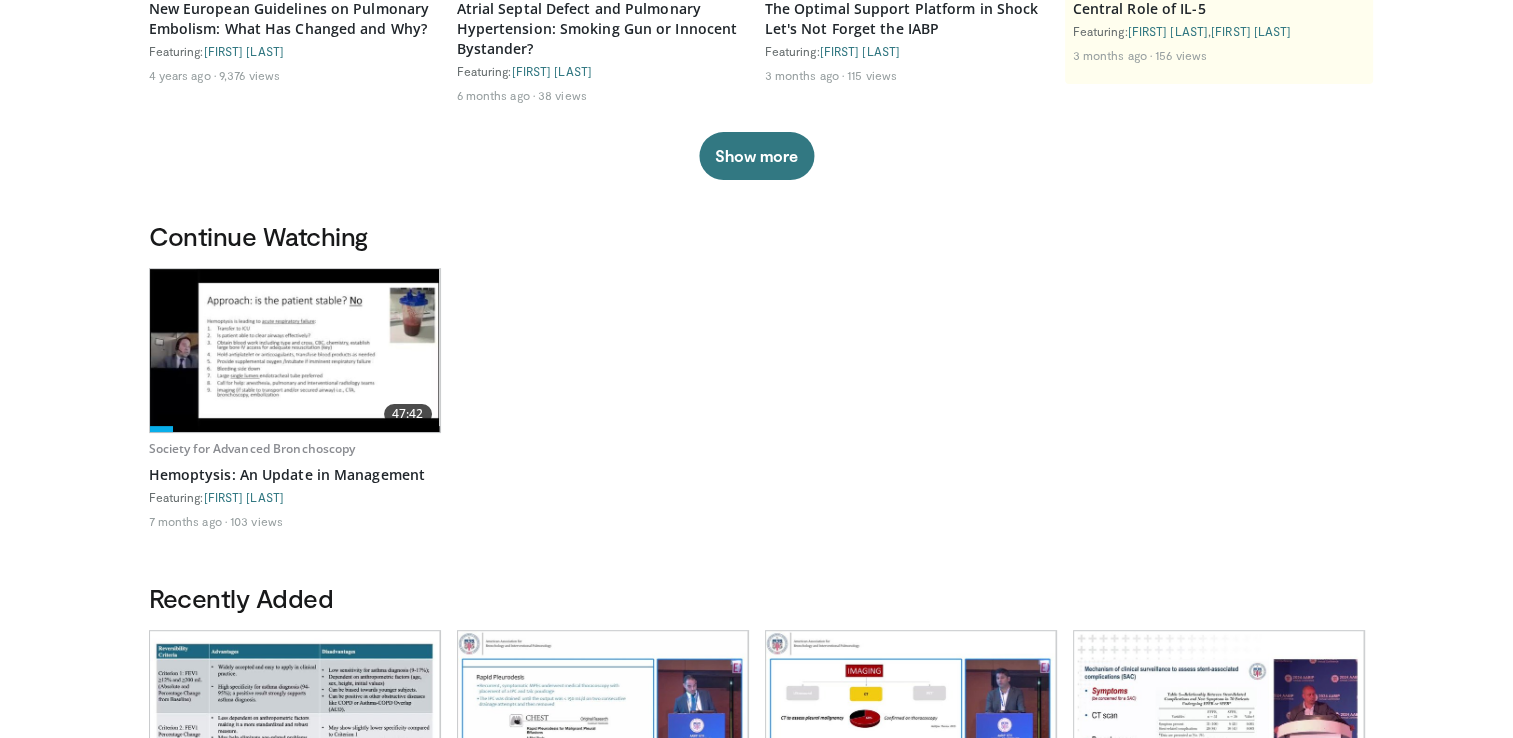 click at bounding box center (295, 350) 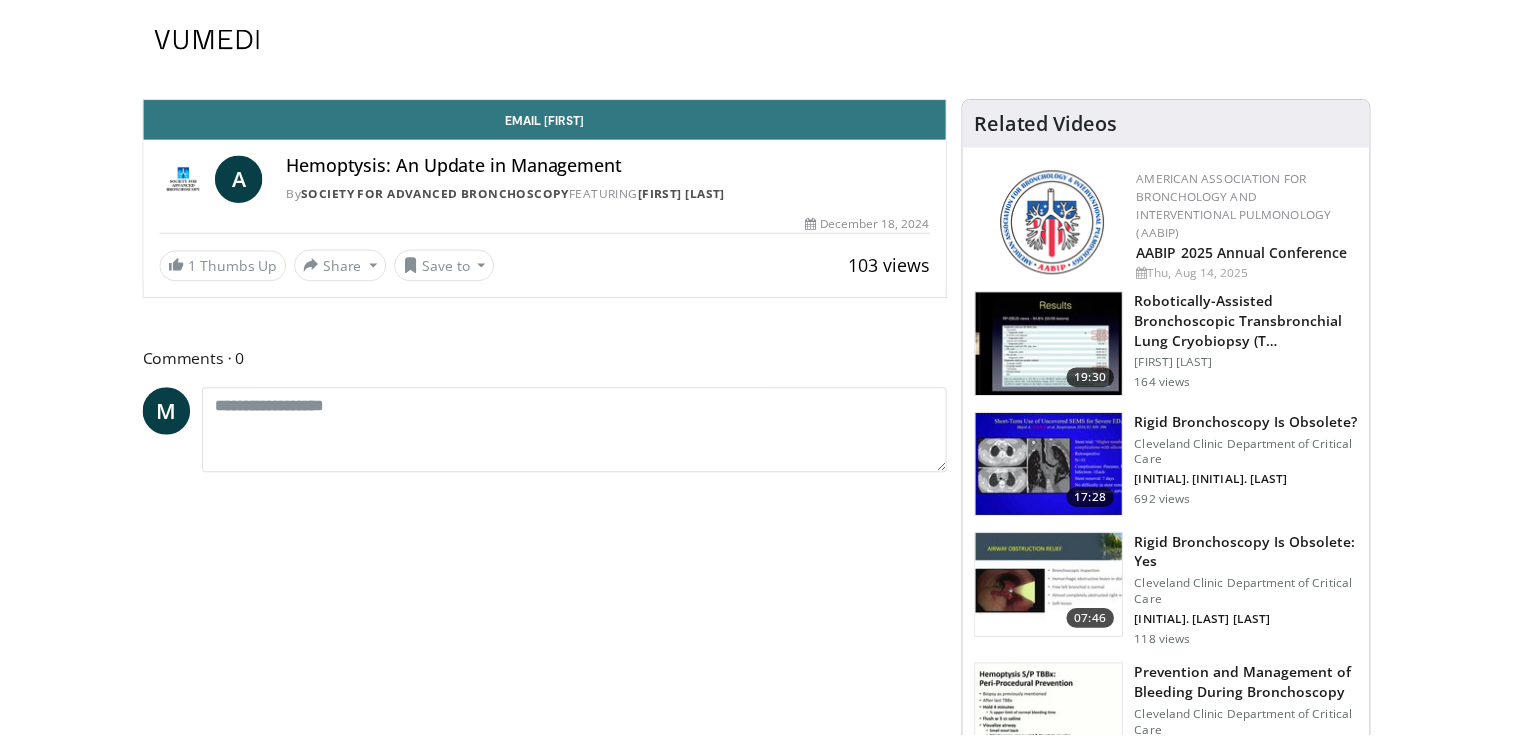 scroll, scrollTop: 0, scrollLeft: 0, axis: both 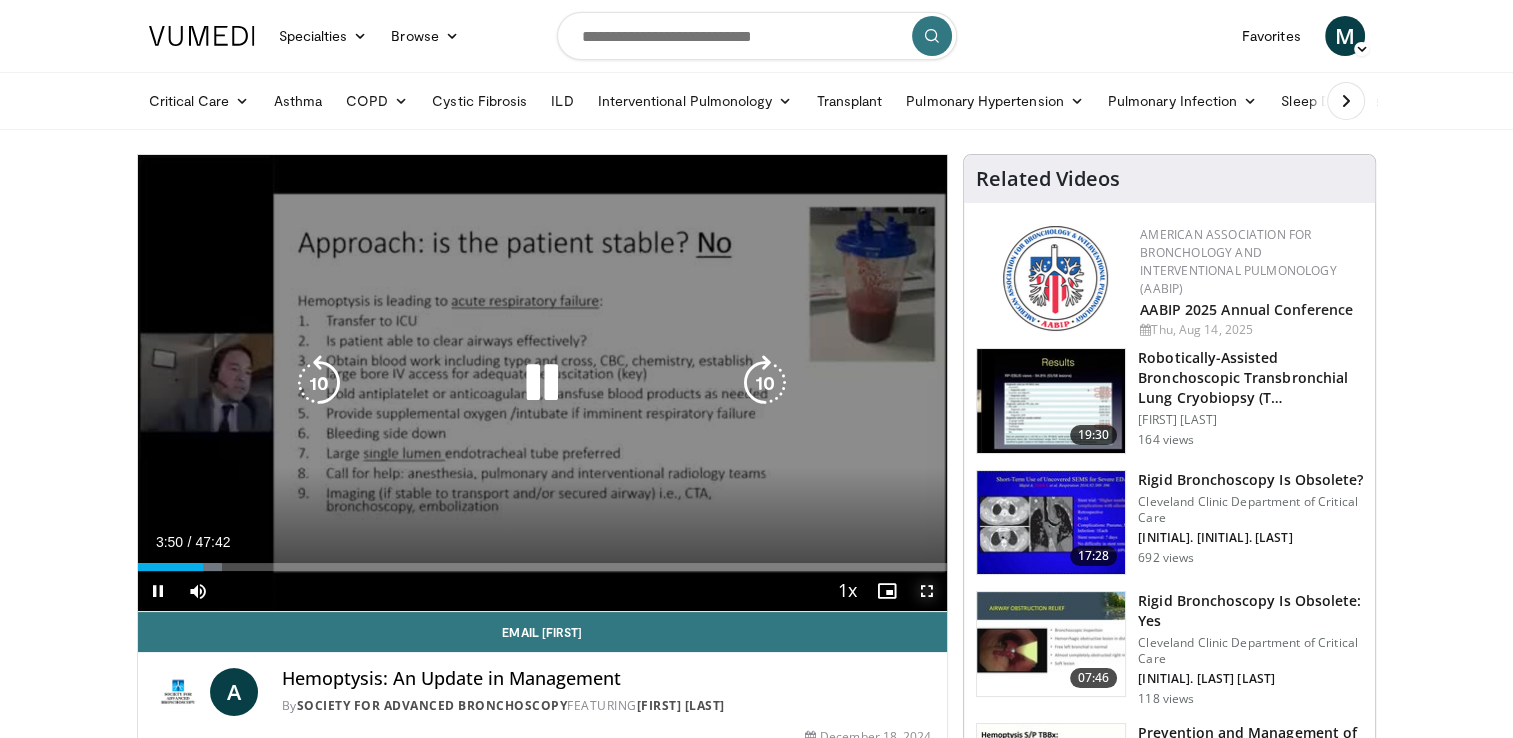 drag, startPoint x: 934, startPoint y: 584, endPoint x: 937, endPoint y: 658, distance: 74.06078 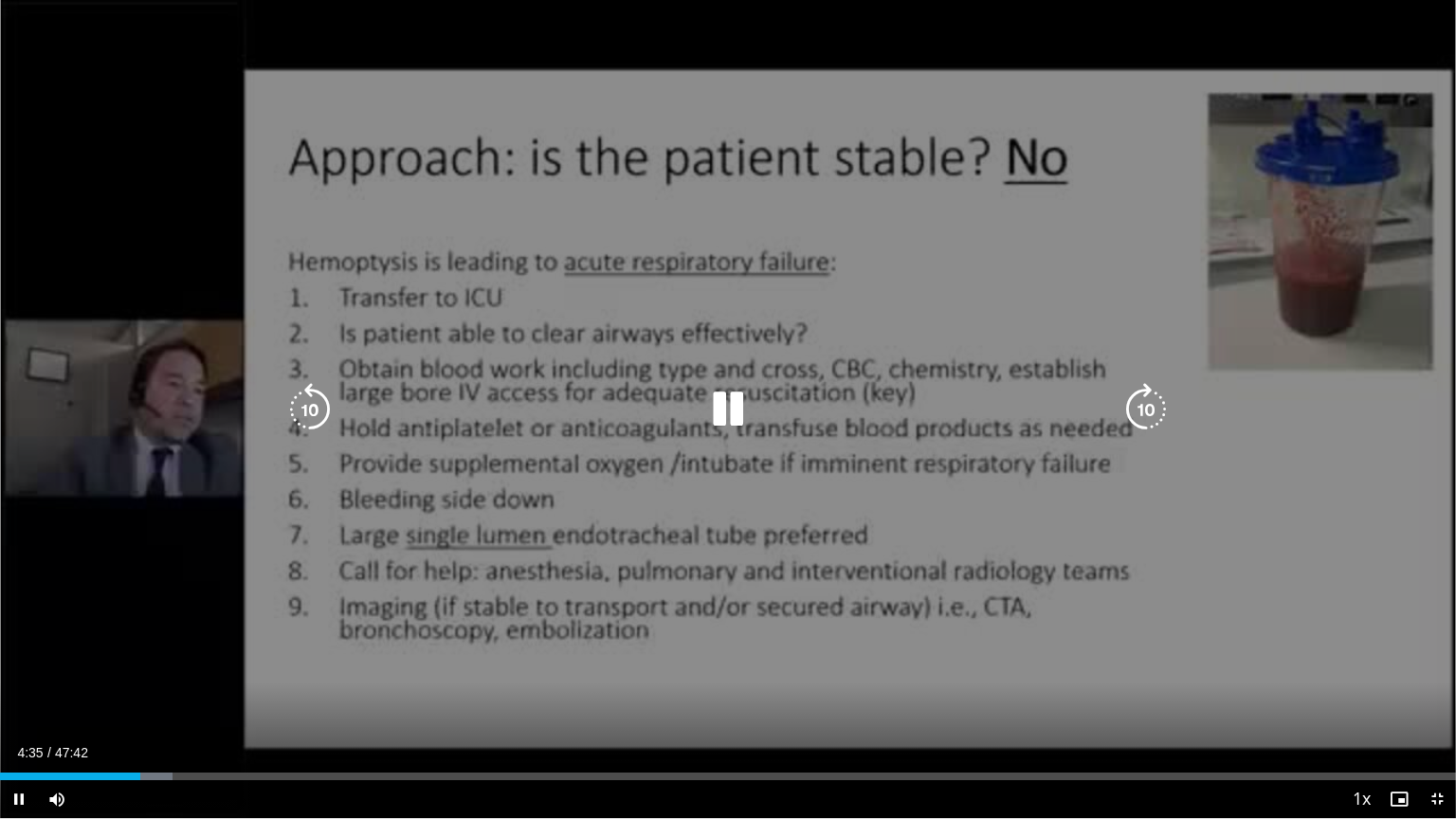 click at bounding box center (1146, 410) 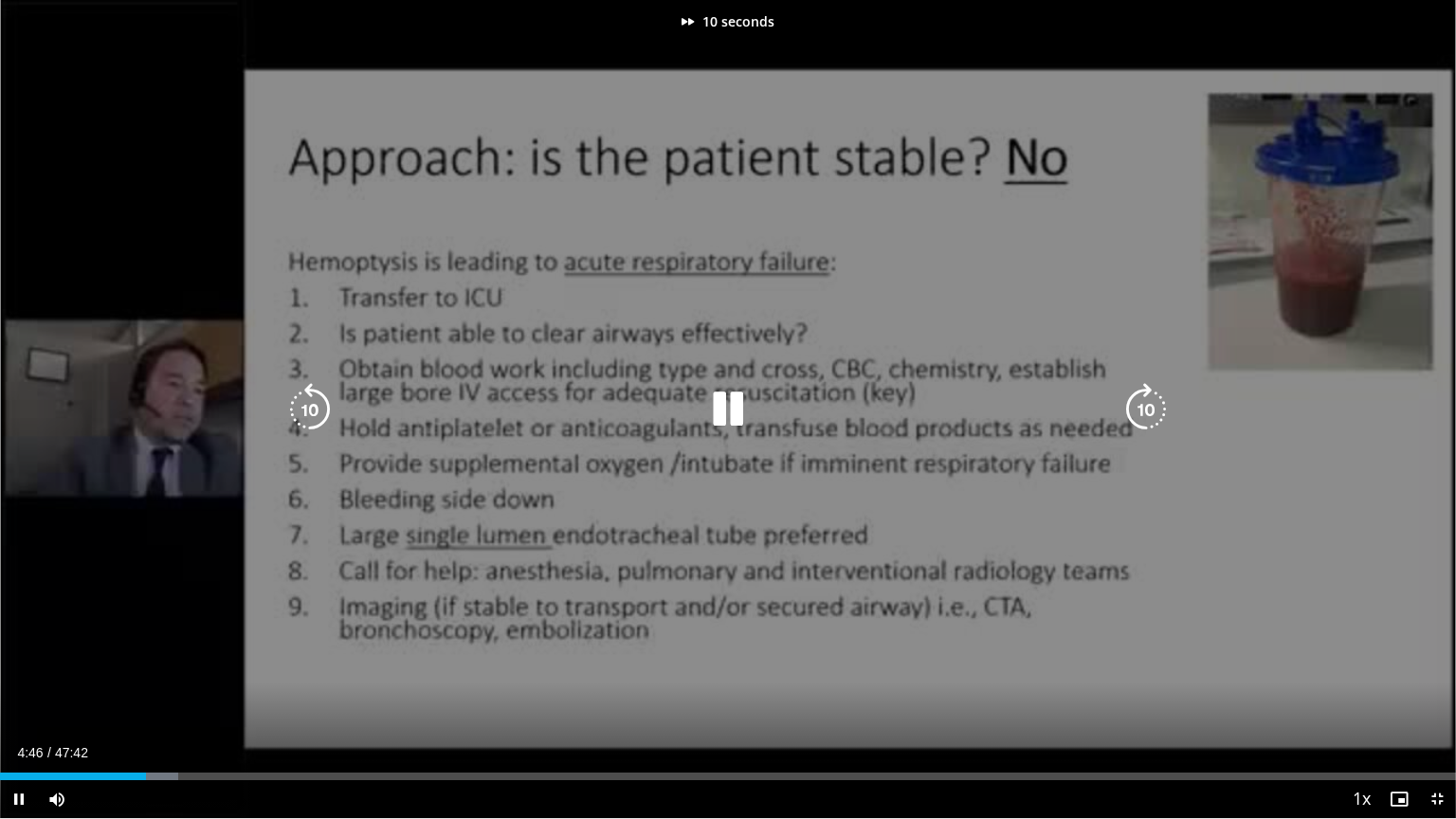 click at bounding box center [1146, 410] 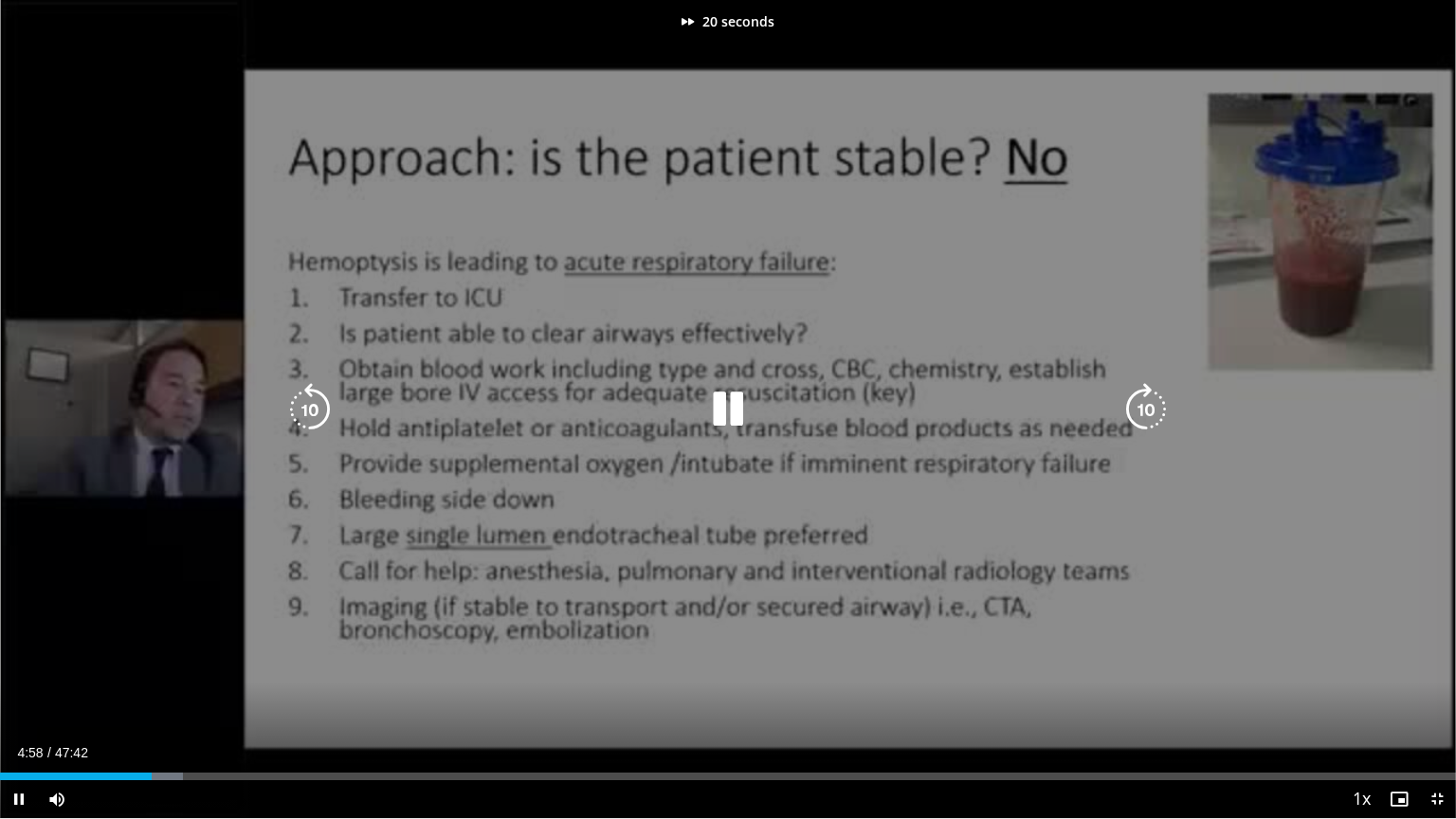 click at bounding box center [1146, 410] 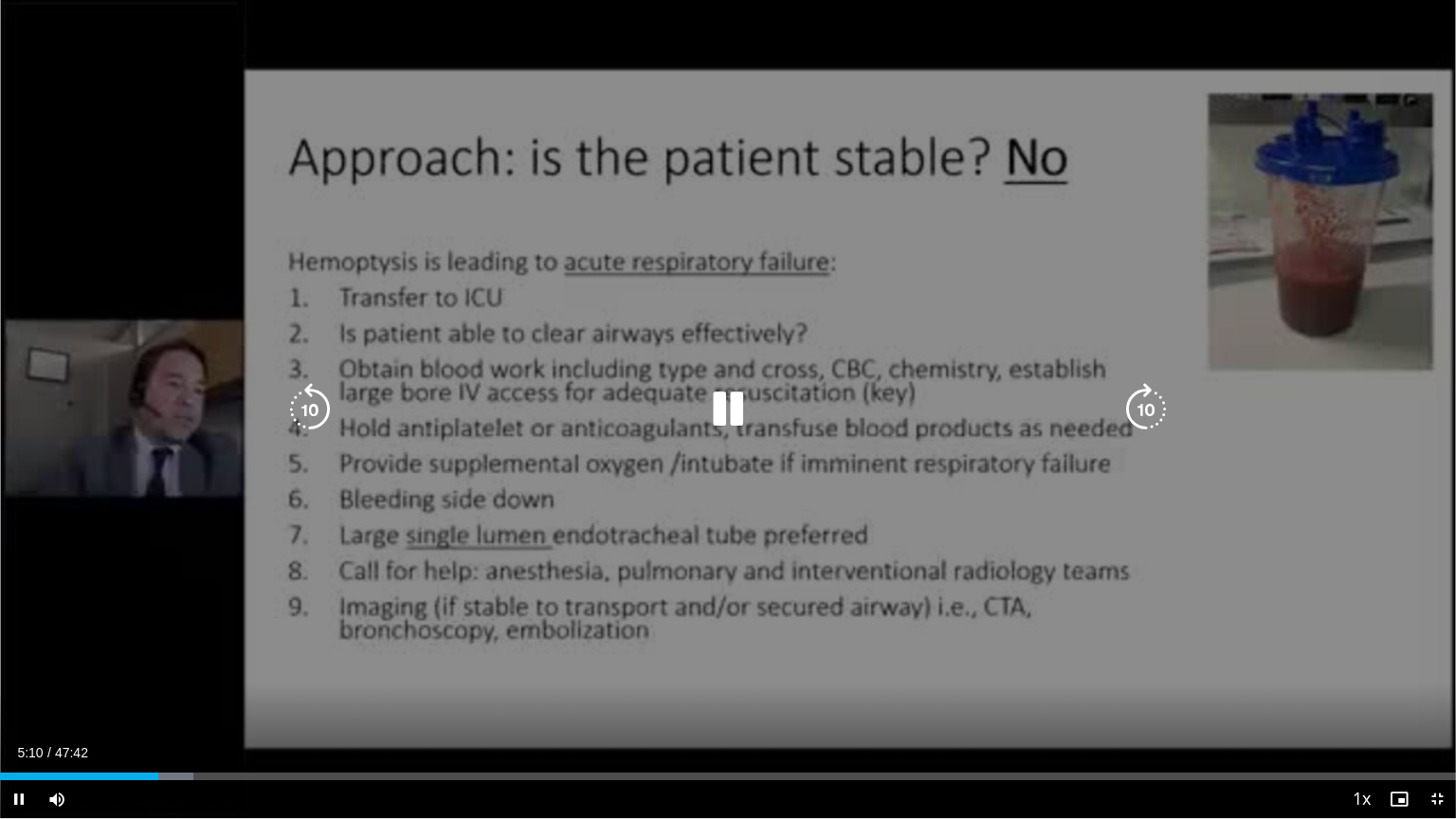 click at bounding box center [1146, 410] 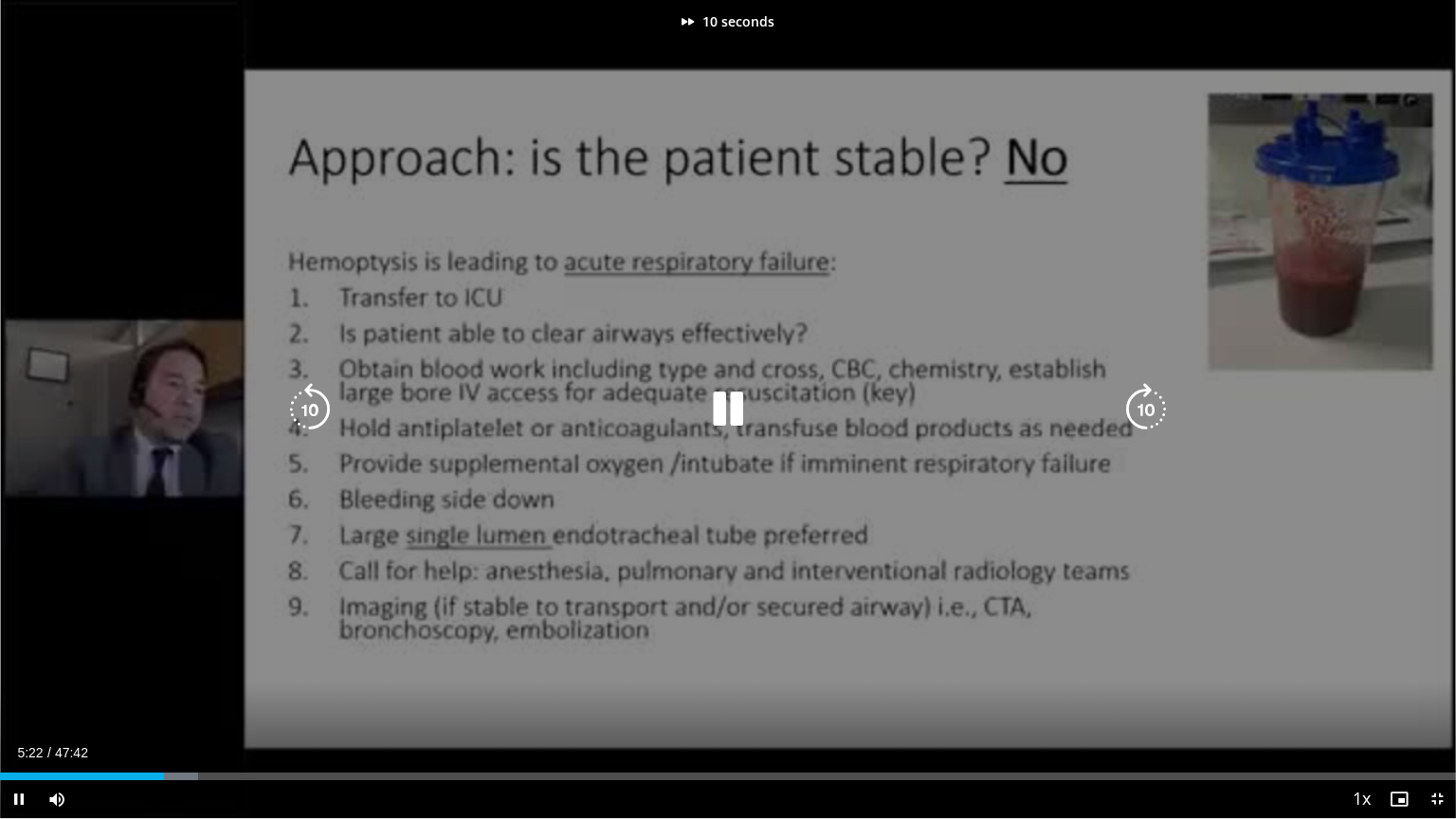 click at bounding box center (1146, 410) 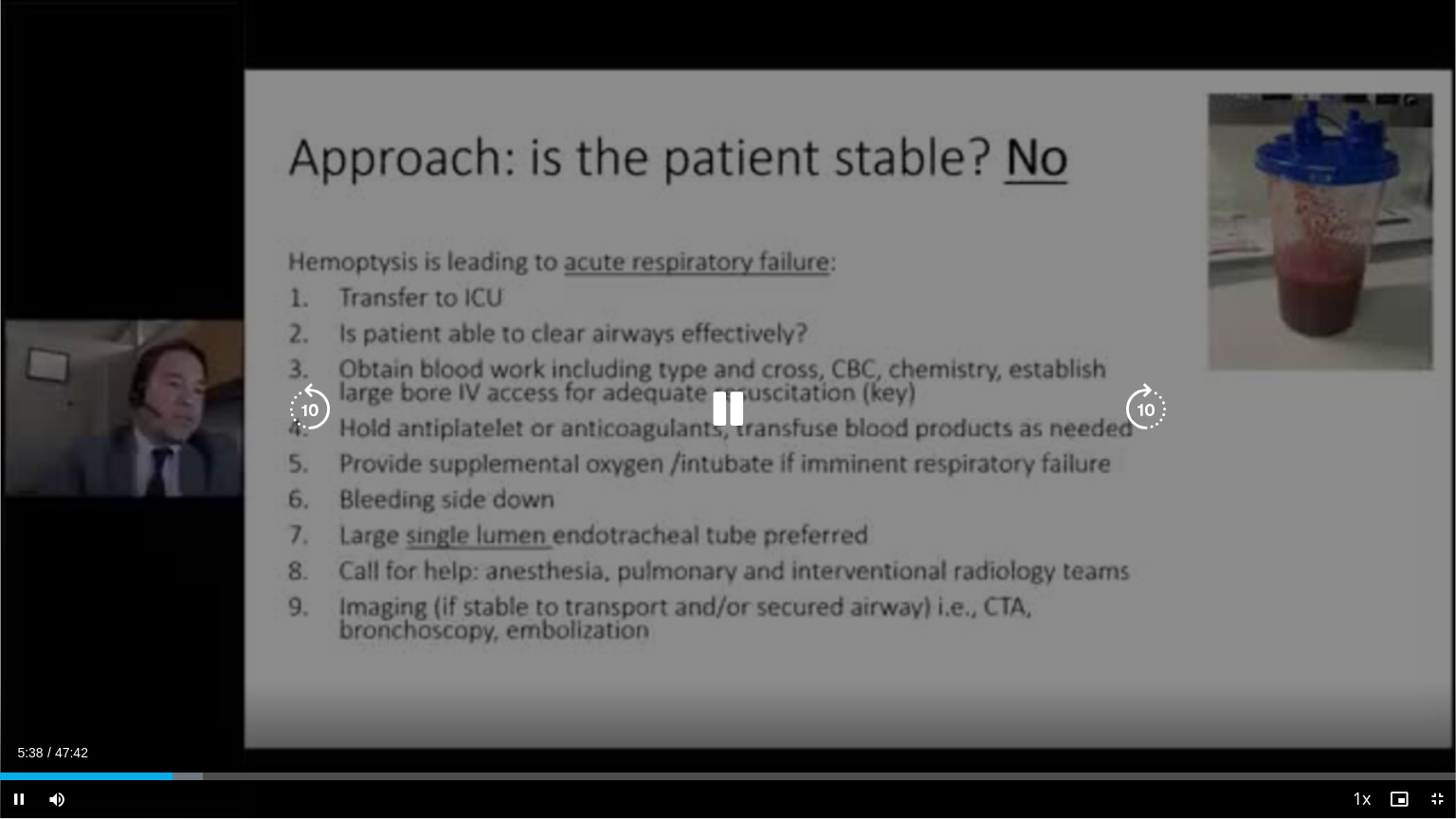 click at bounding box center (1146, 410) 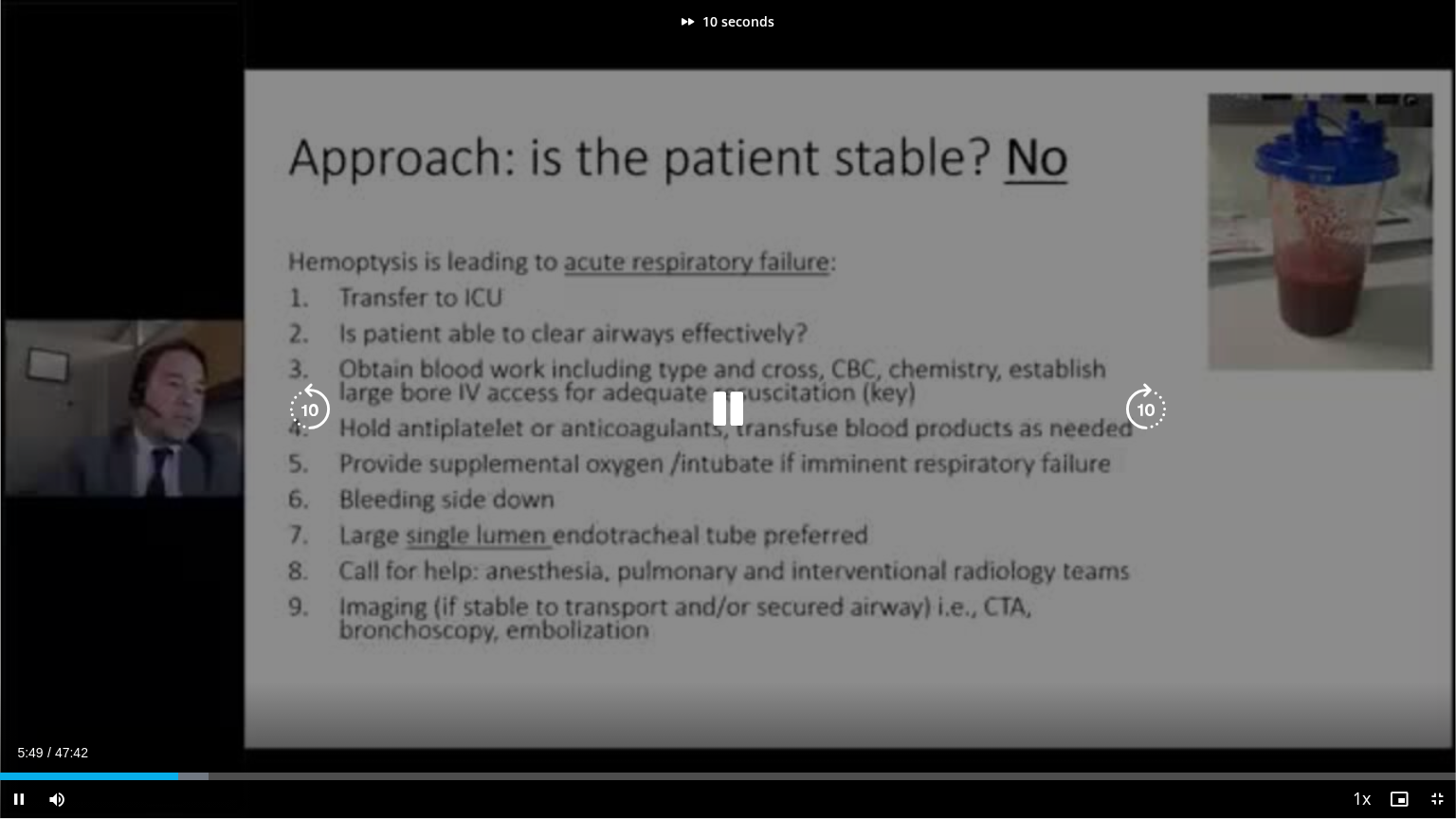 click at bounding box center (1146, 410) 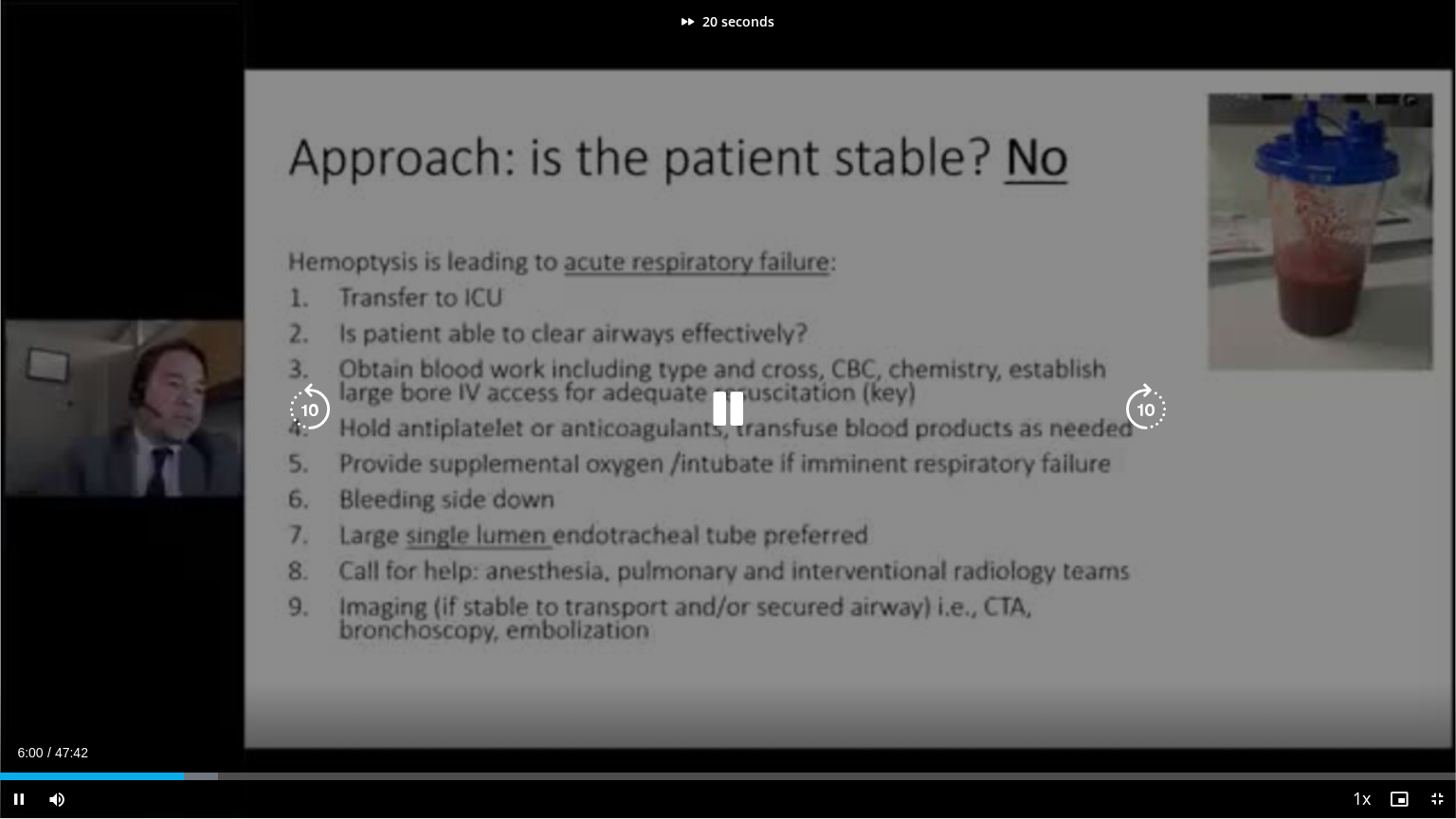 click at bounding box center (1146, 410) 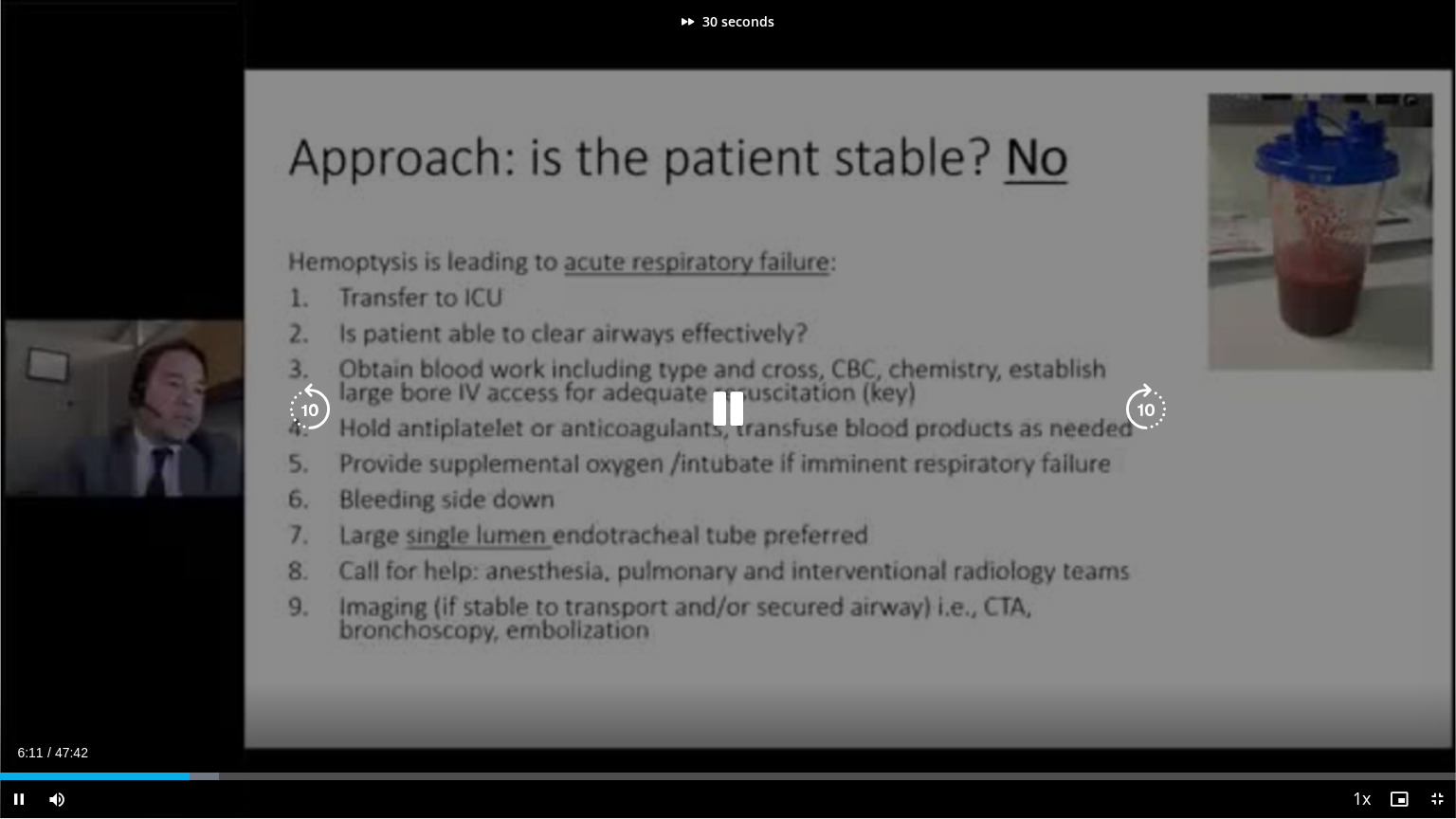 click at bounding box center [1146, 410] 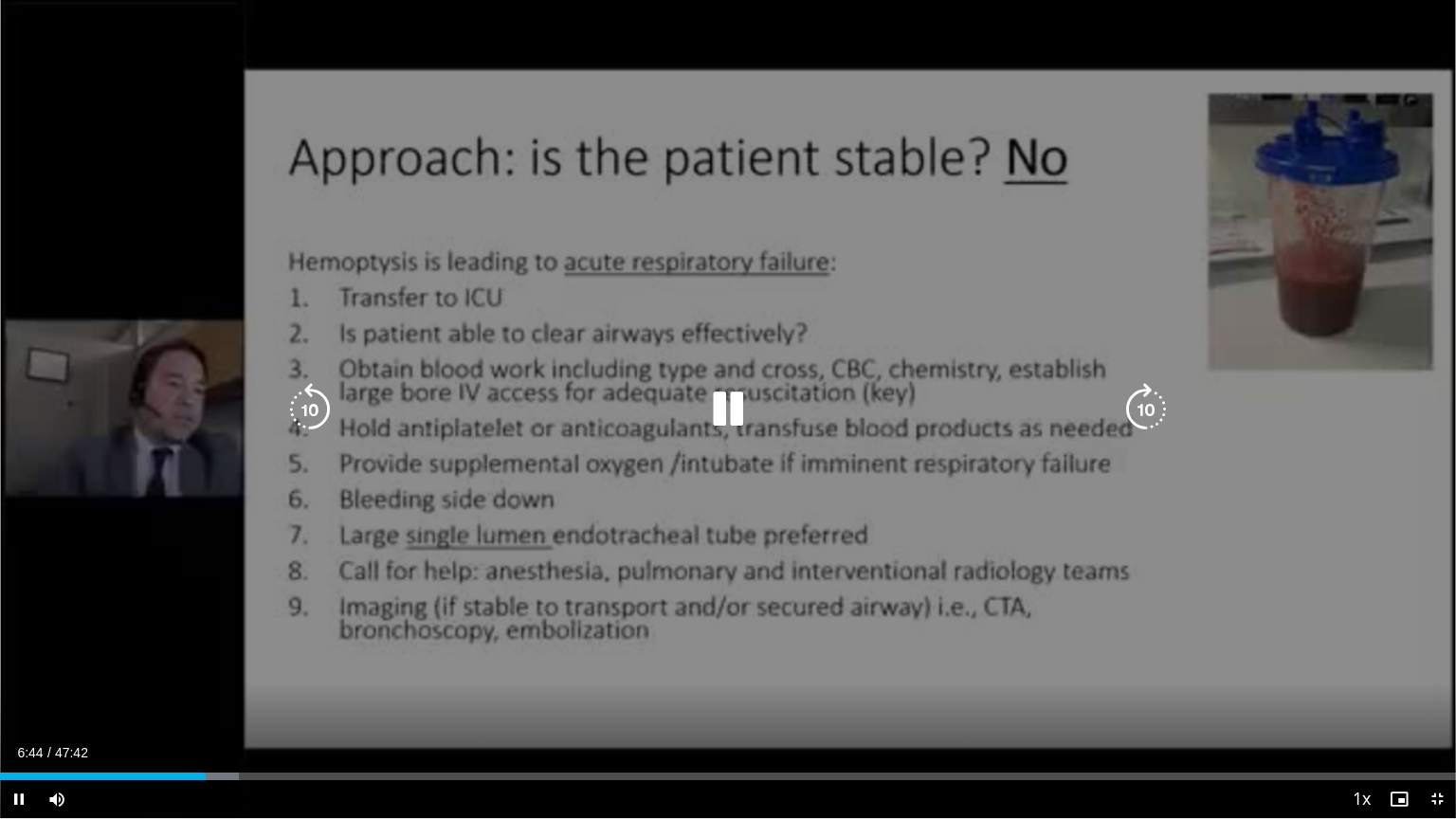 click at bounding box center (310, 410) 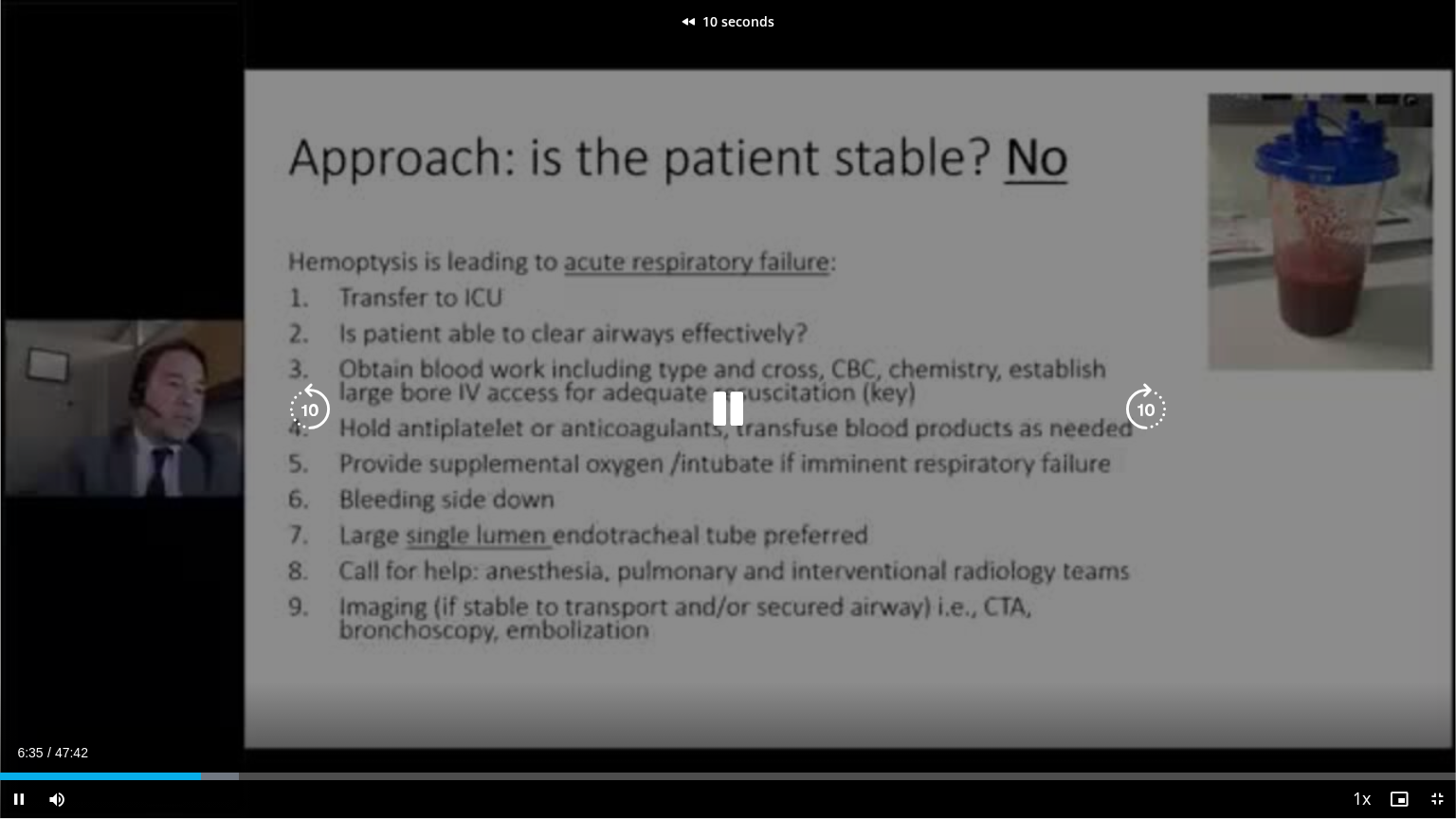 click at bounding box center [310, 410] 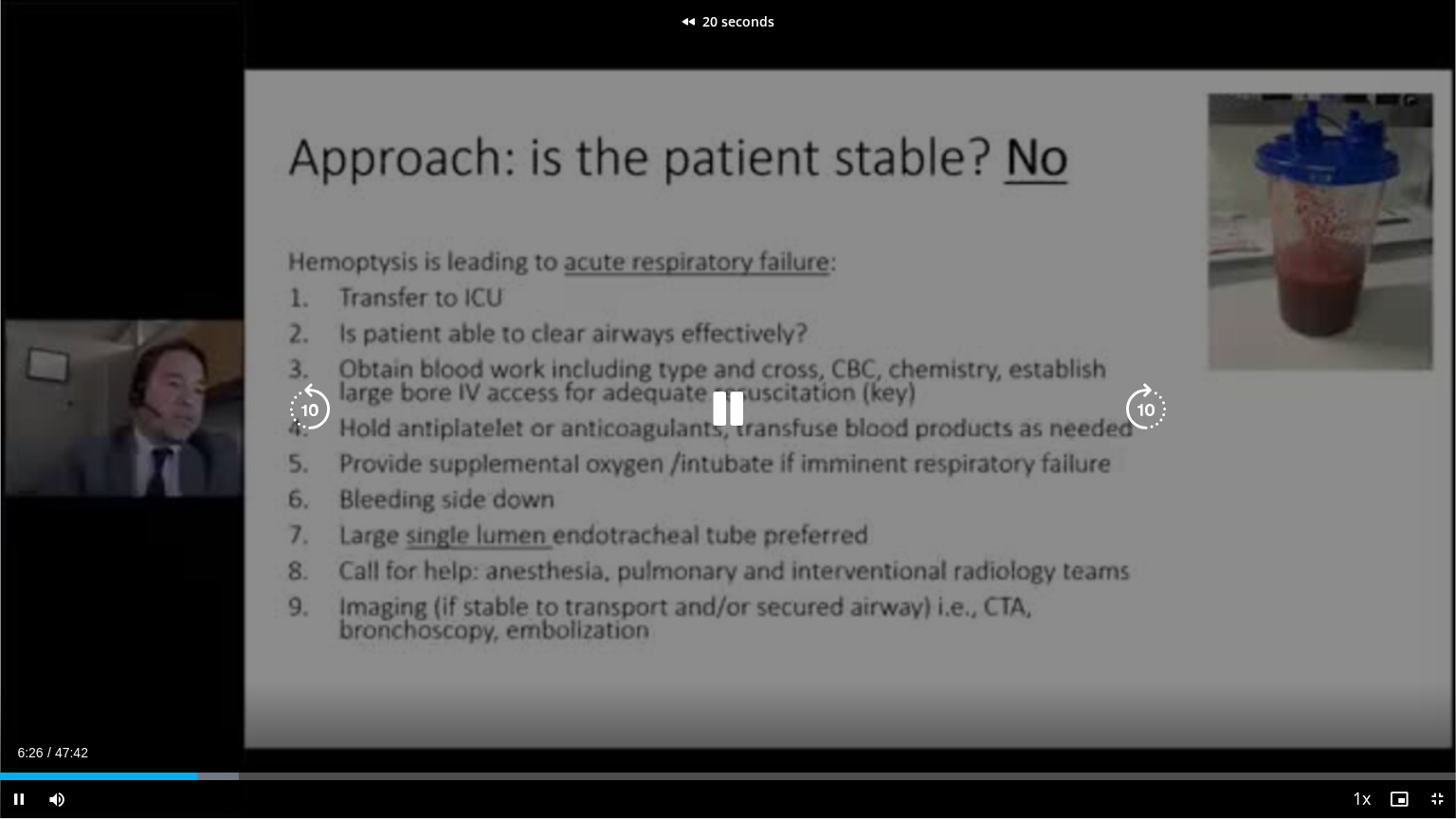 click at bounding box center (310, 410) 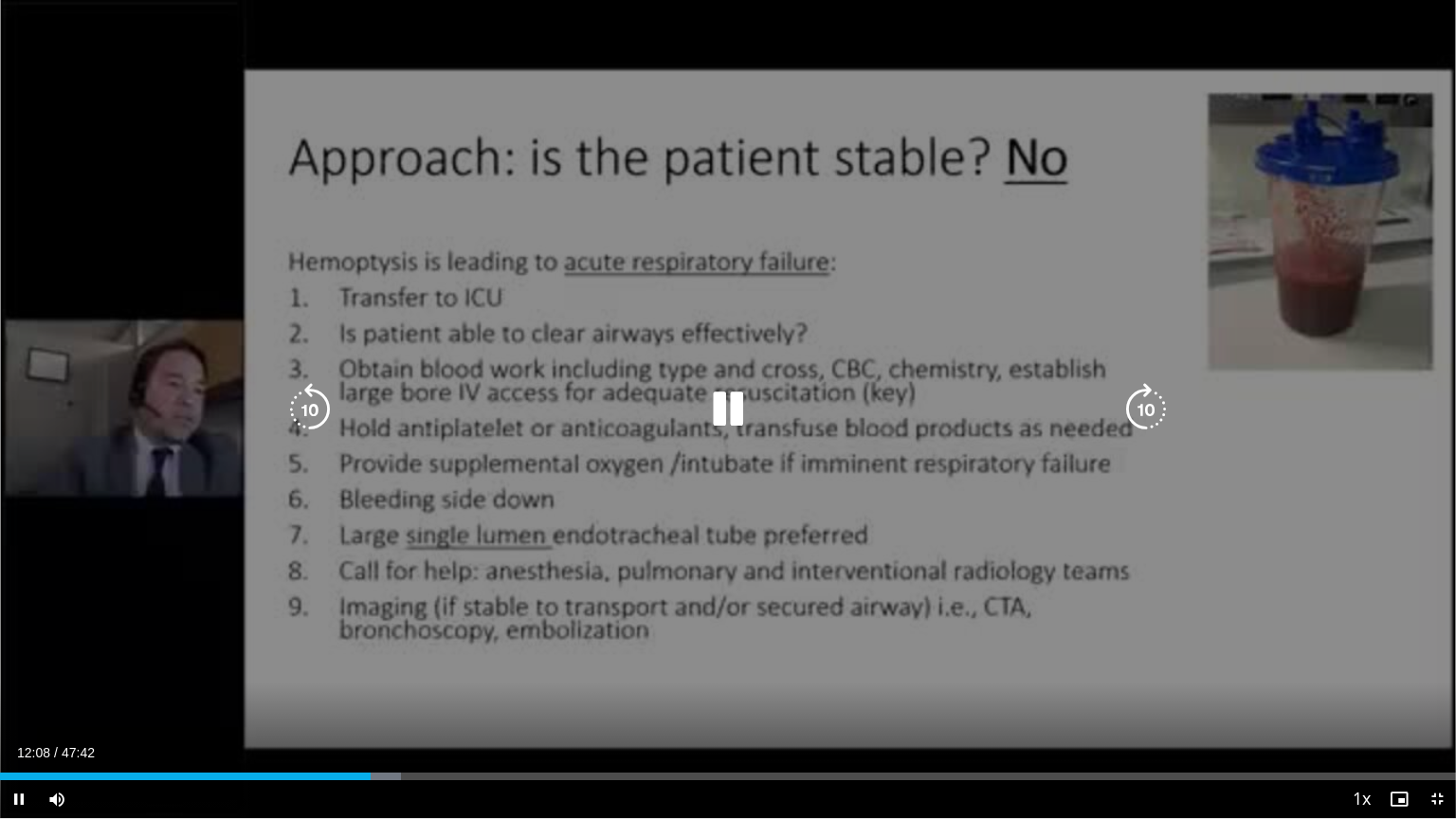 click at bounding box center [1146, 410] 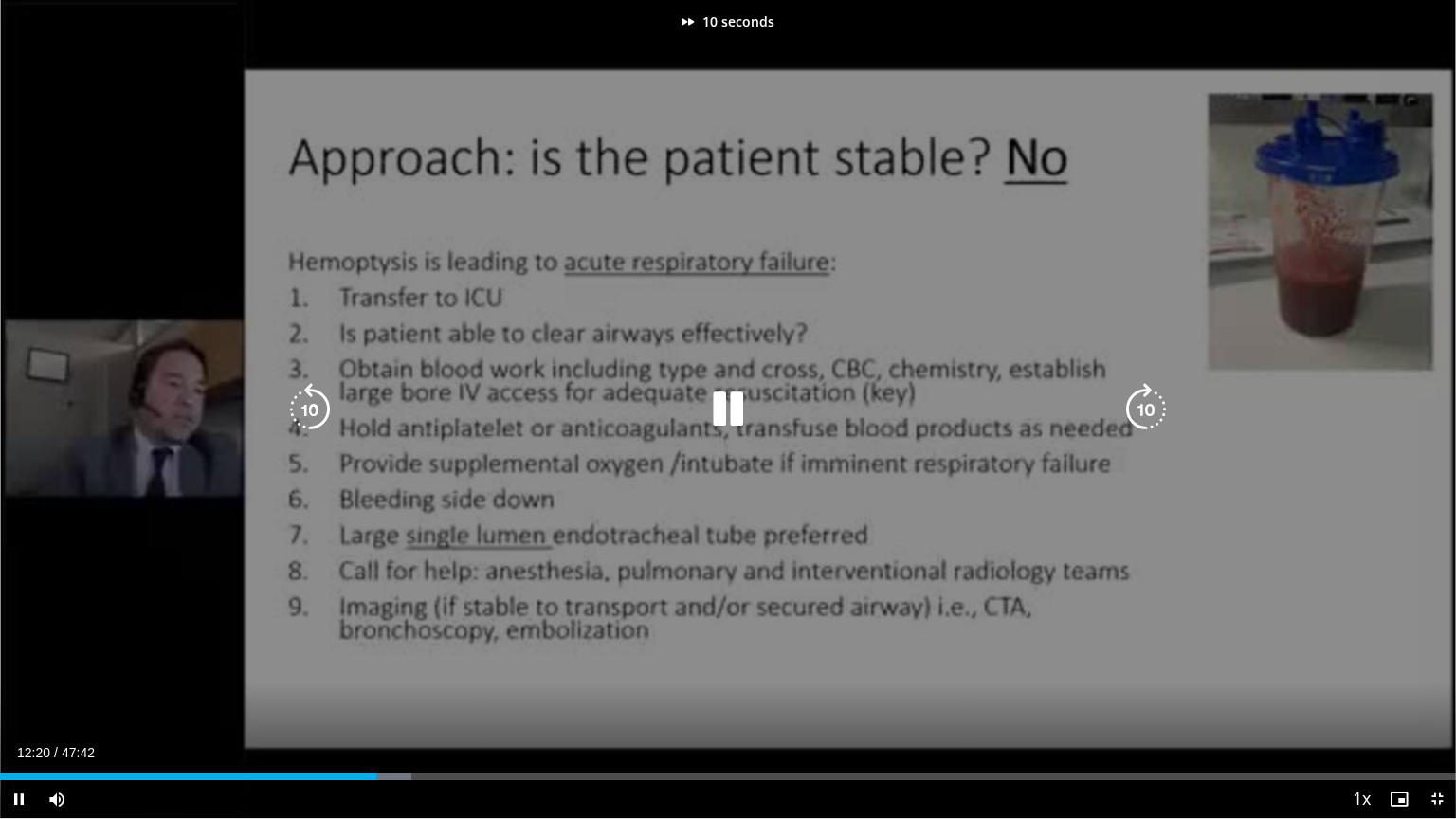 click at bounding box center (1146, 410) 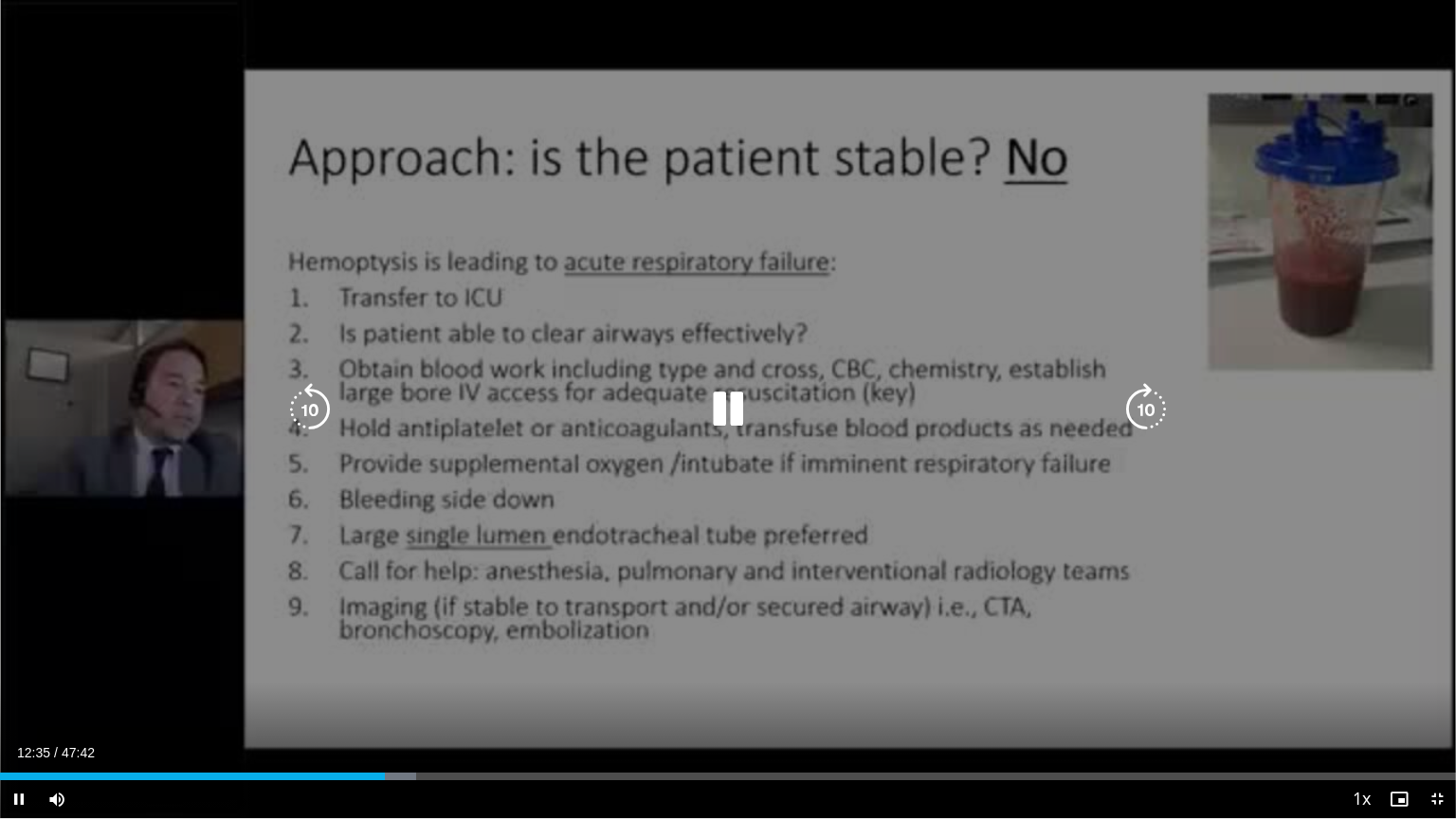 click at bounding box center [1146, 410] 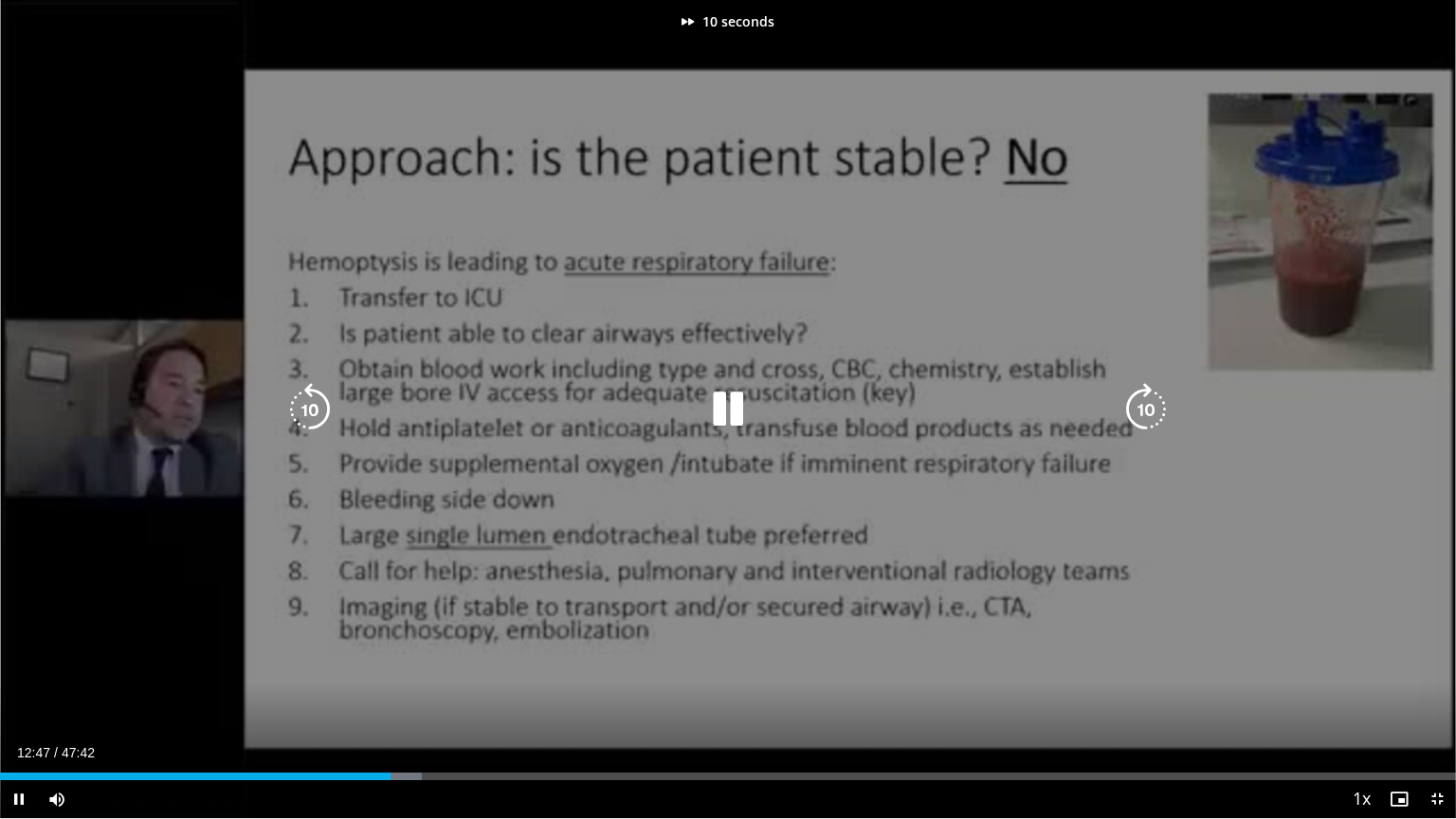 click at bounding box center [1146, 410] 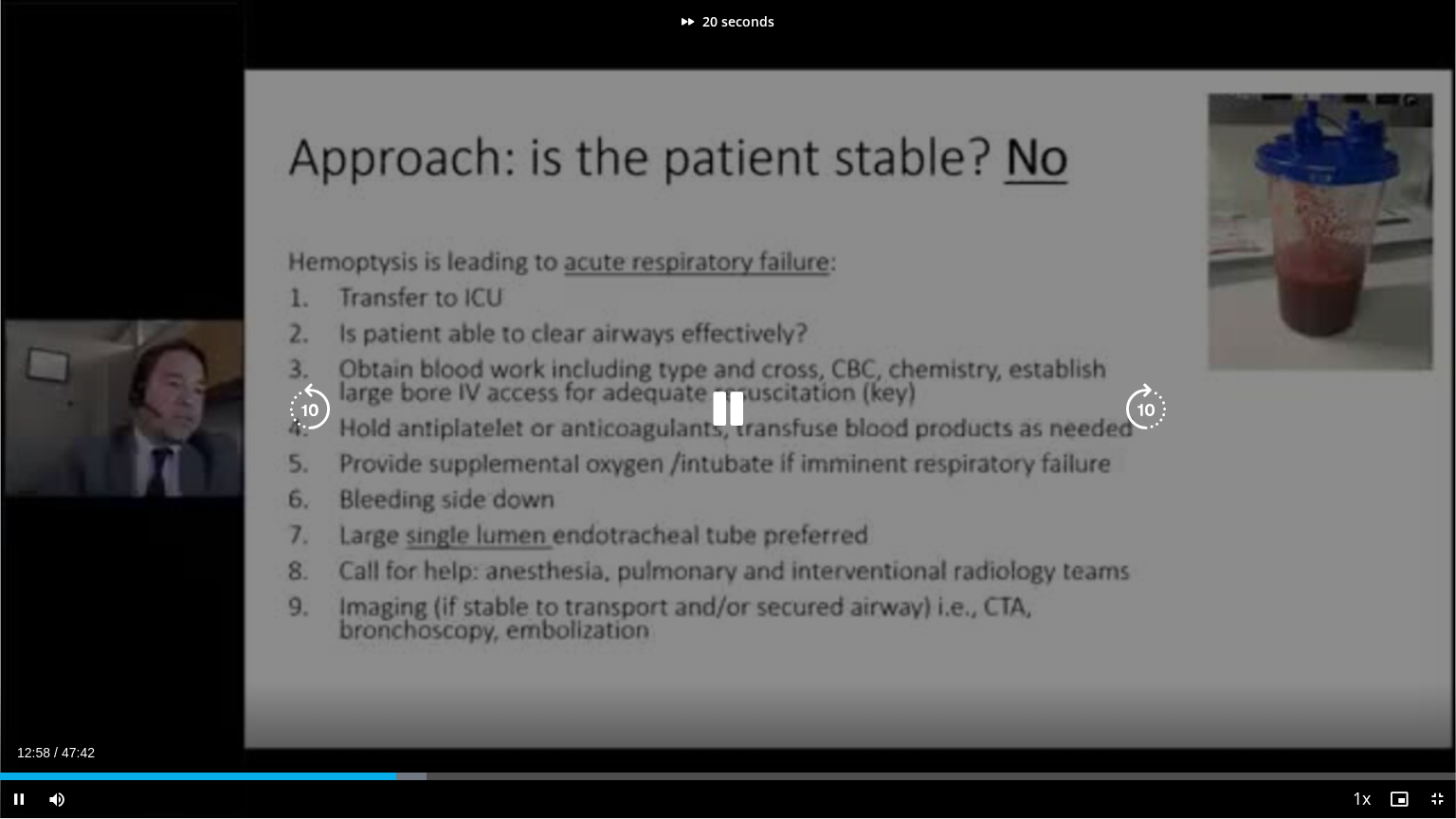 click at bounding box center [1146, 410] 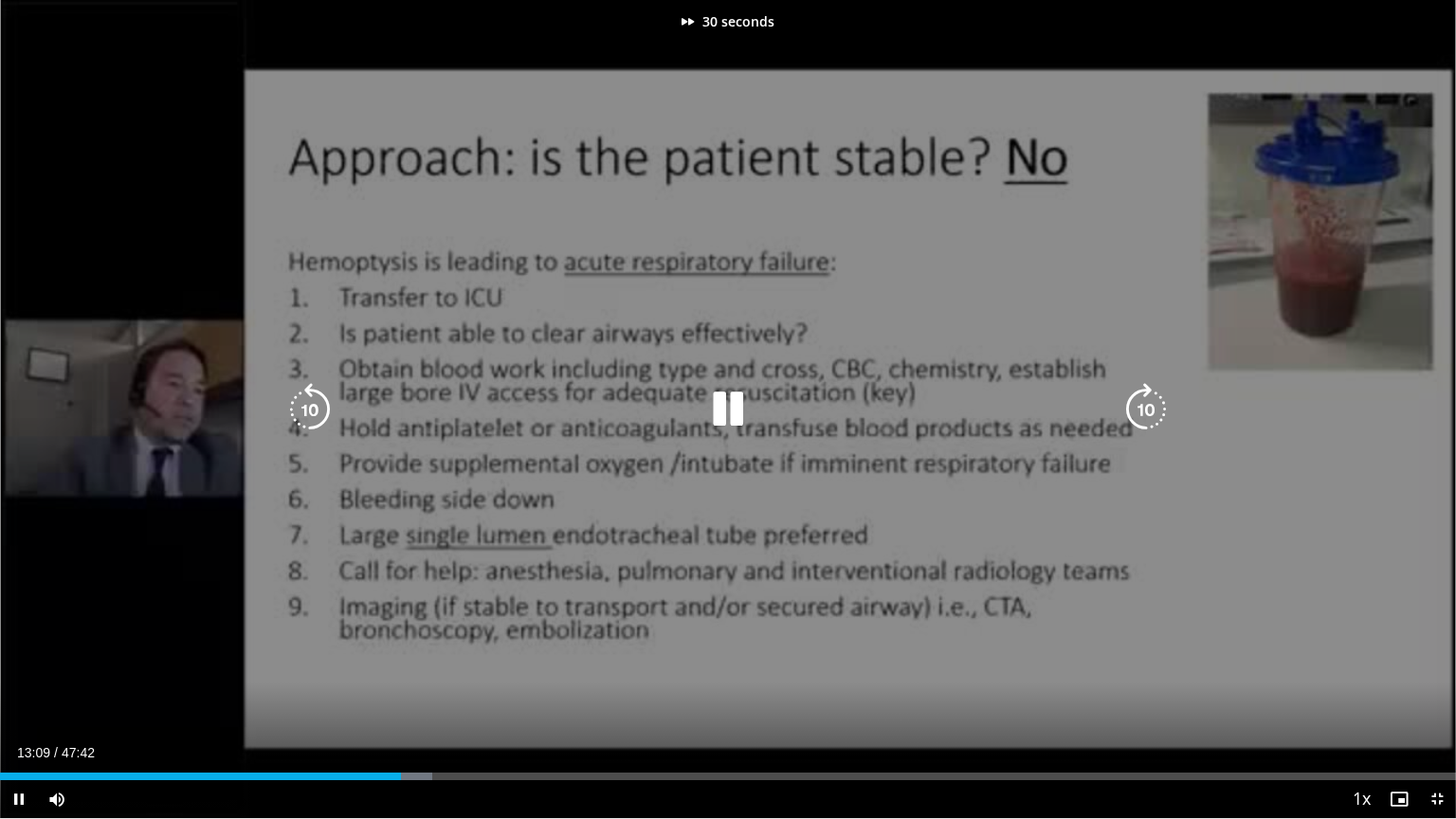 click at bounding box center (1146, 410) 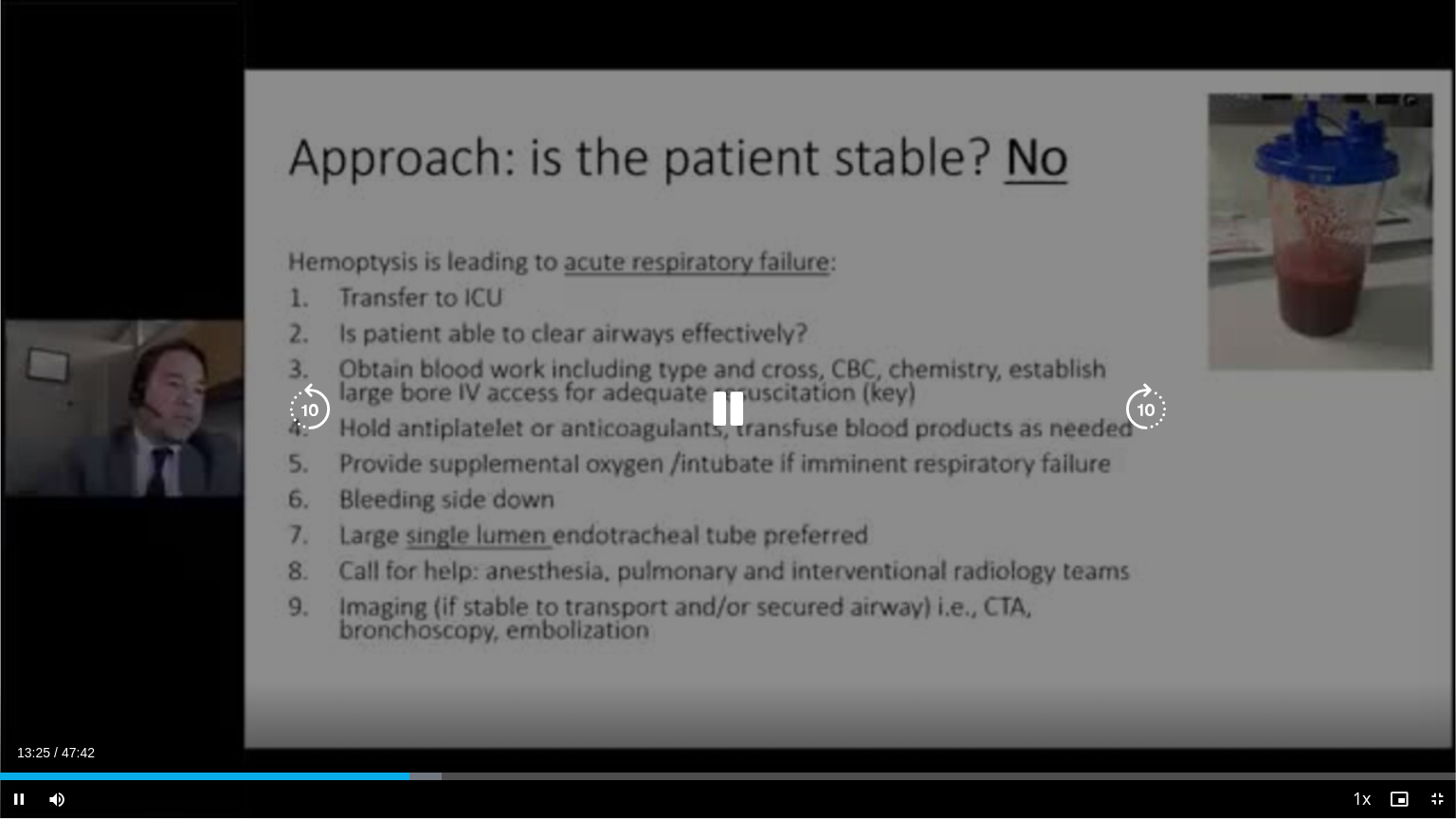 click at bounding box center (1146, 410) 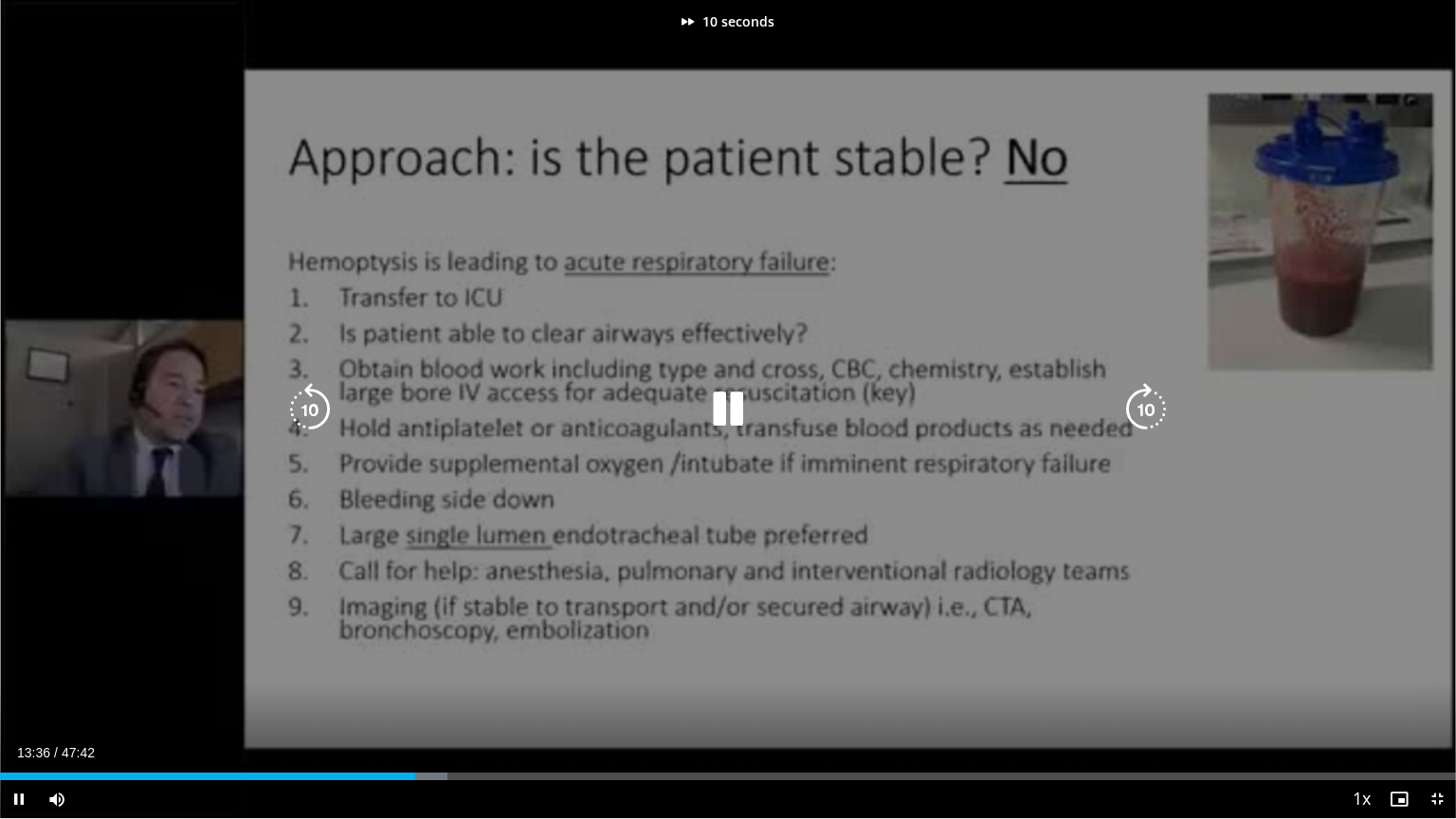 click at bounding box center (1146, 410) 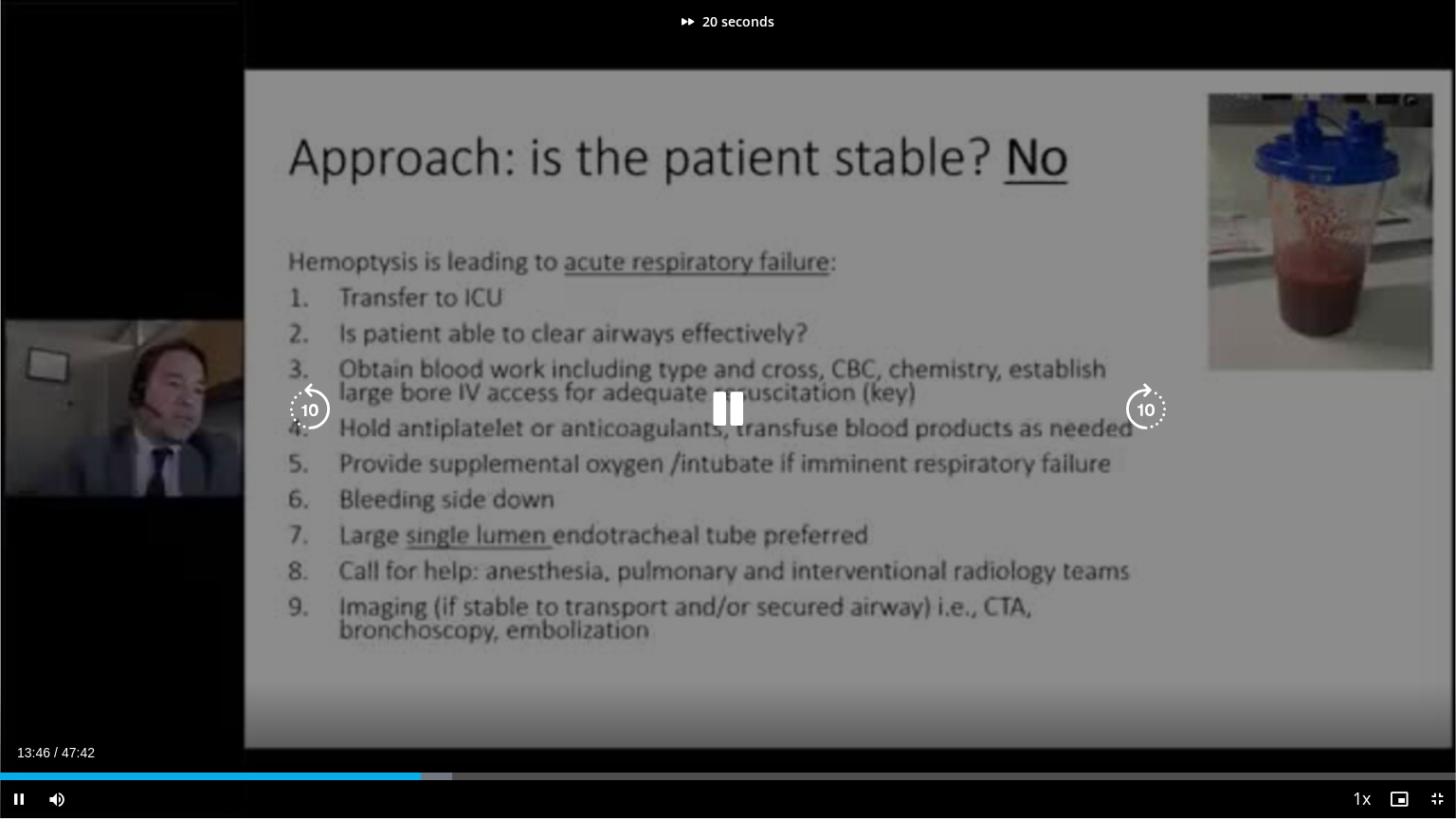 click at bounding box center (1146, 410) 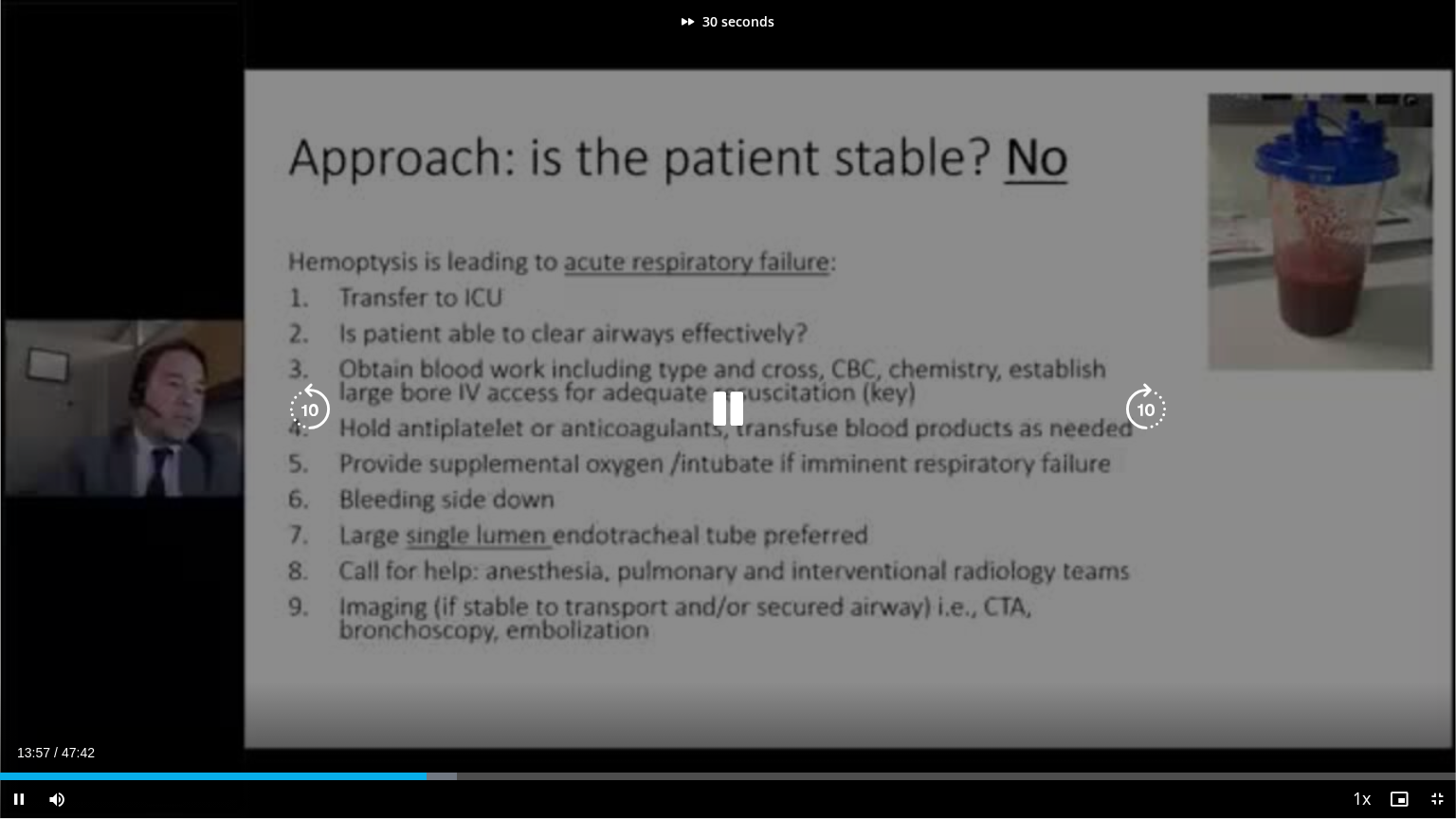click at bounding box center (1146, 410) 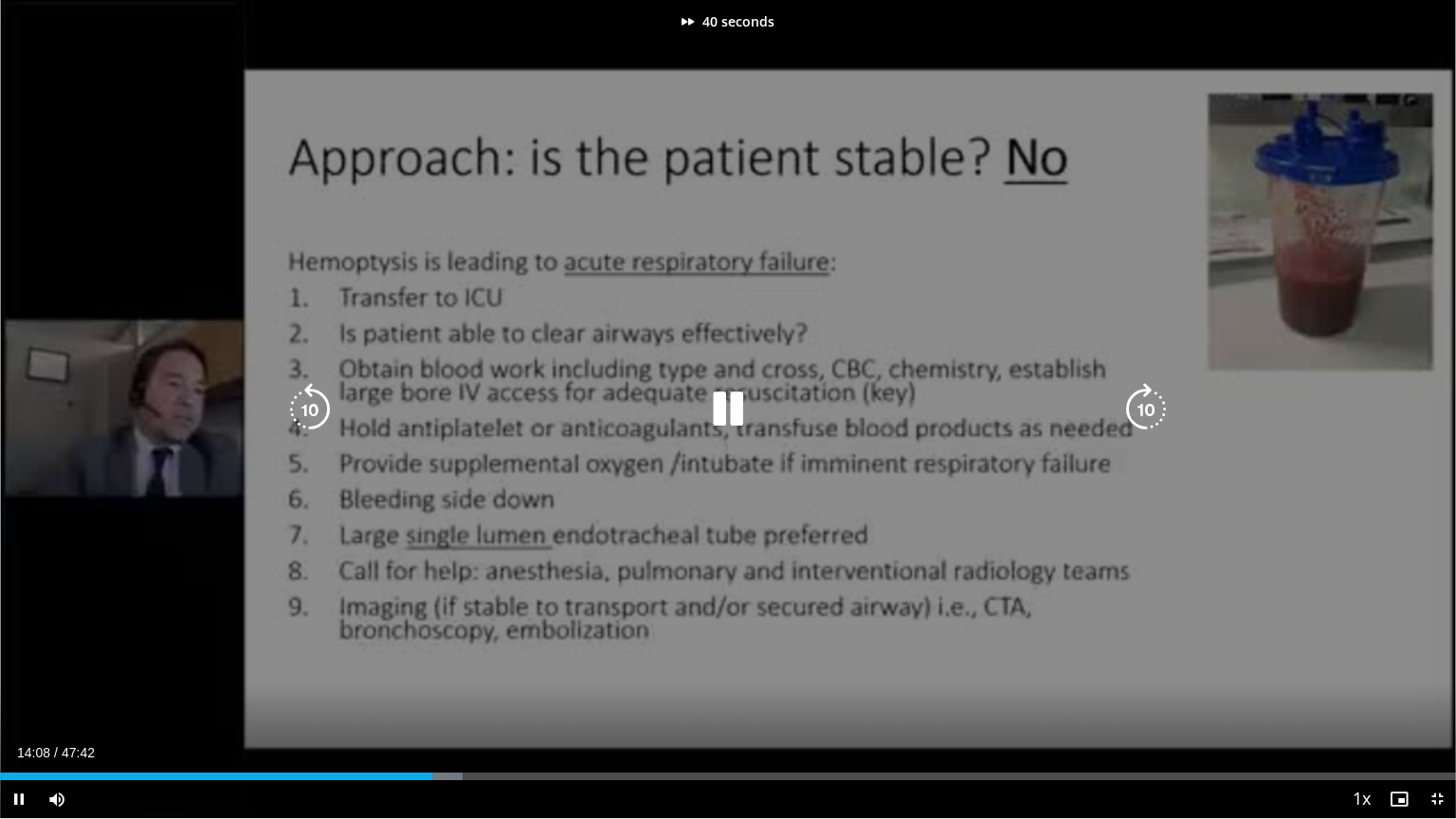 click at bounding box center [1146, 410] 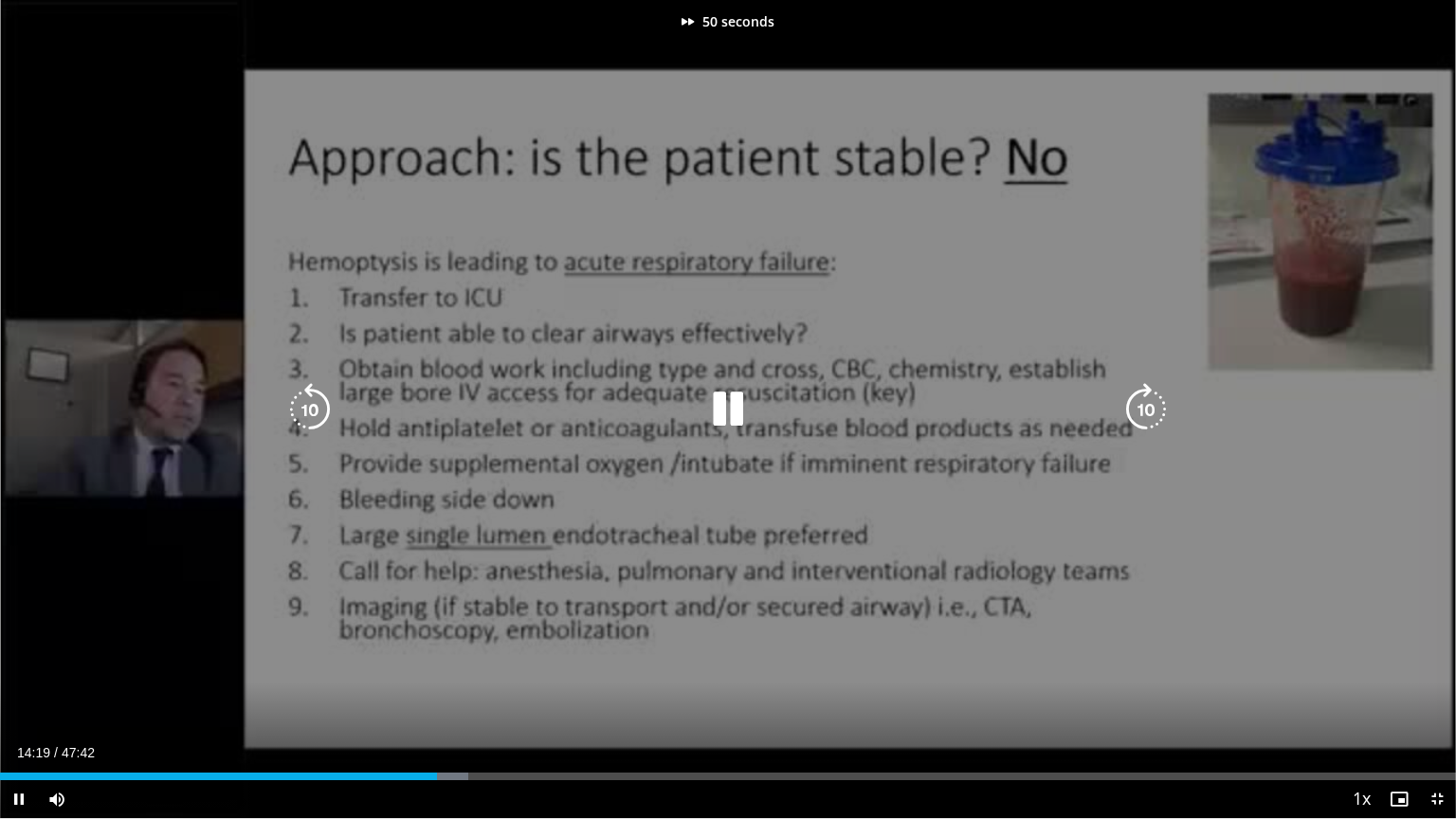 click at bounding box center [1146, 410] 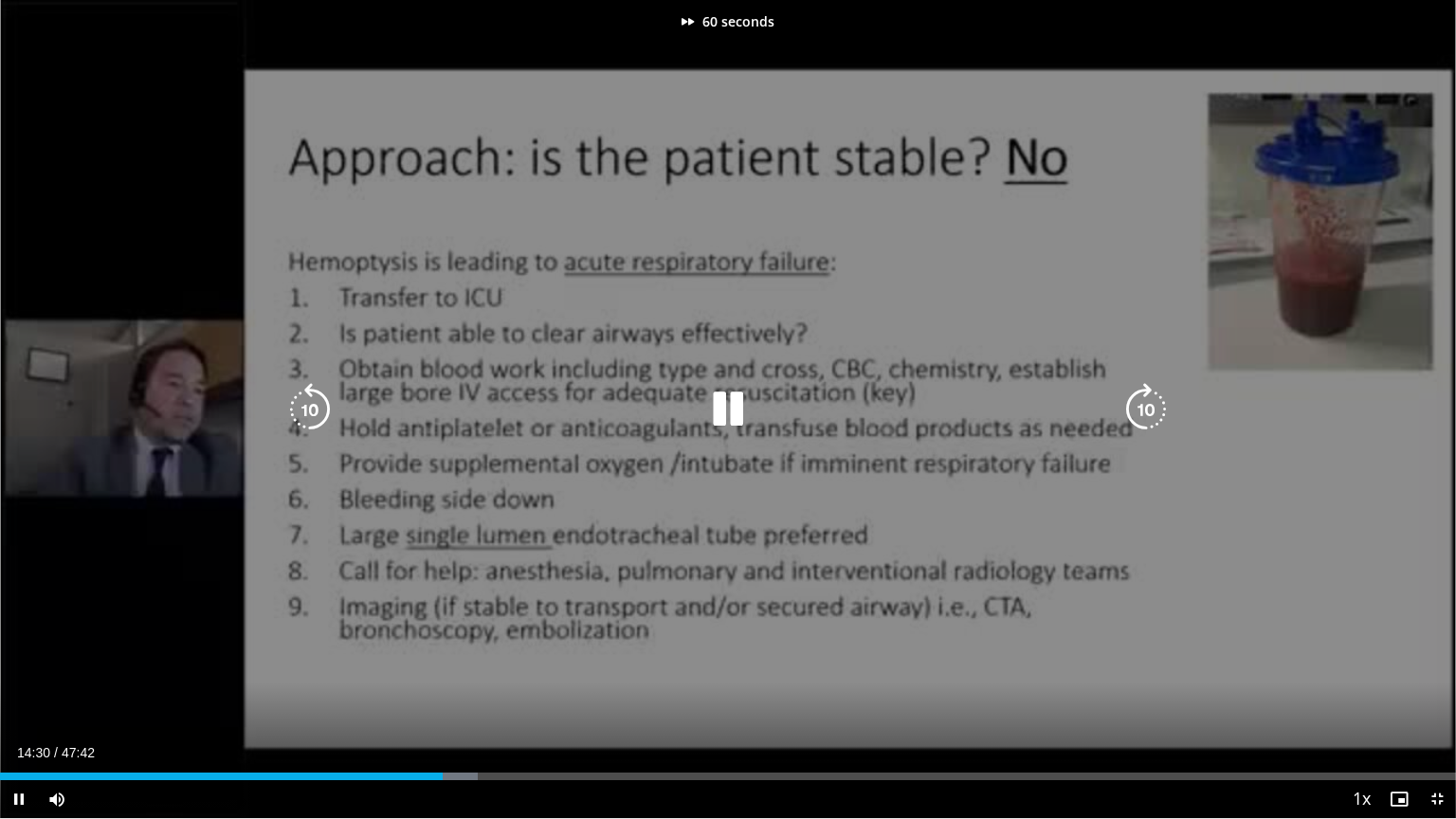 click at bounding box center [1146, 410] 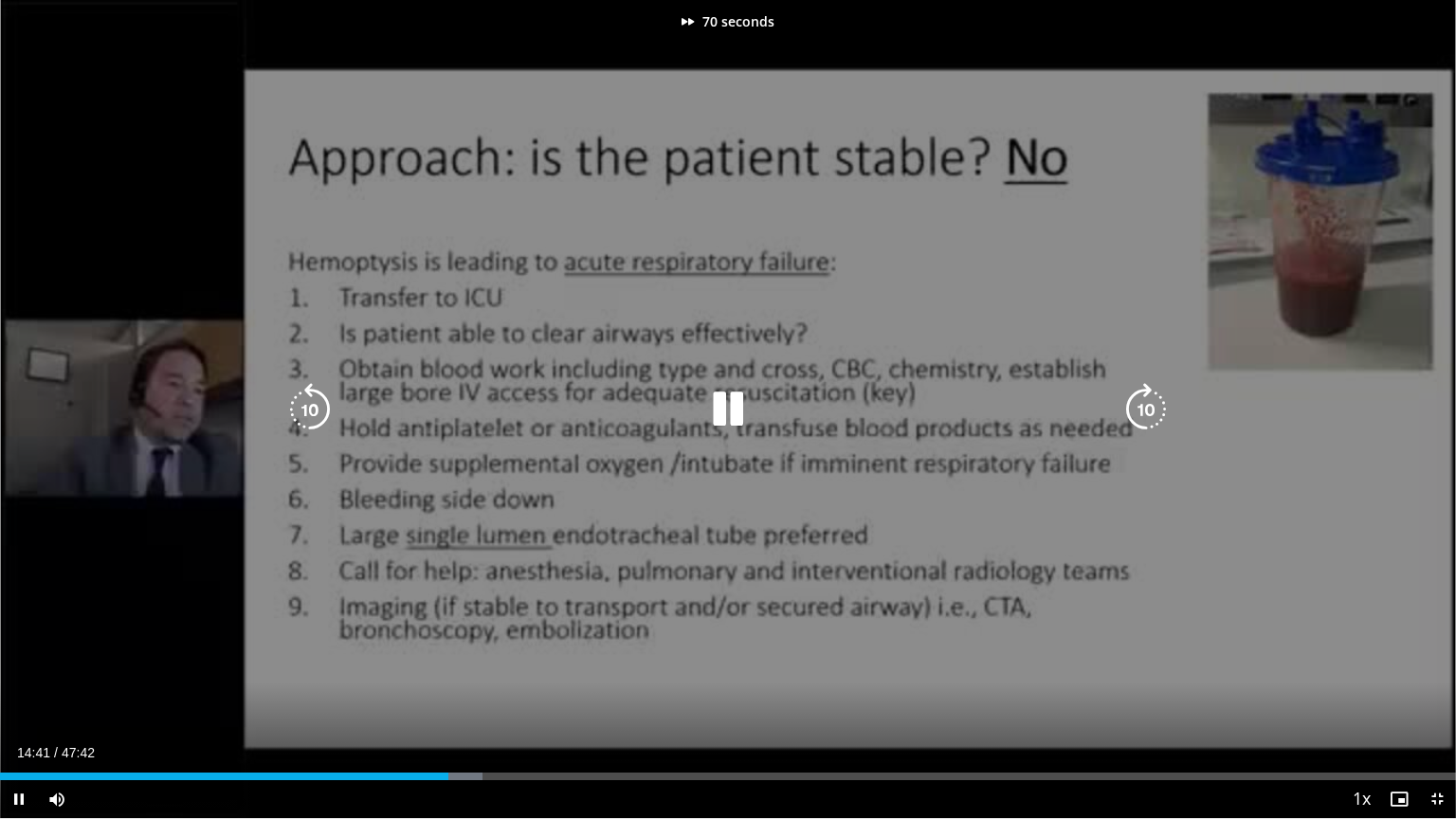 click at bounding box center [1146, 410] 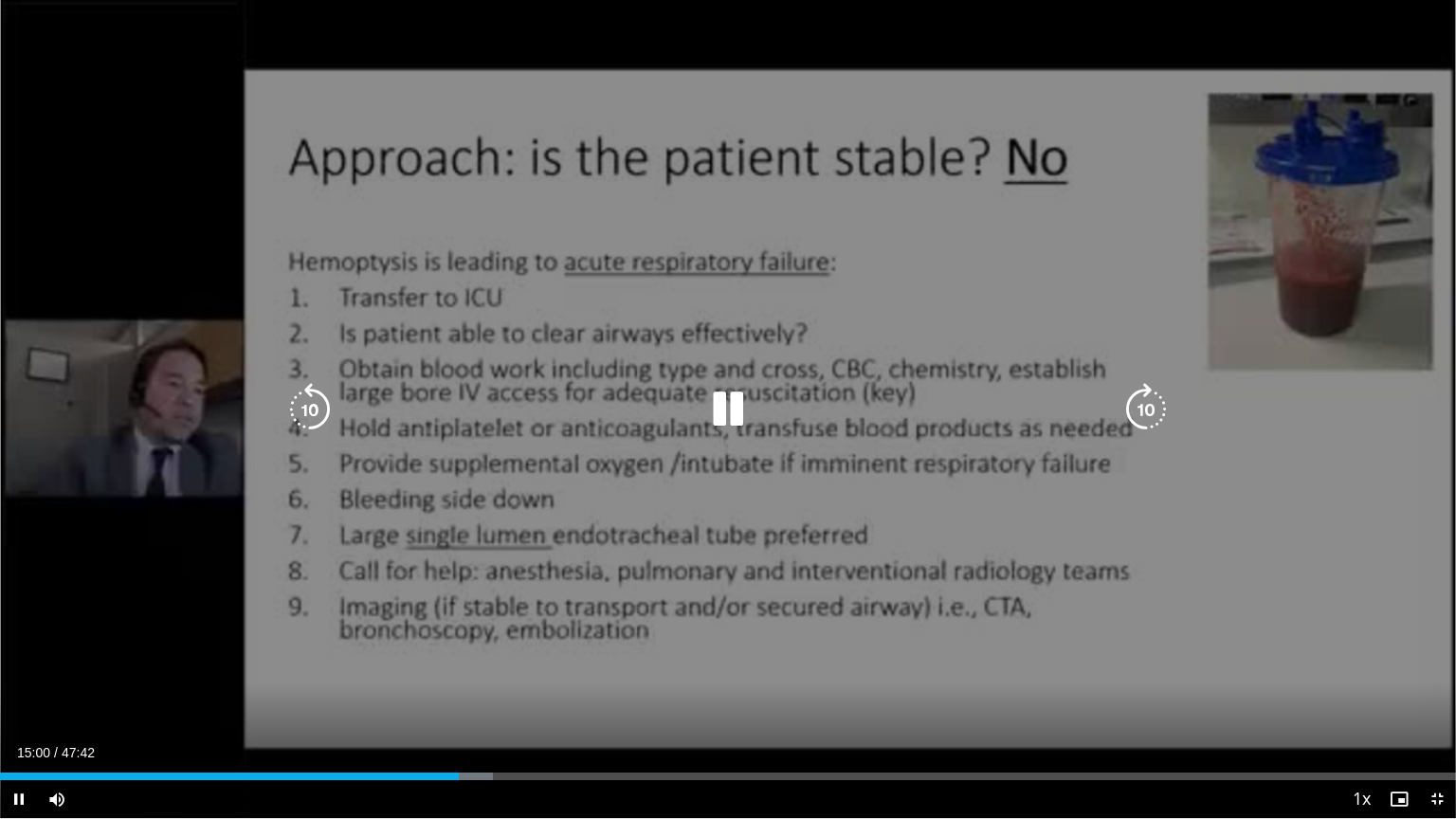 click at bounding box center (1146, 410) 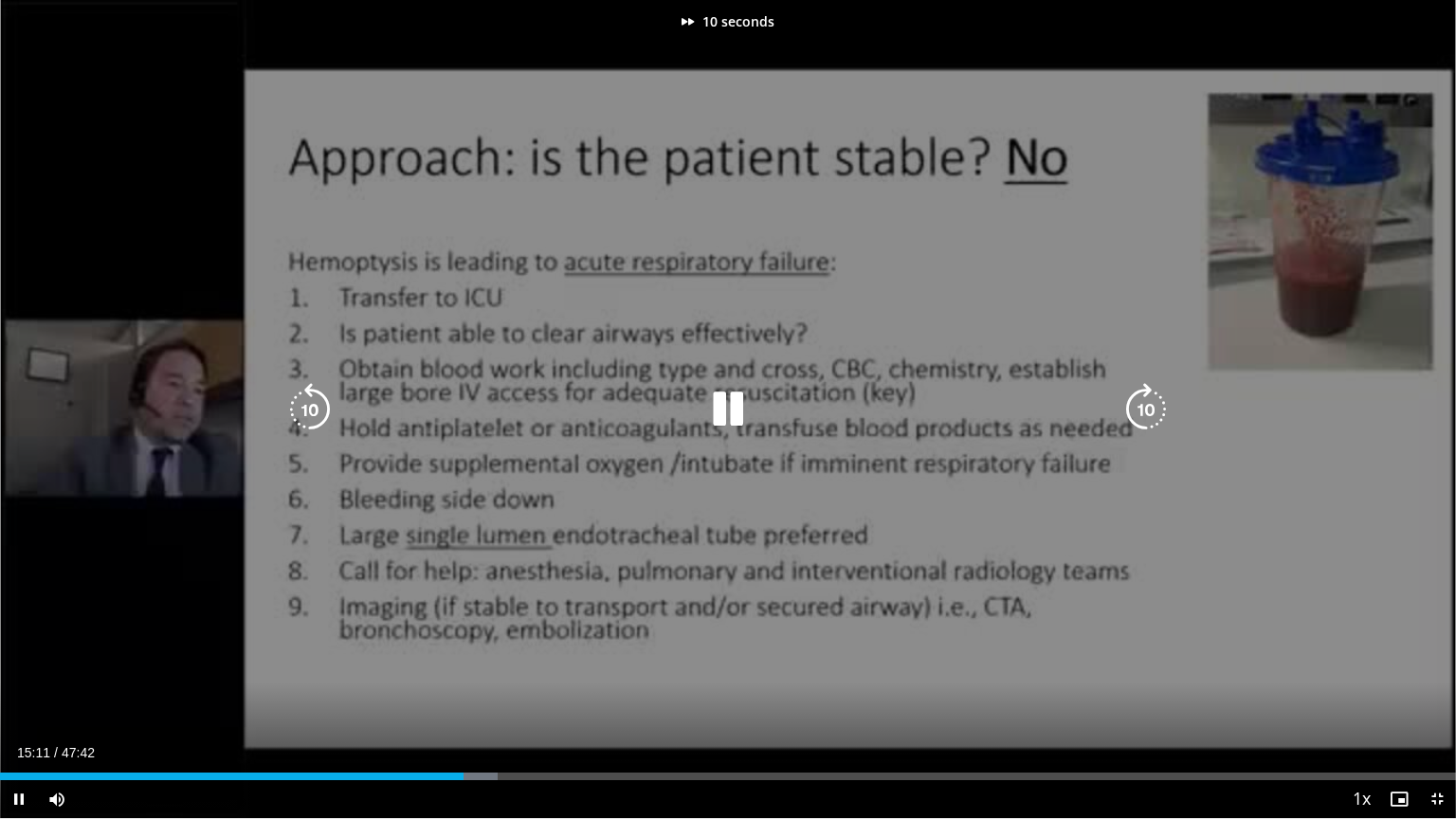 click at bounding box center [1146, 410] 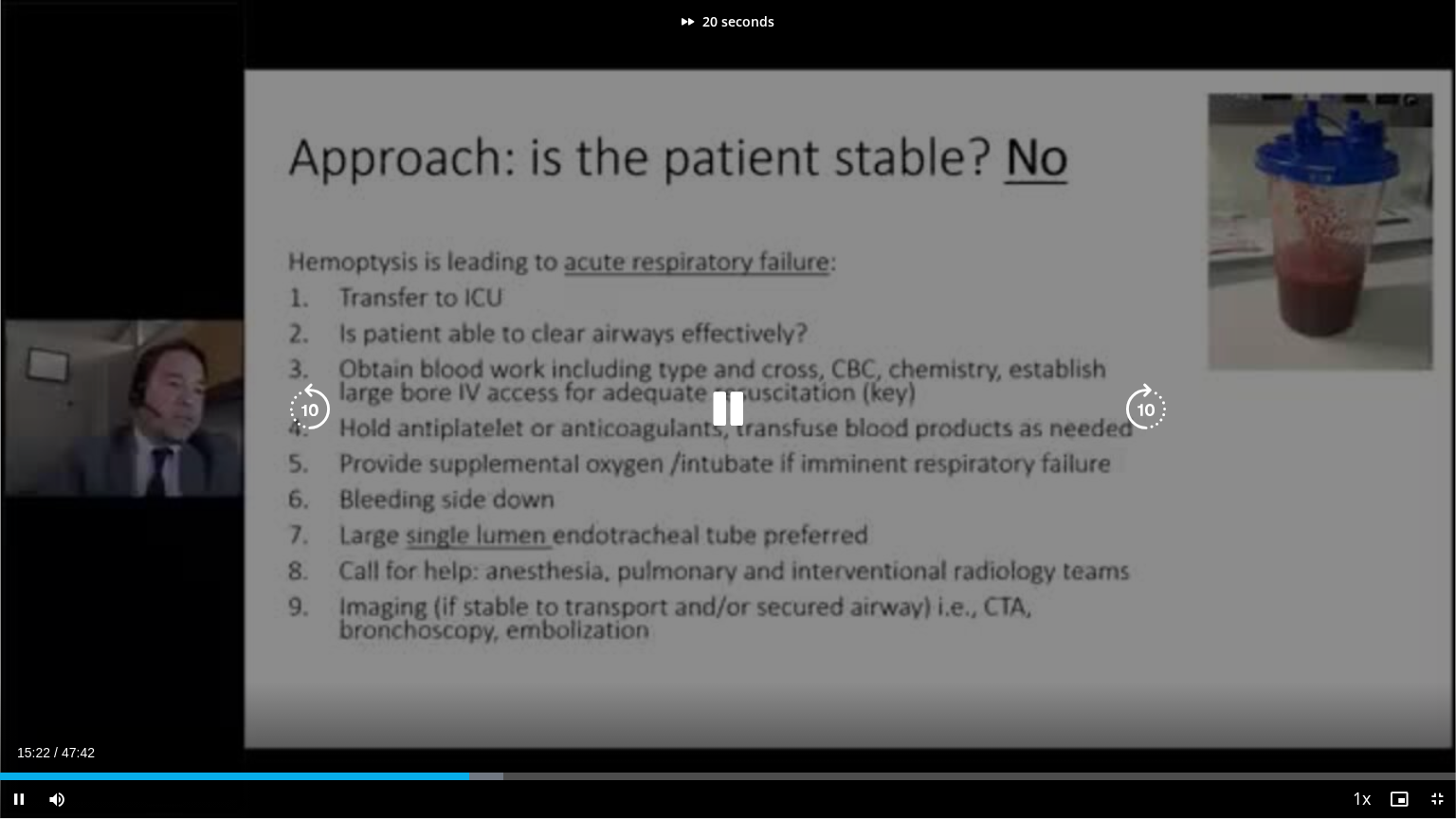 click at bounding box center [1146, 410] 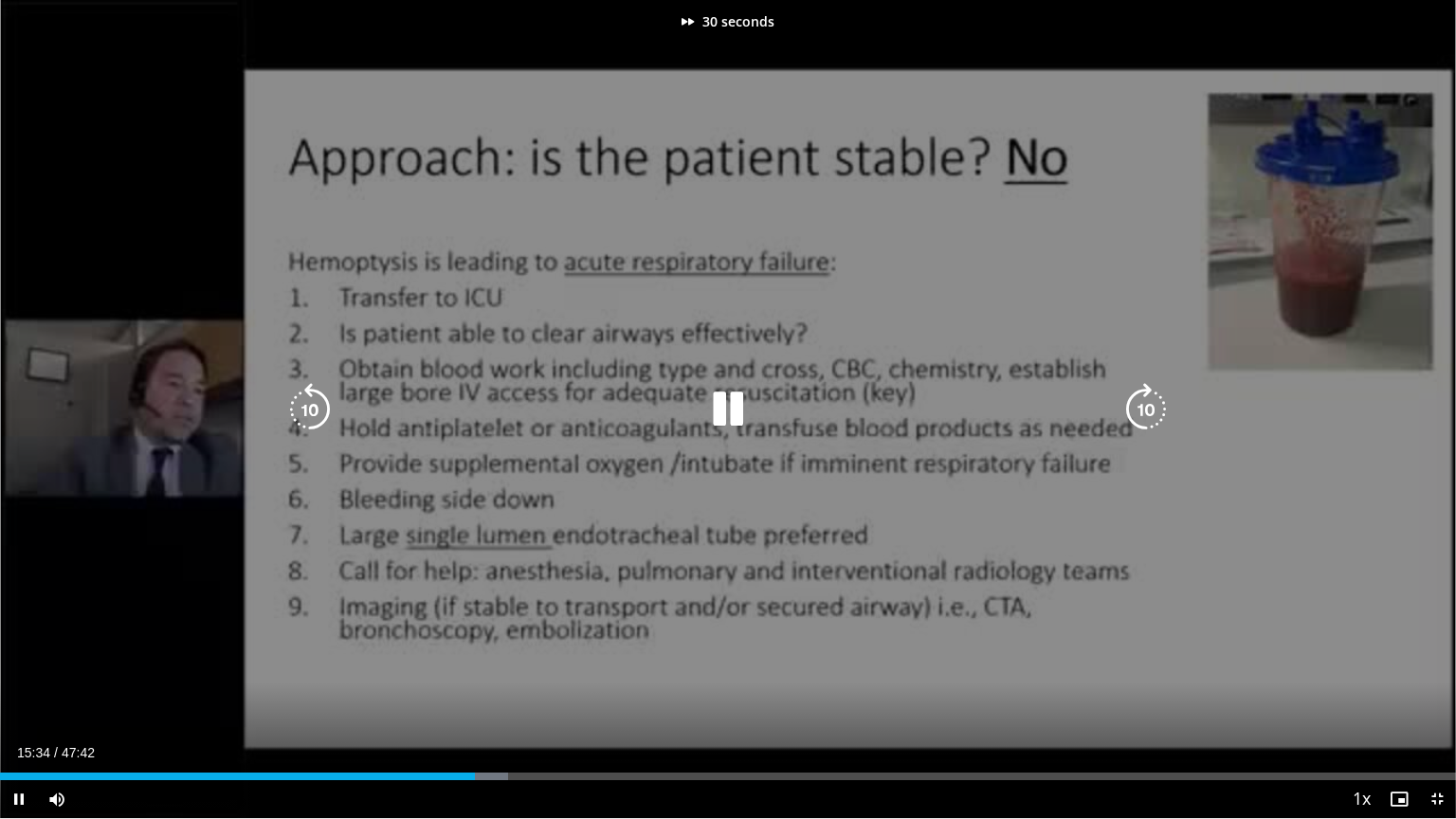 click at bounding box center (1146, 410) 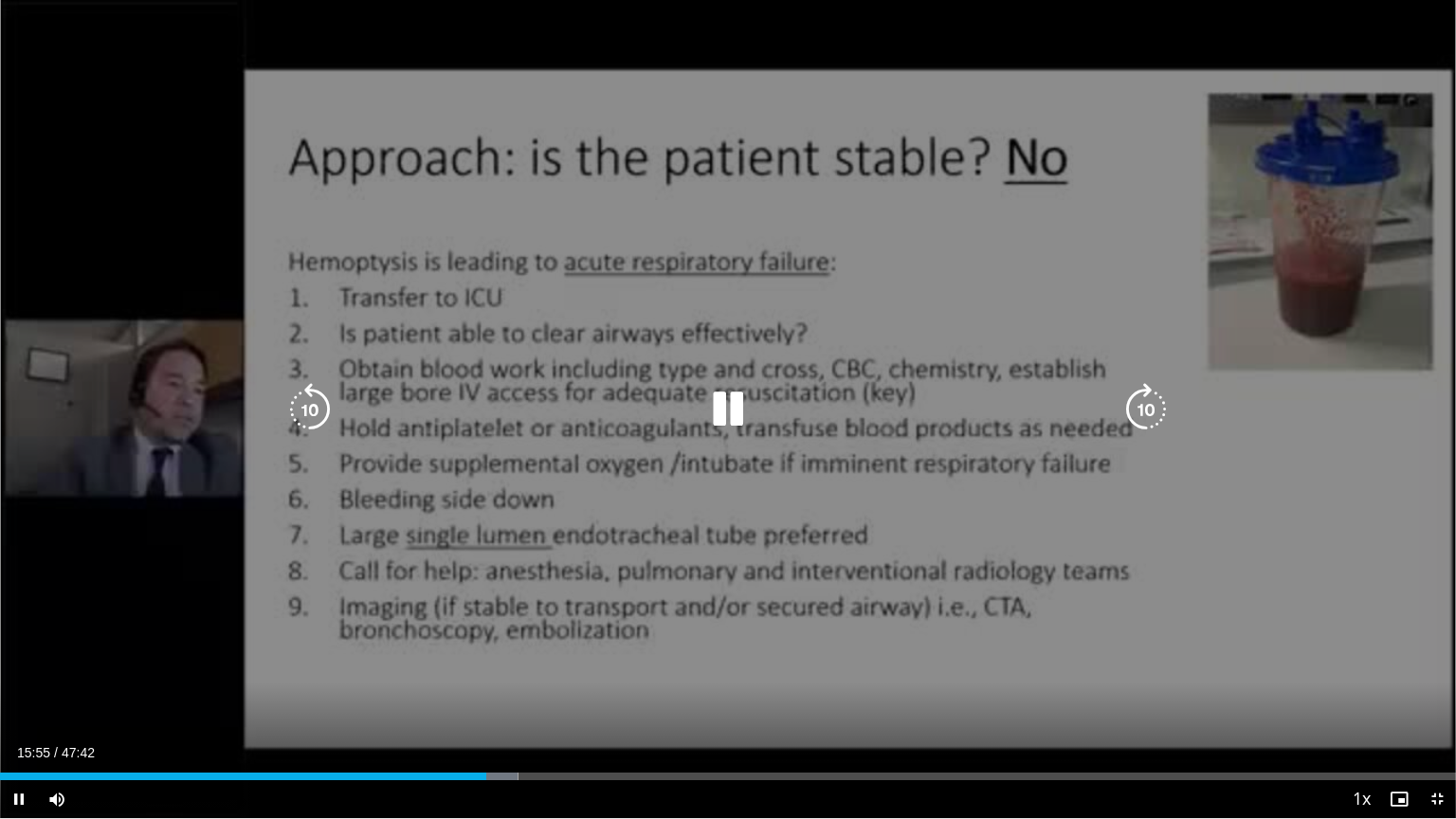 click at bounding box center [1146, 410] 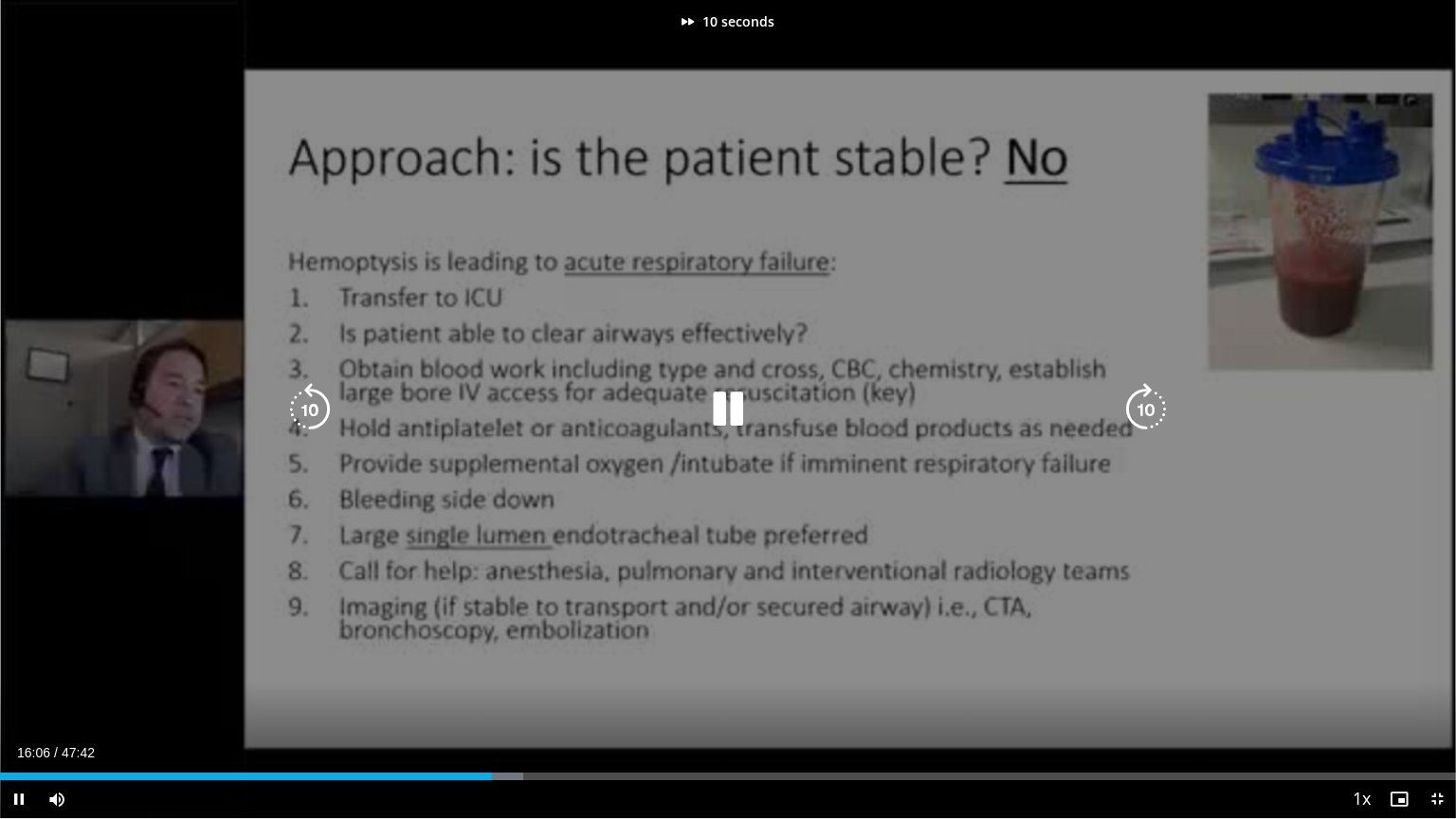 click at bounding box center [1146, 410] 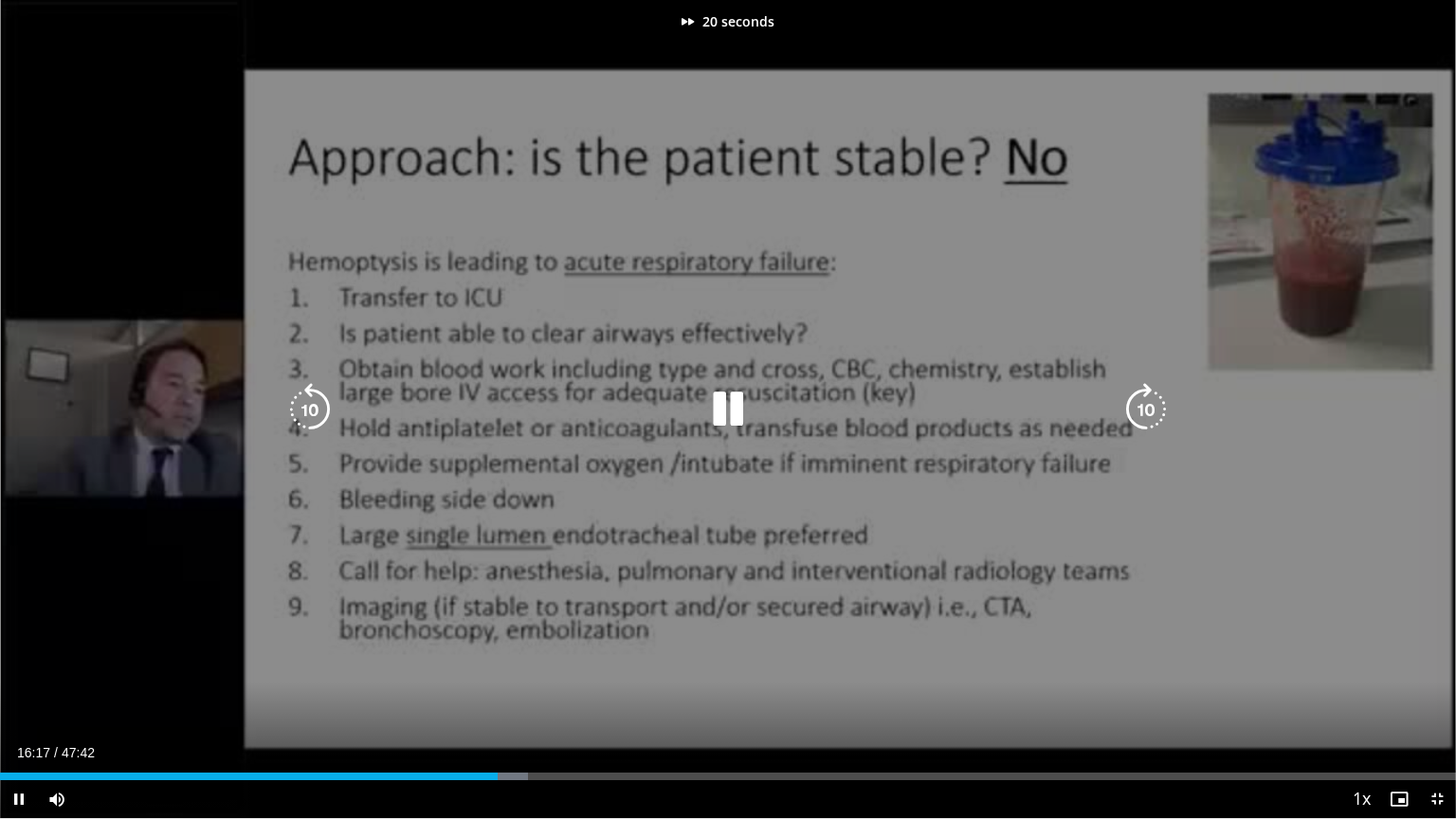 click at bounding box center [1146, 410] 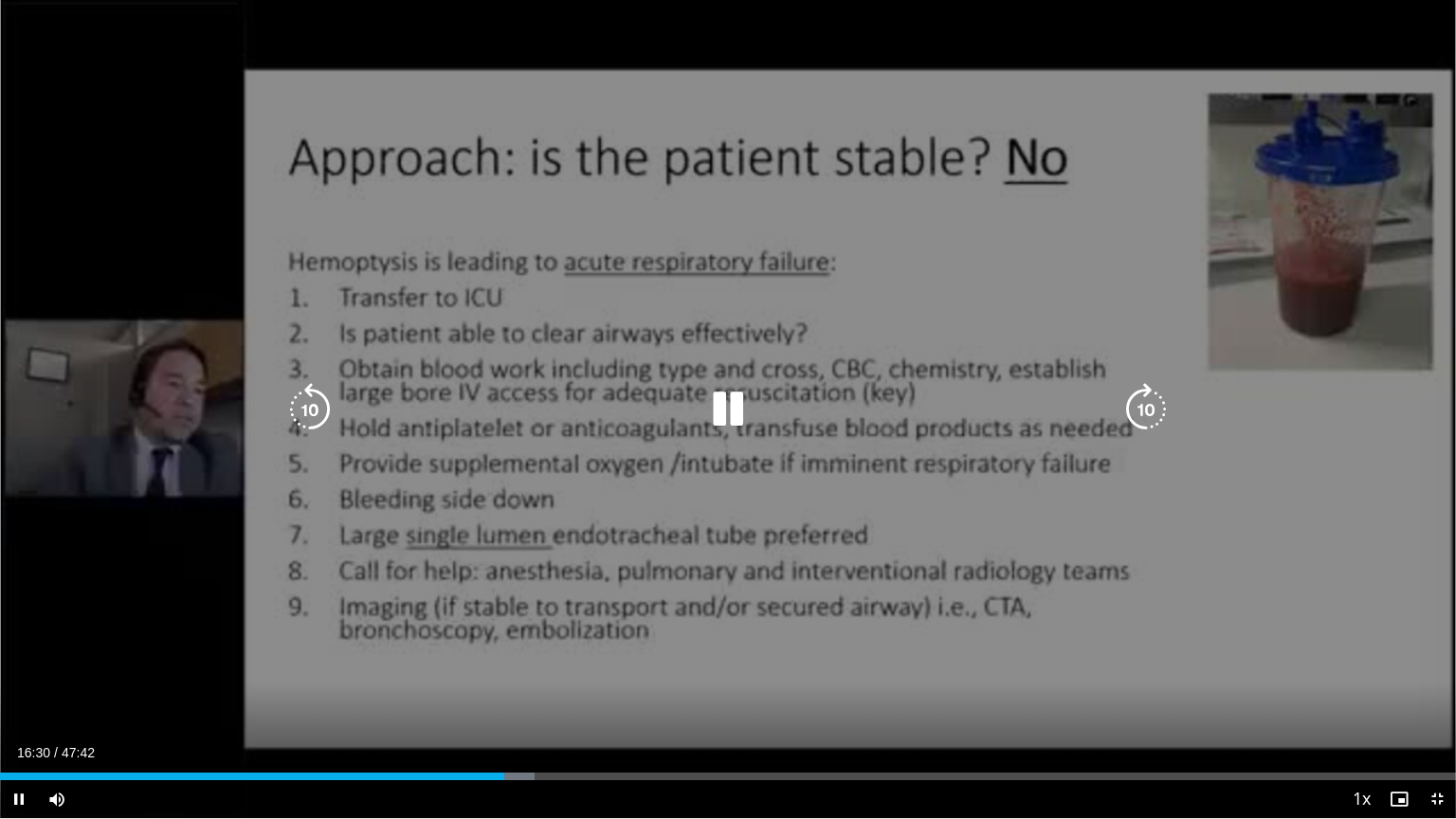 click at bounding box center [728, 410] 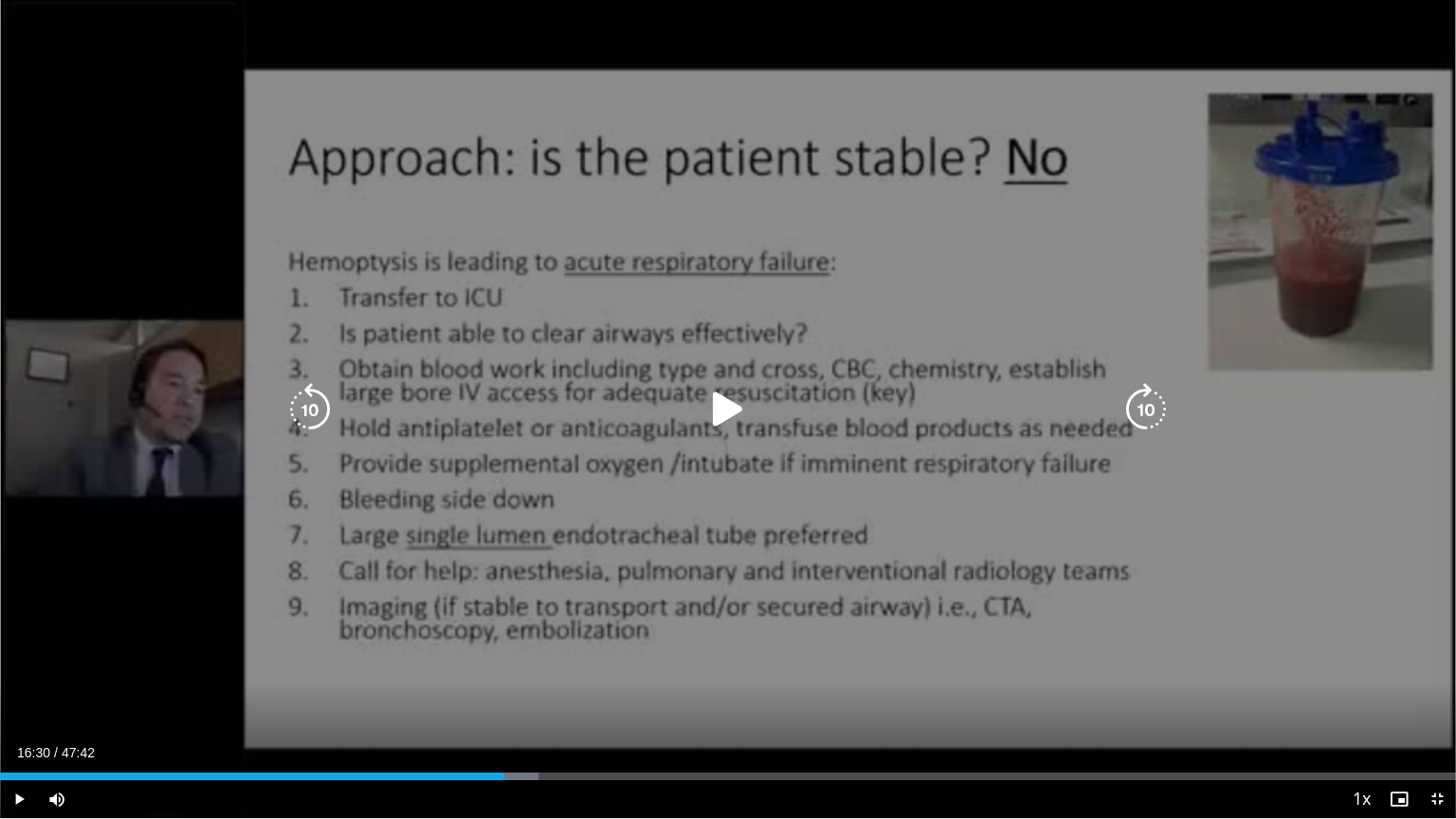 click at bounding box center [728, 410] 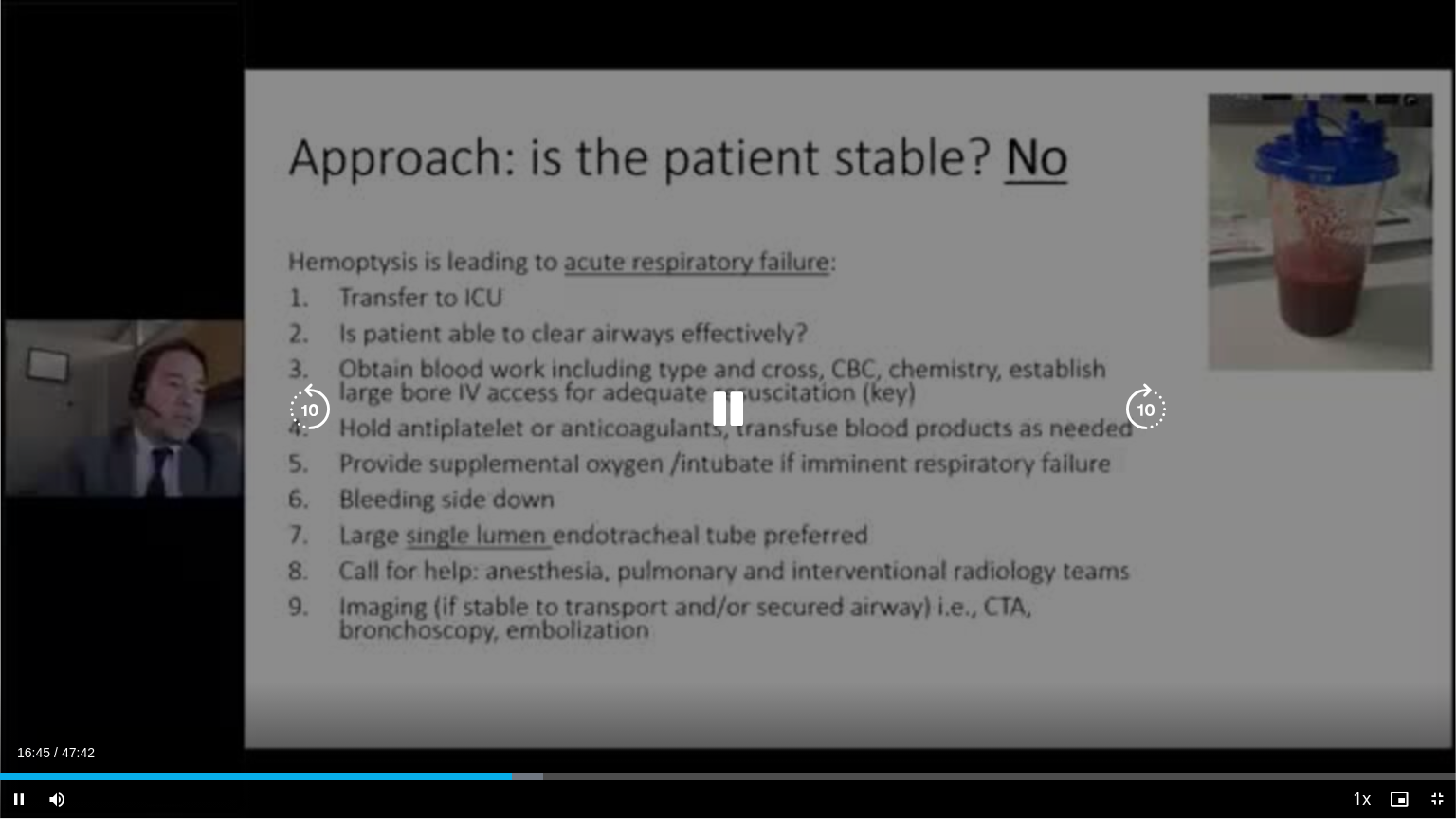 click at bounding box center (1146, 410) 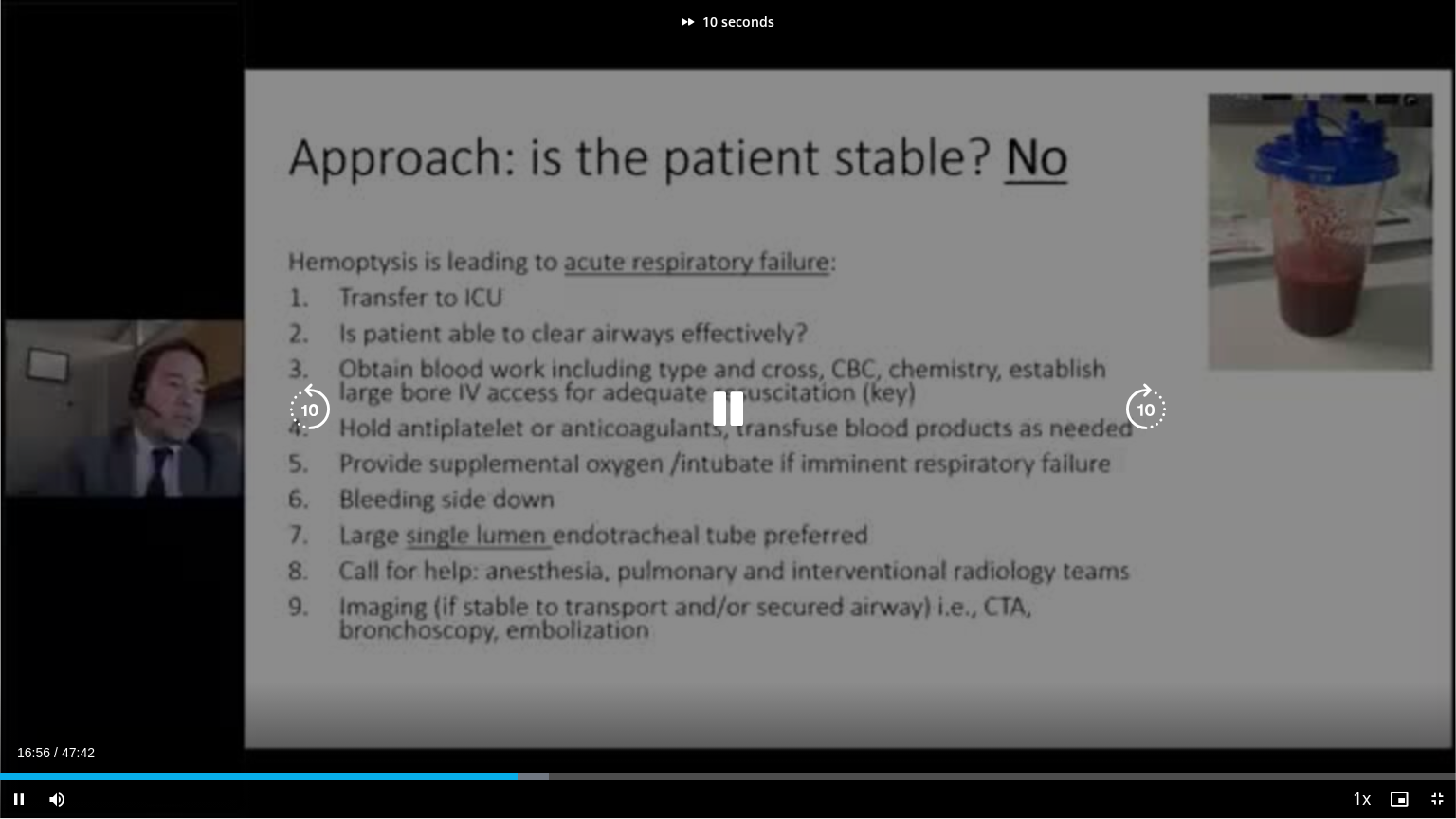 click at bounding box center [1146, 410] 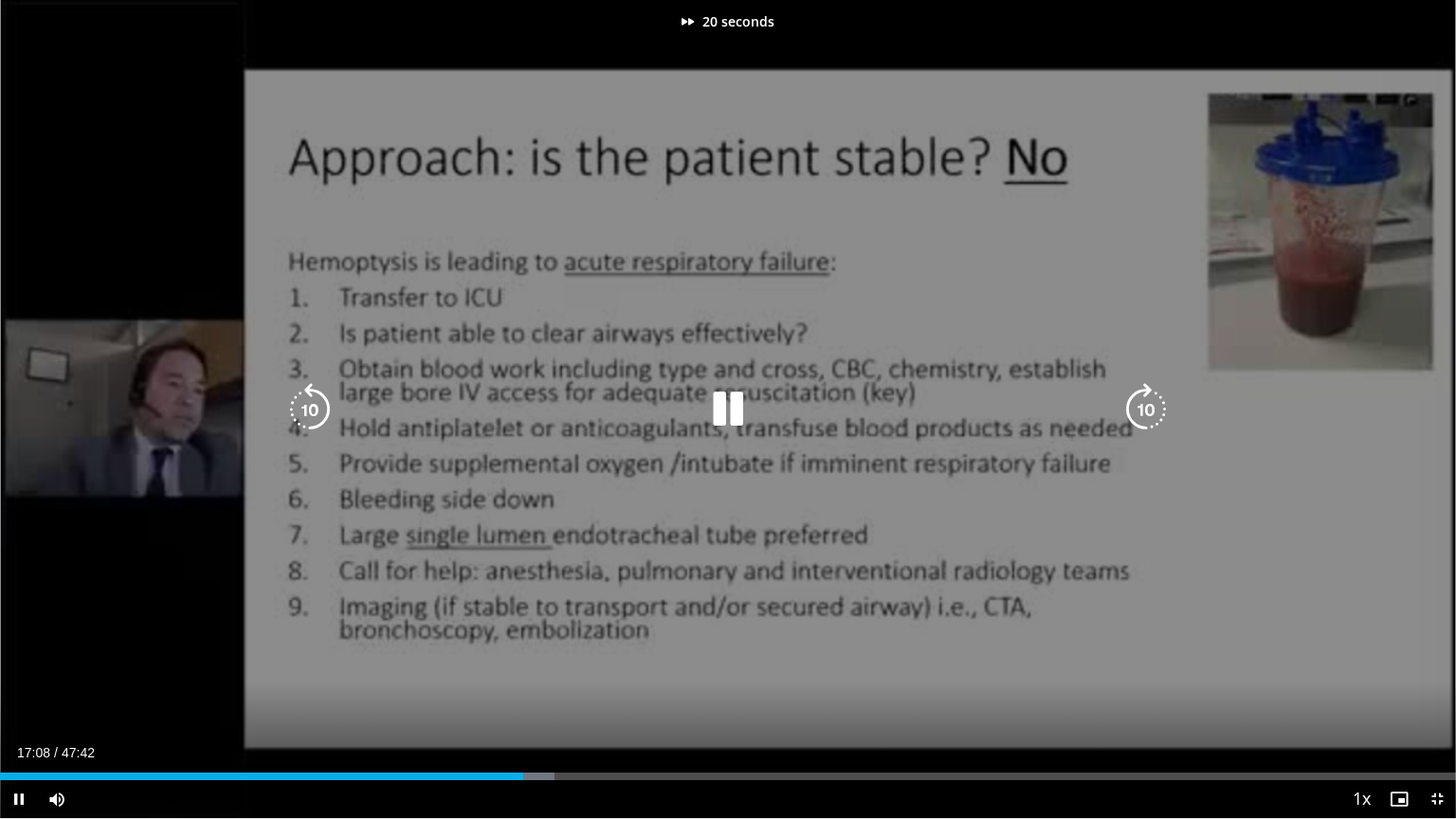 click at bounding box center (1146, 410) 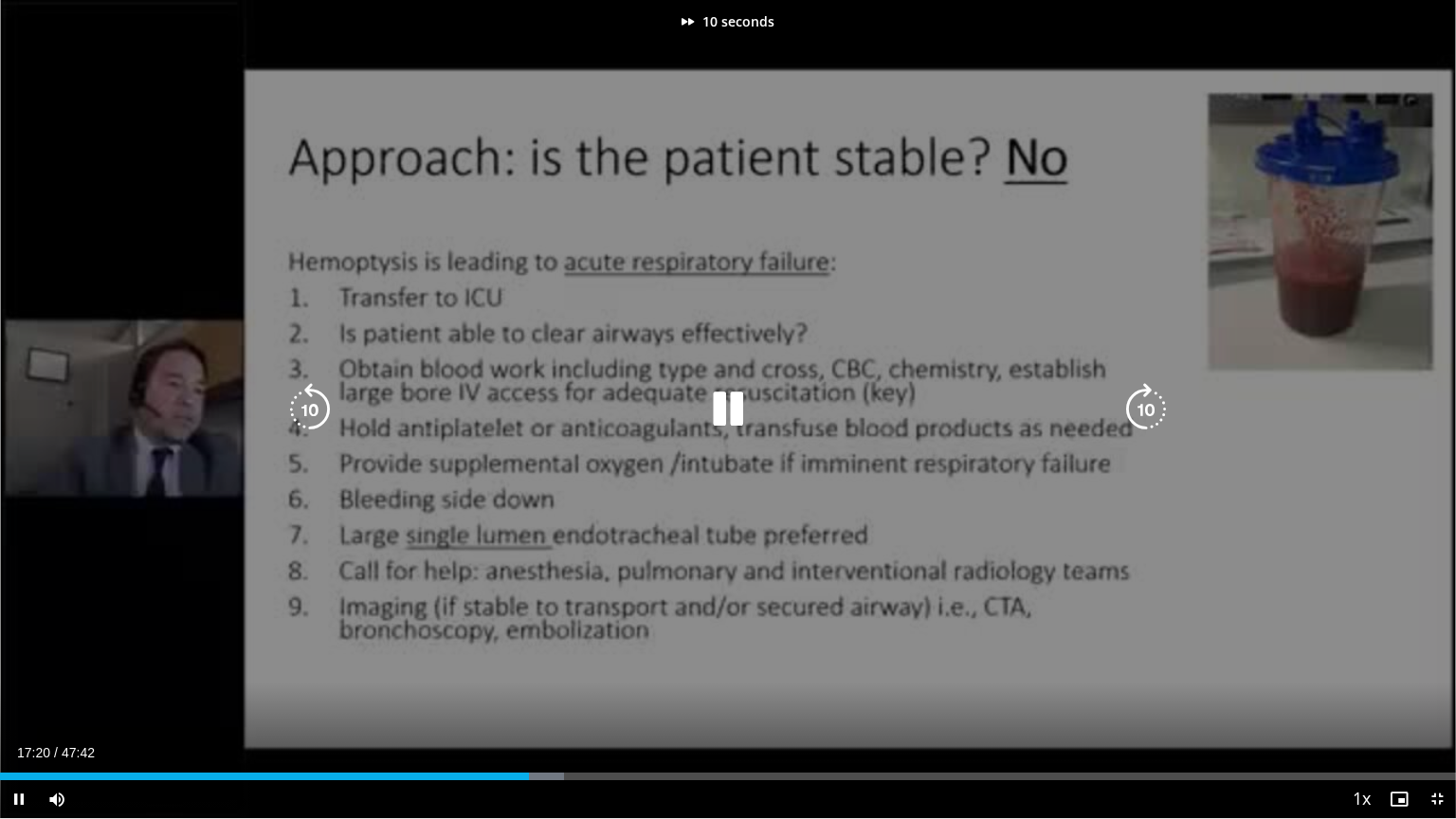 click at bounding box center [1146, 410] 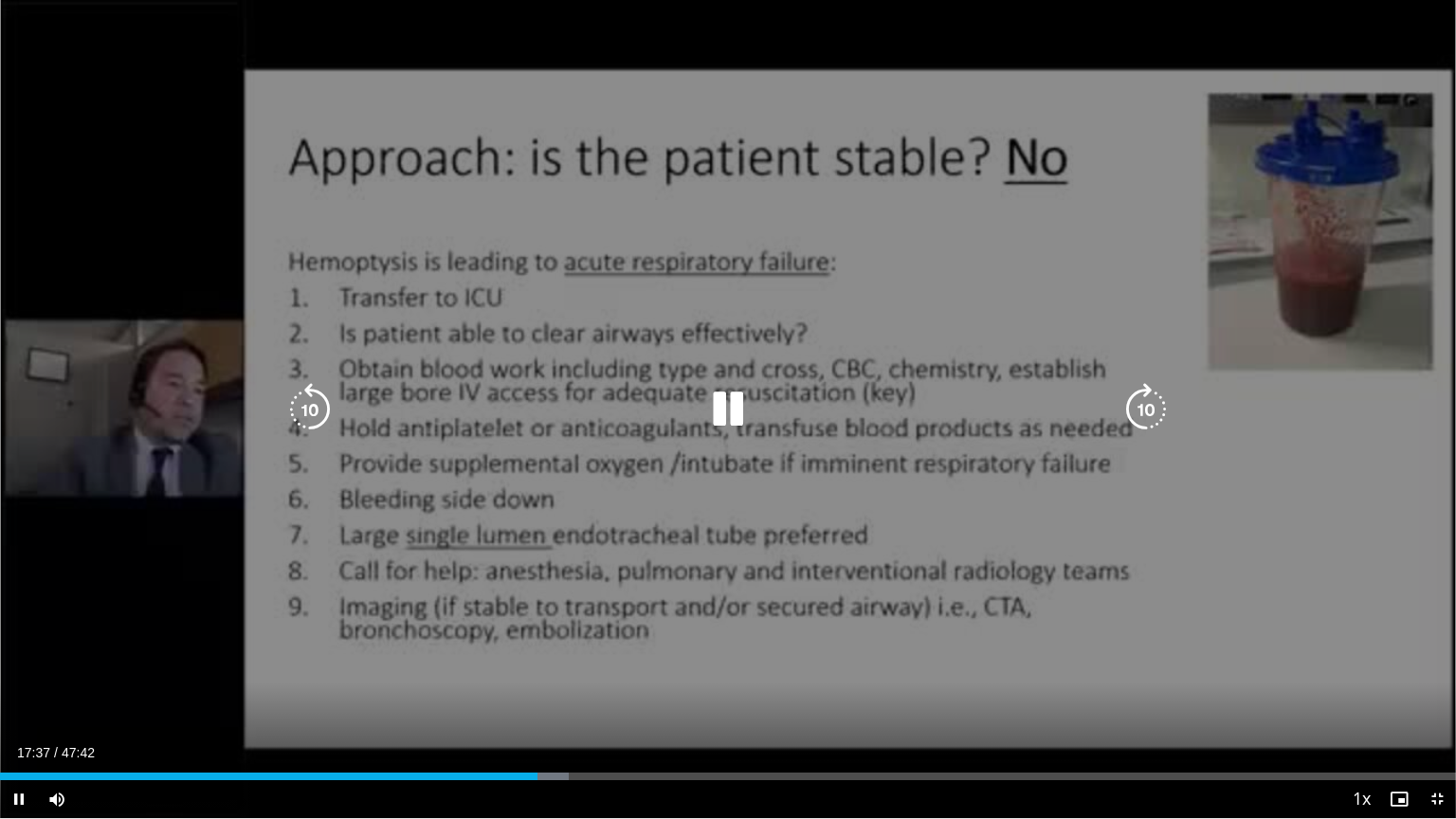 click at bounding box center (1146, 410) 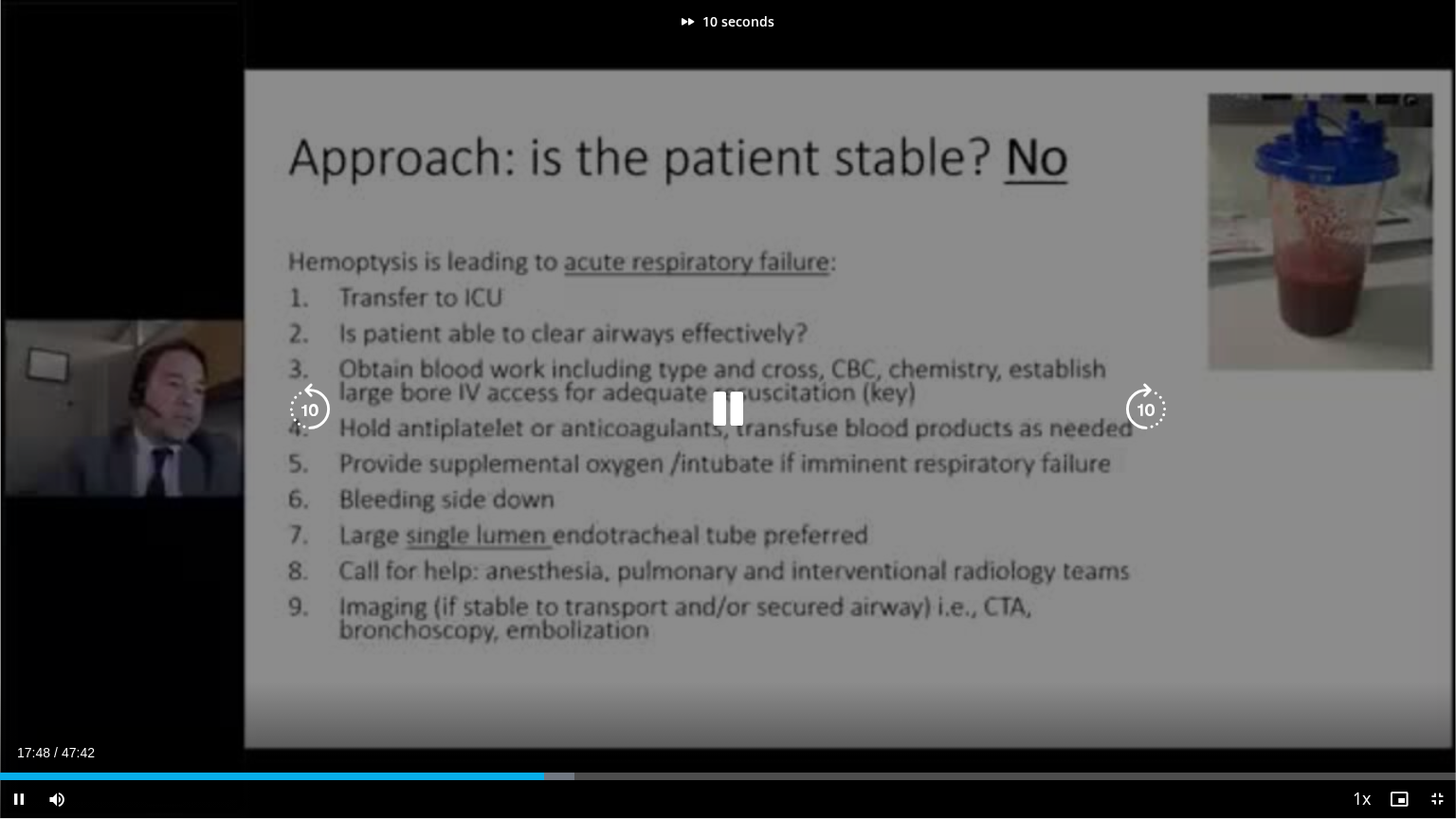 click at bounding box center (1146, 410) 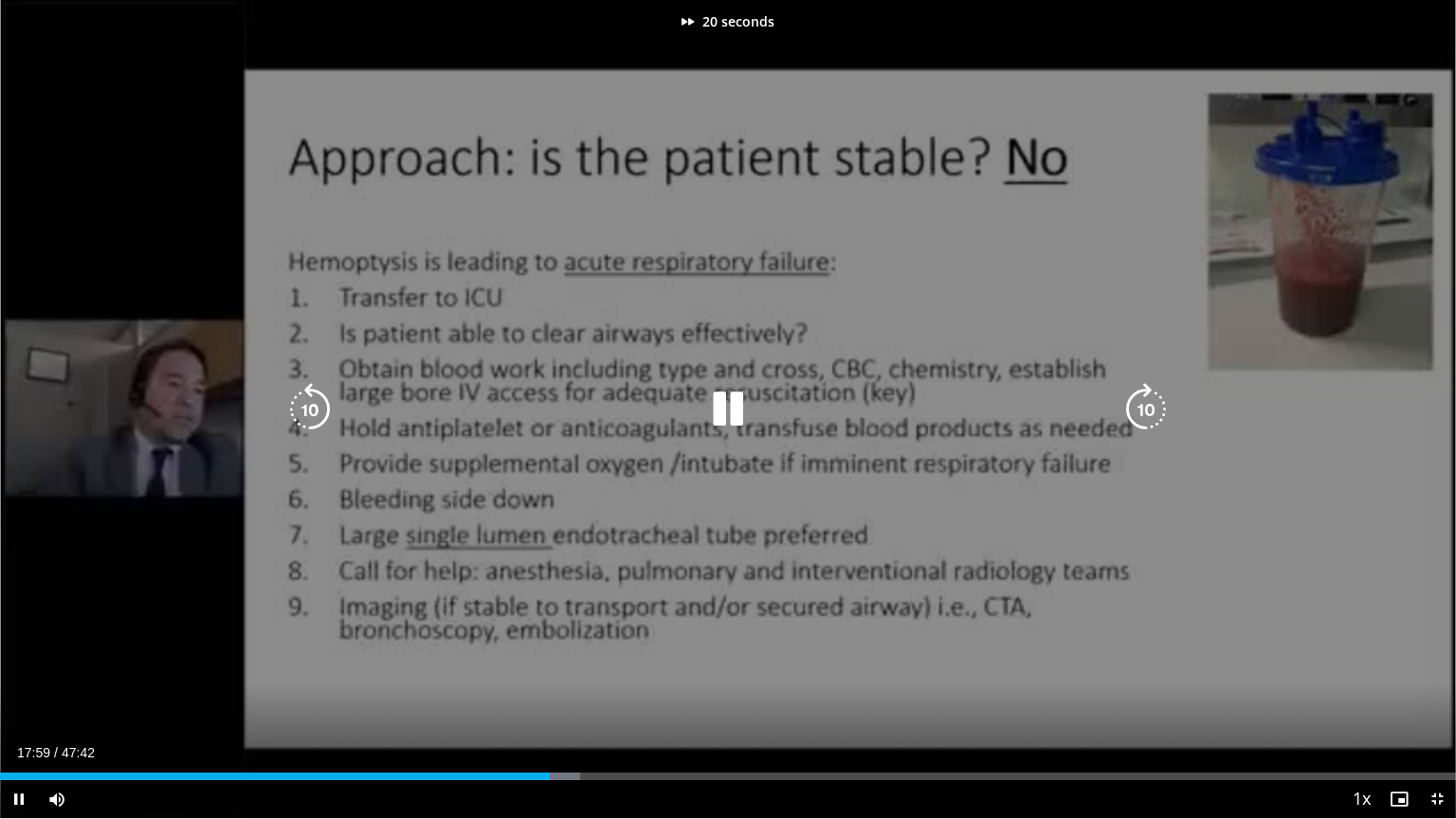 click at bounding box center (1146, 410) 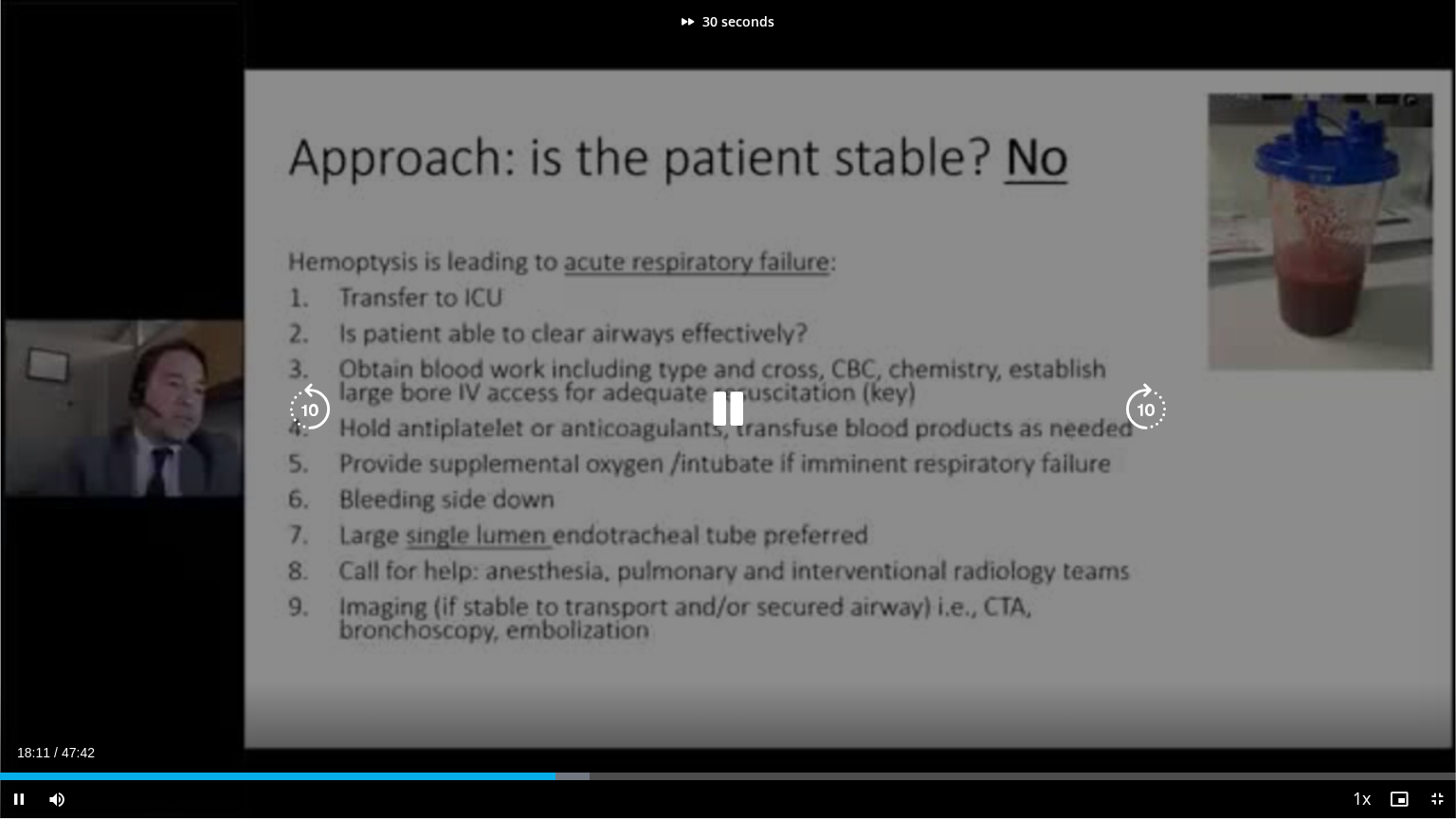 click at bounding box center (1146, 410) 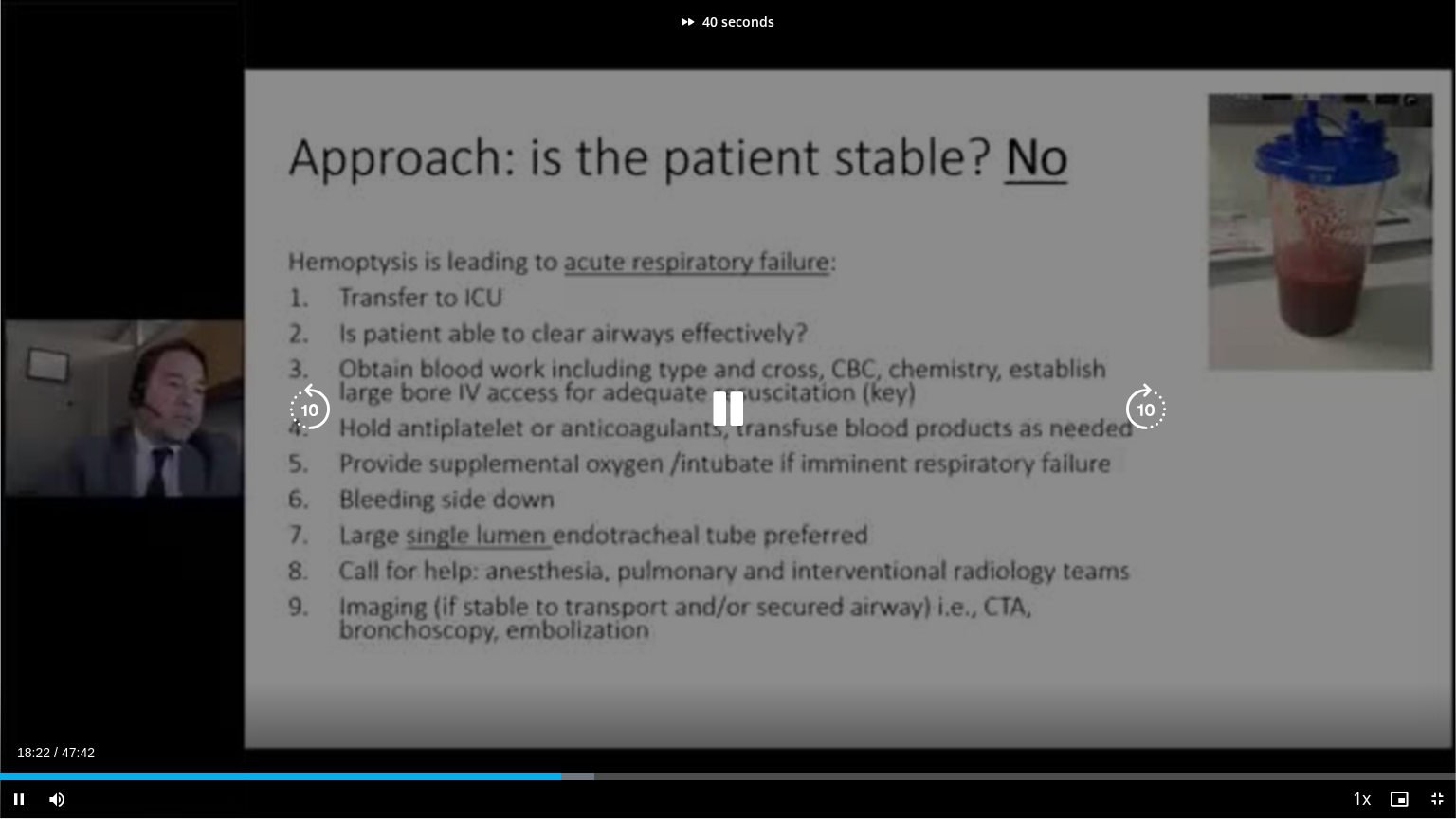 click at bounding box center [1146, 410] 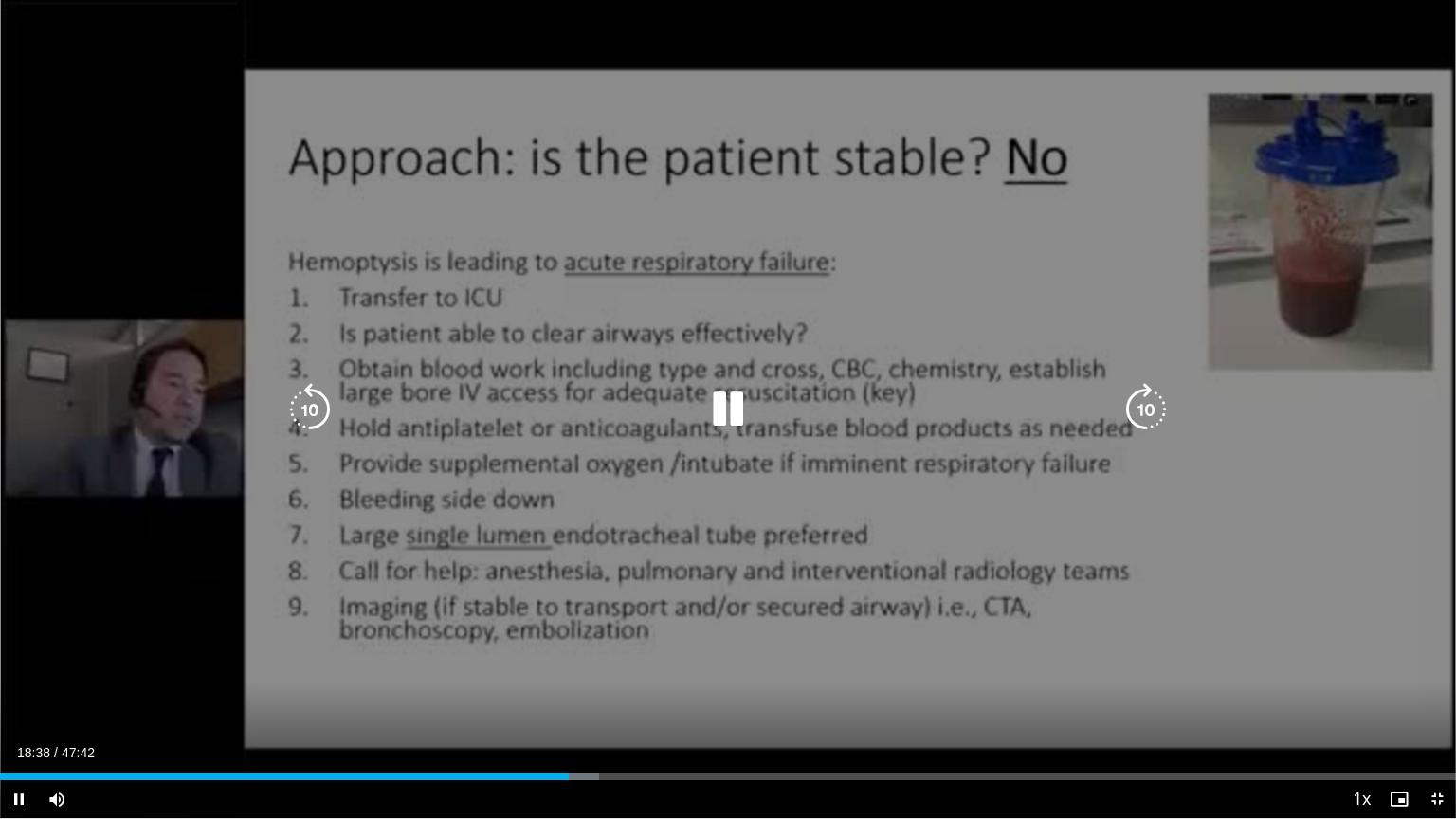 click at bounding box center (1146, 410) 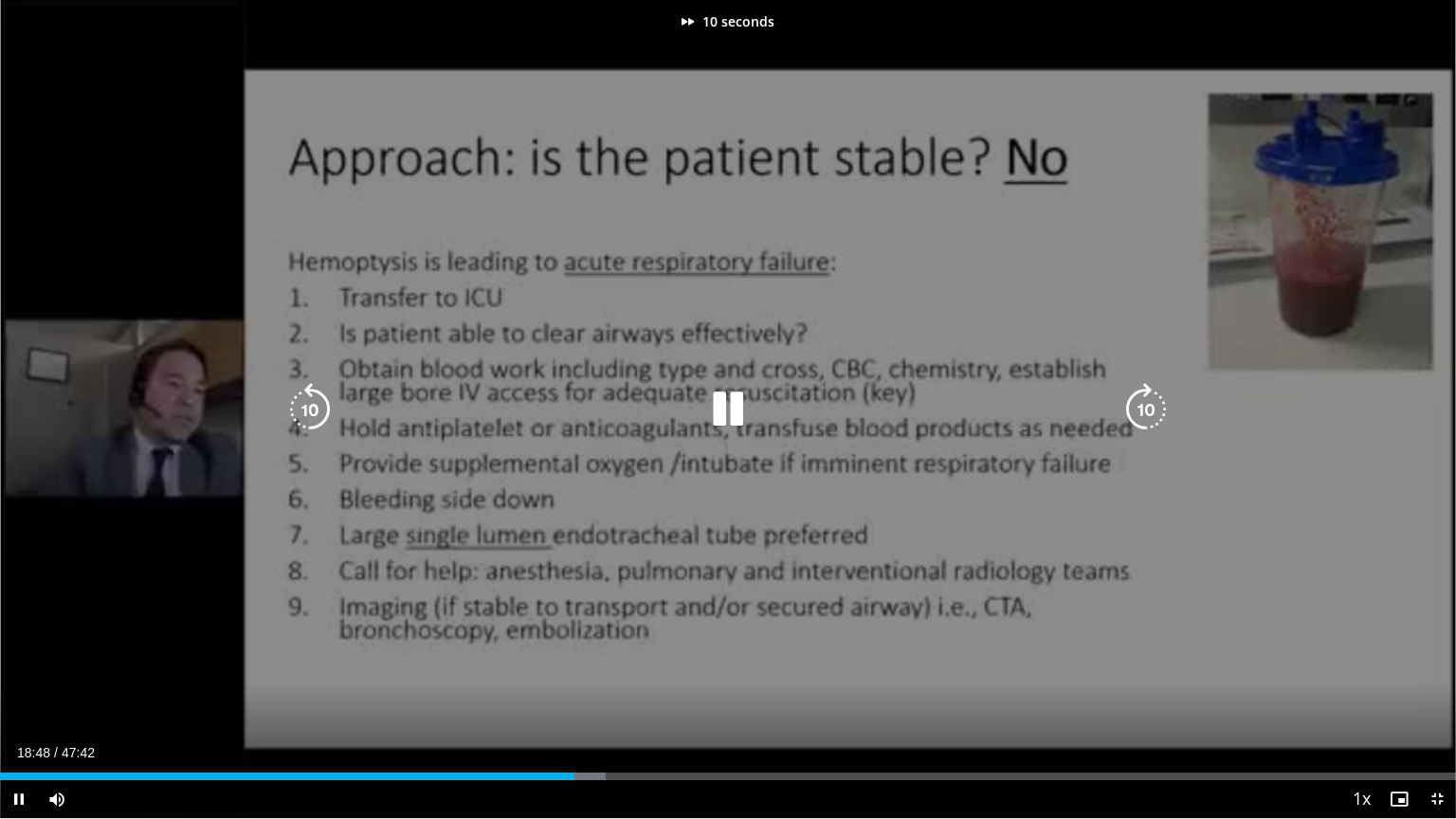 click at bounding box center (1146, 410) 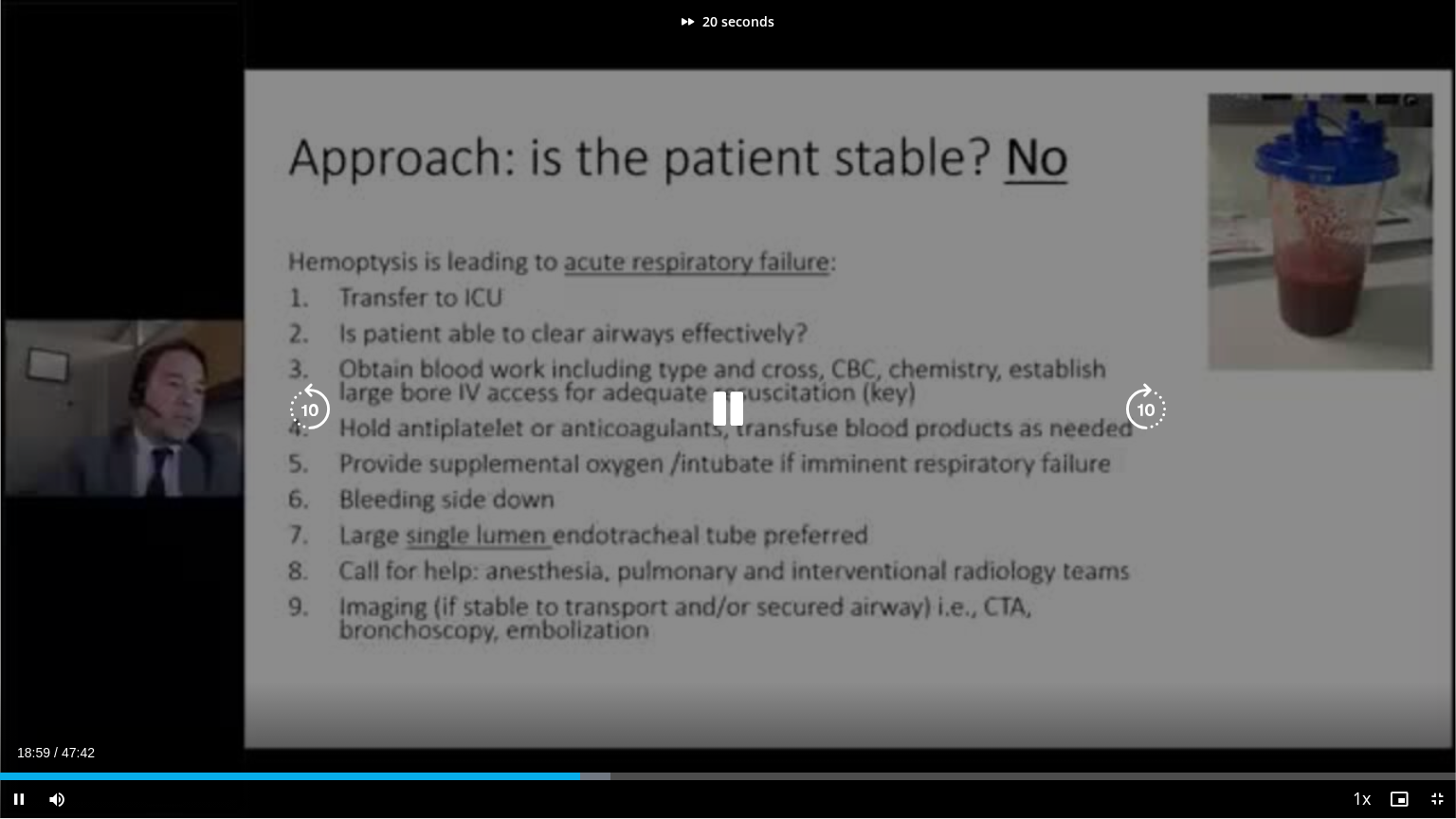 click at bounding box center (1146, 410) 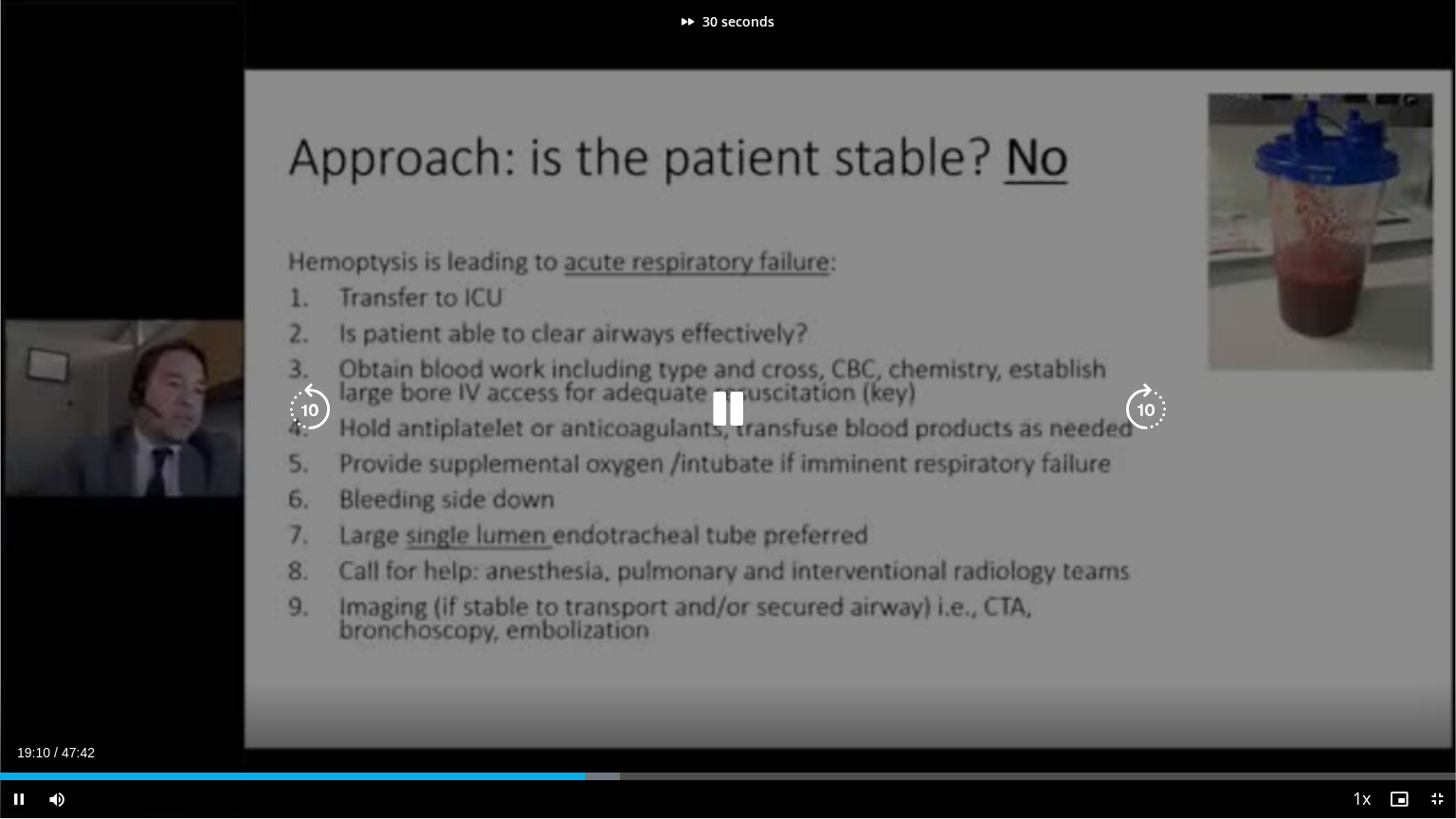 click at bounding box center [1146, 410] 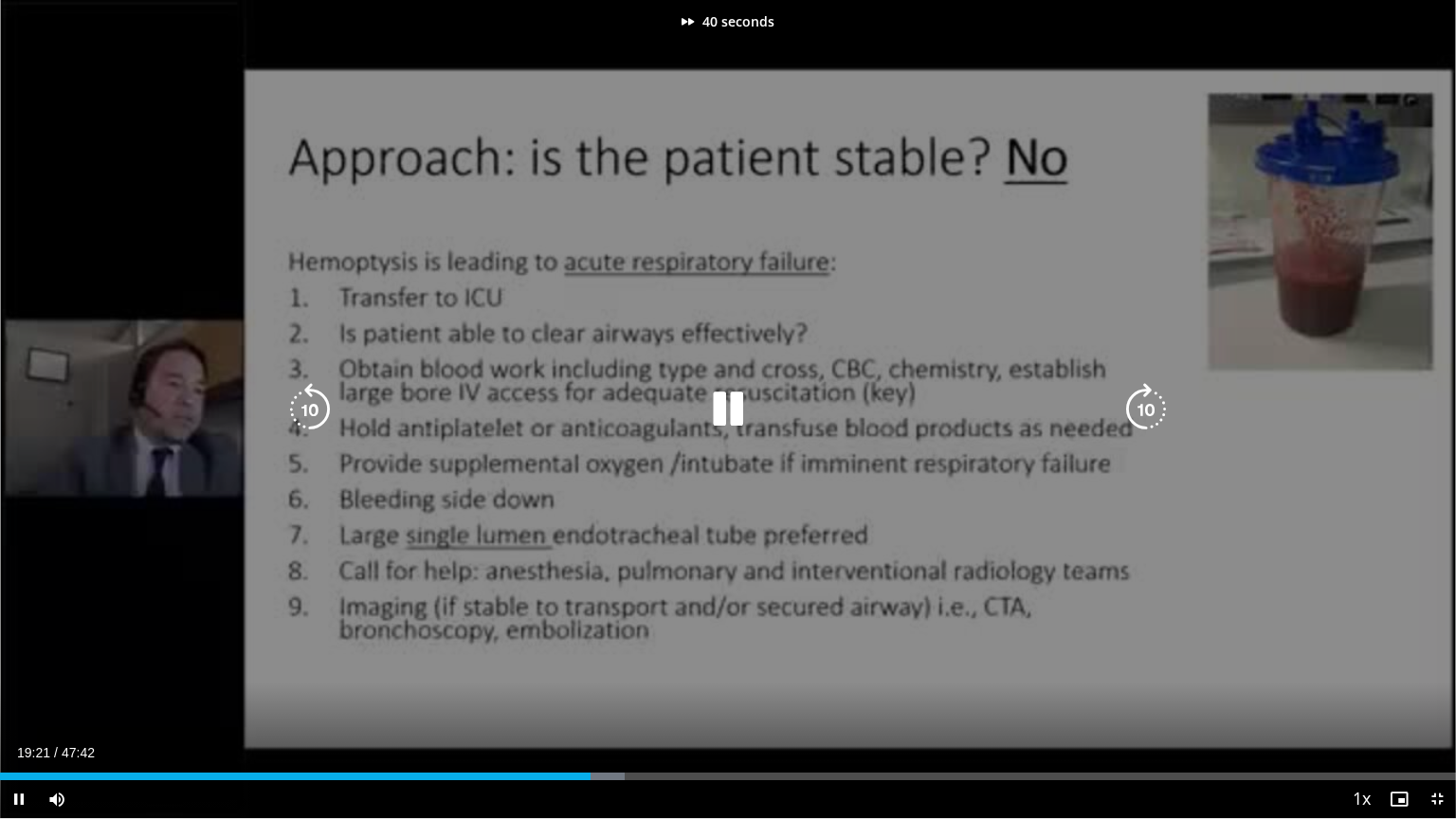 click at bounding box center [1146, 410] 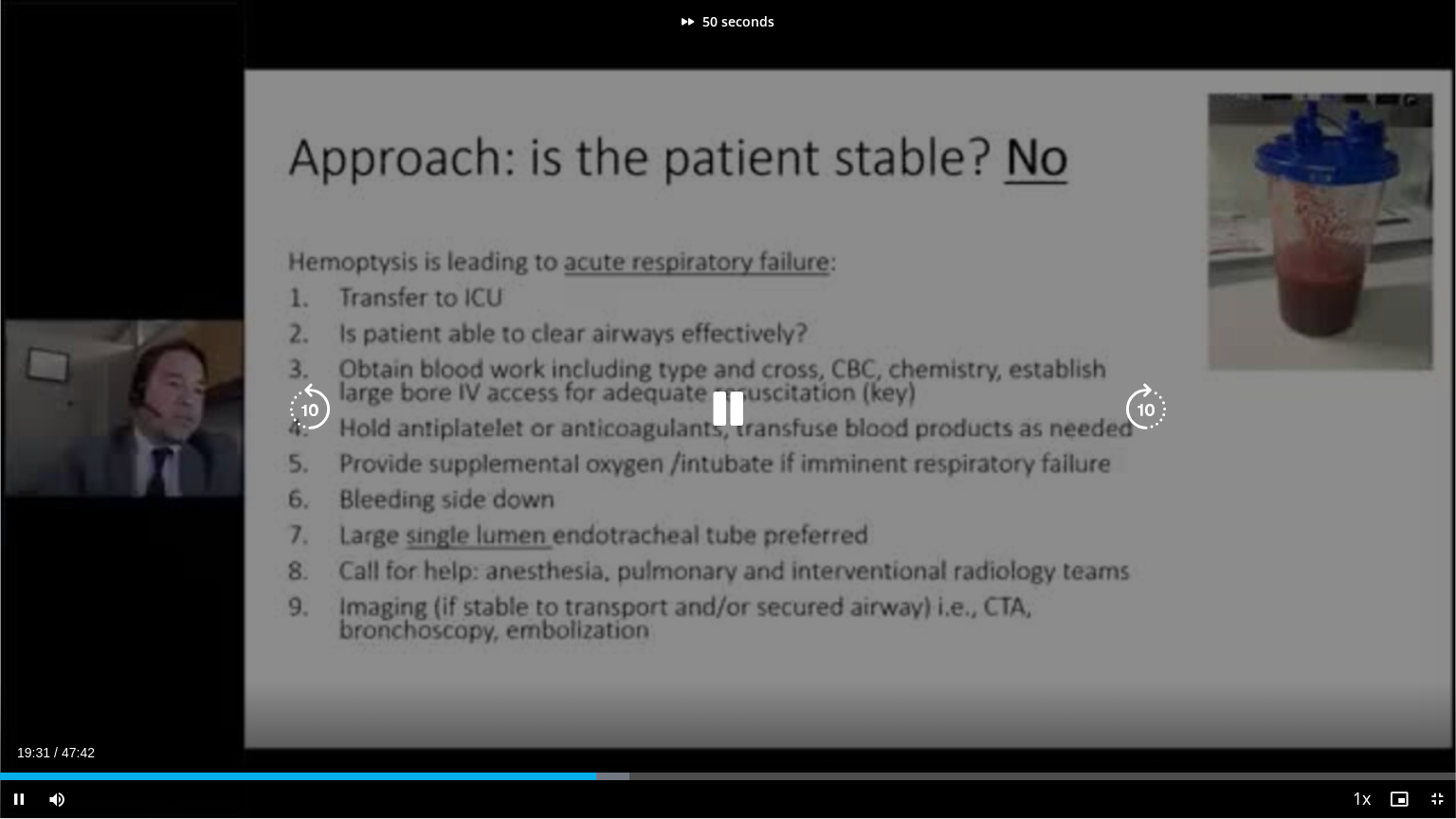 click at bounding box center [1146, 410] 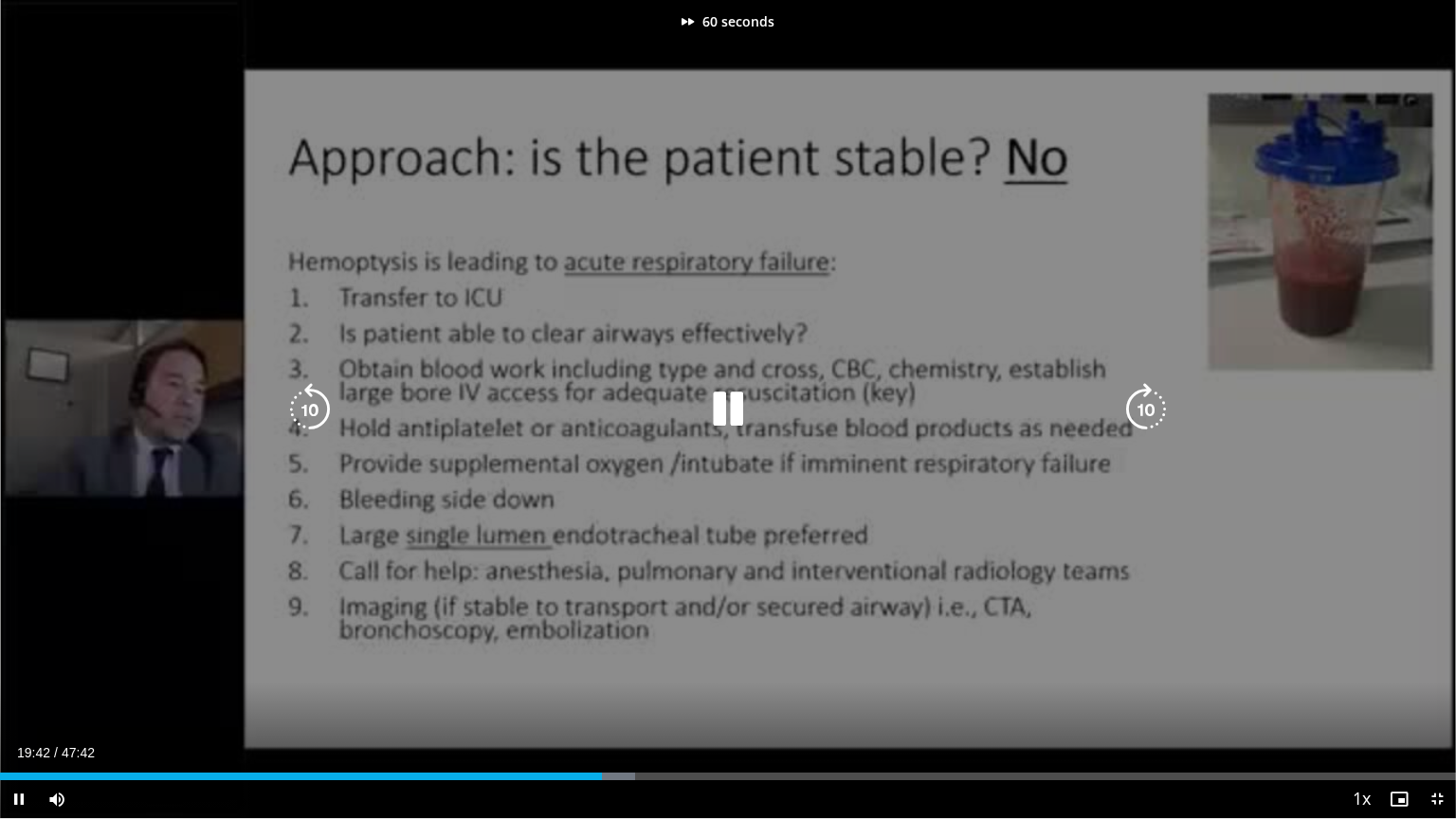 click at bounding box center (1146, 410) 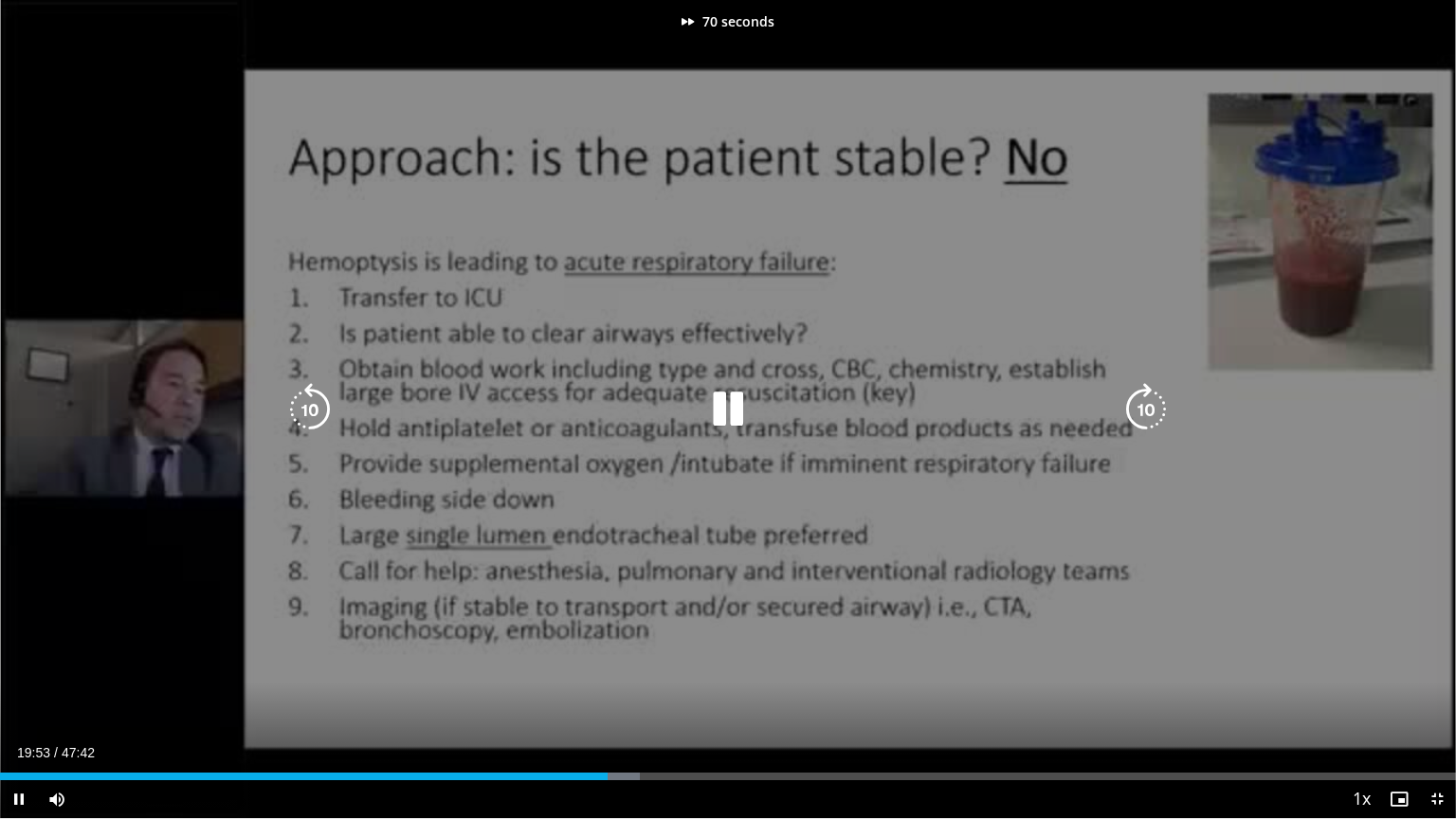 click at bounding box center [1146, 410] 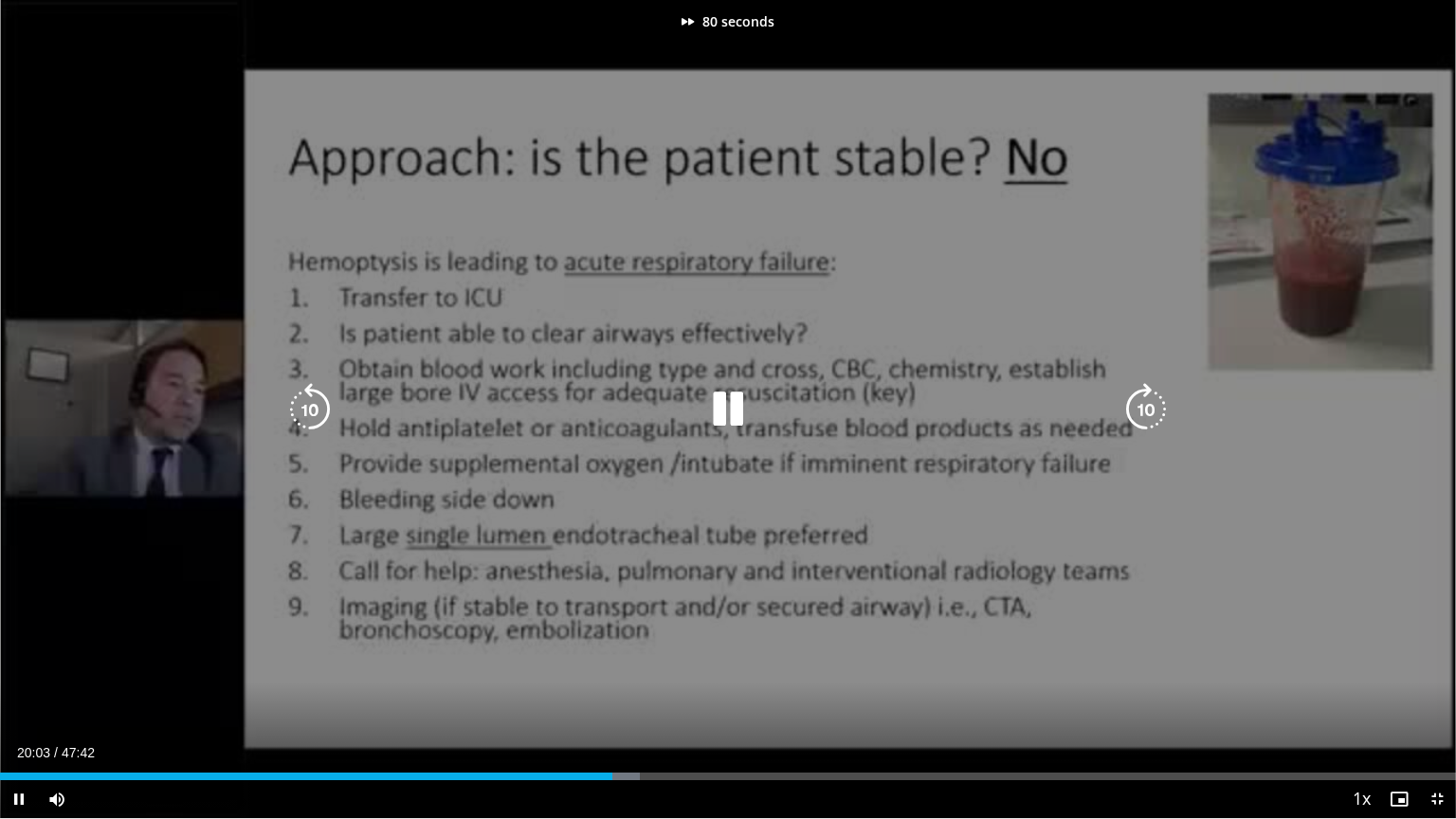 click at bounding box center (1146, 410) 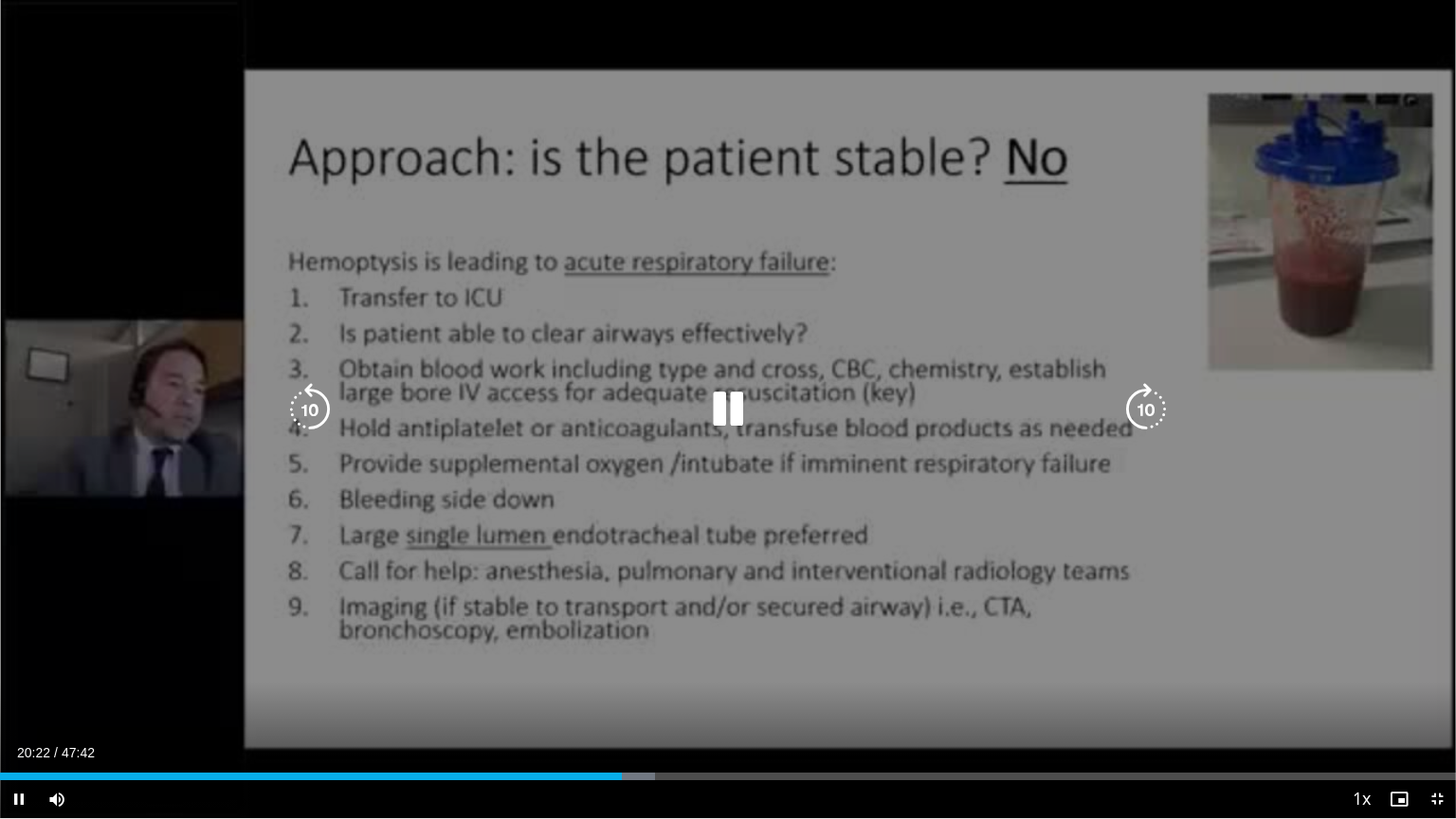 click at bounding box center (1146, 410) 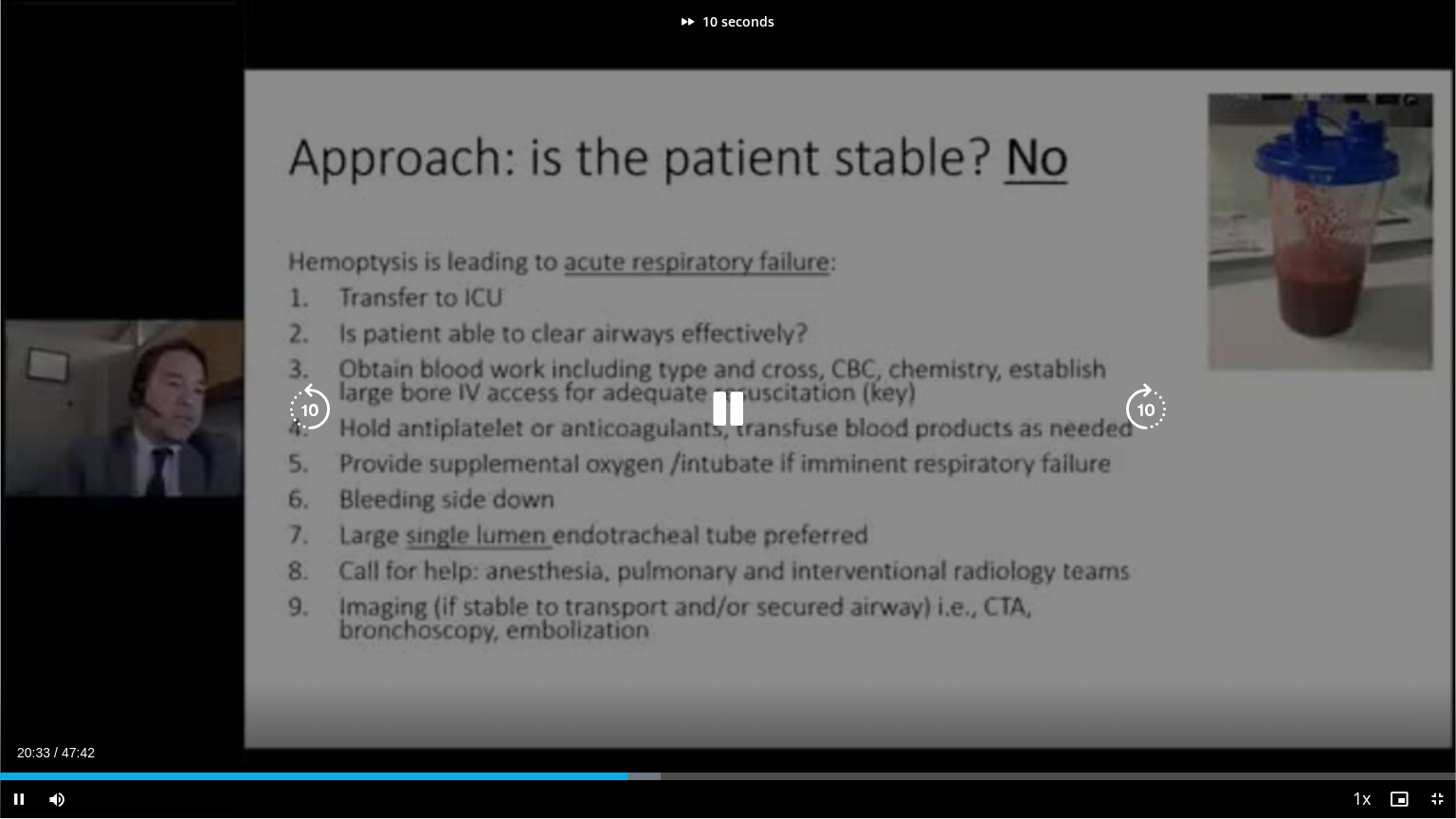 click at bounding box center [1146, 410] 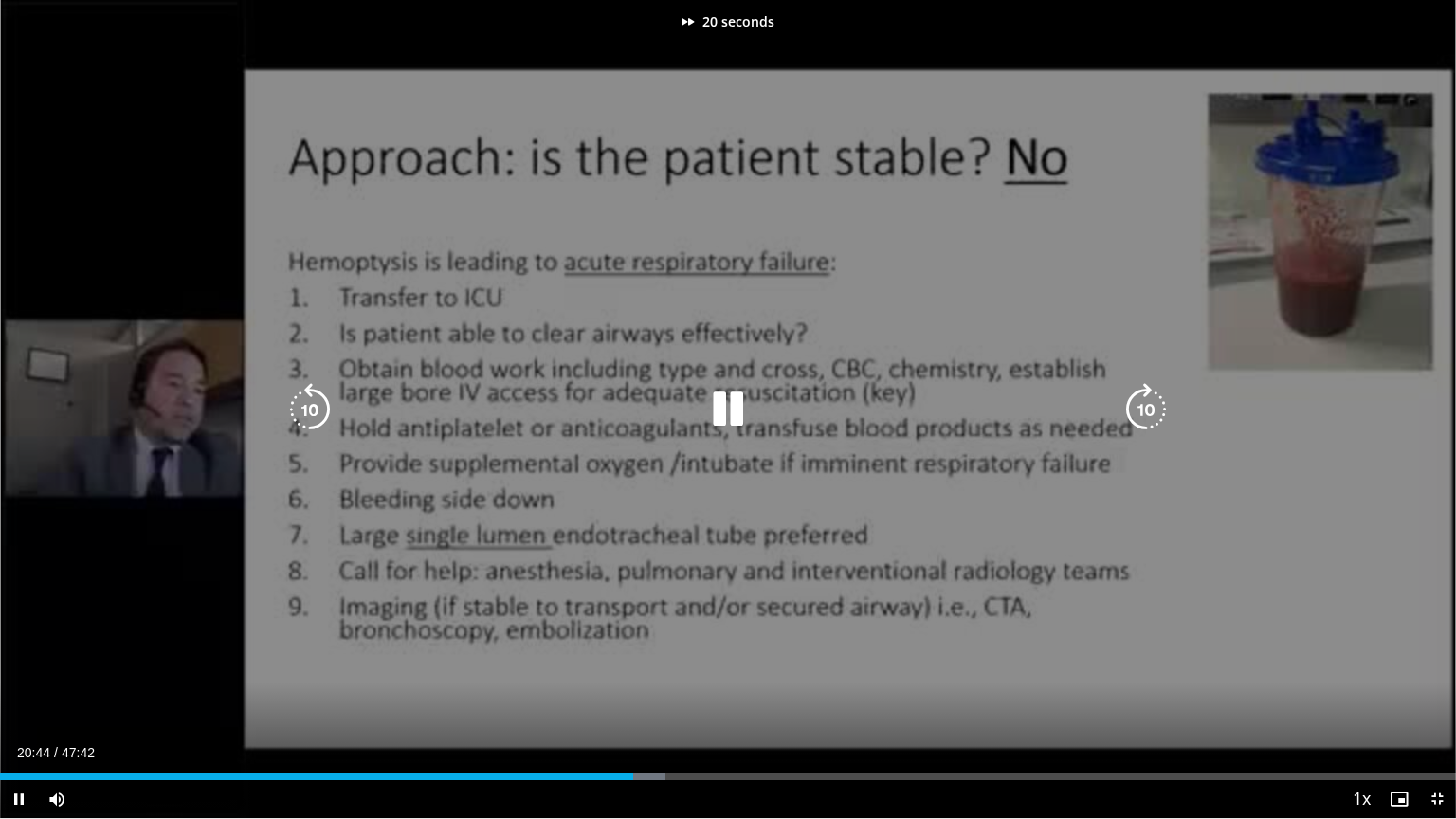 click at bounding box center (1146, 410) 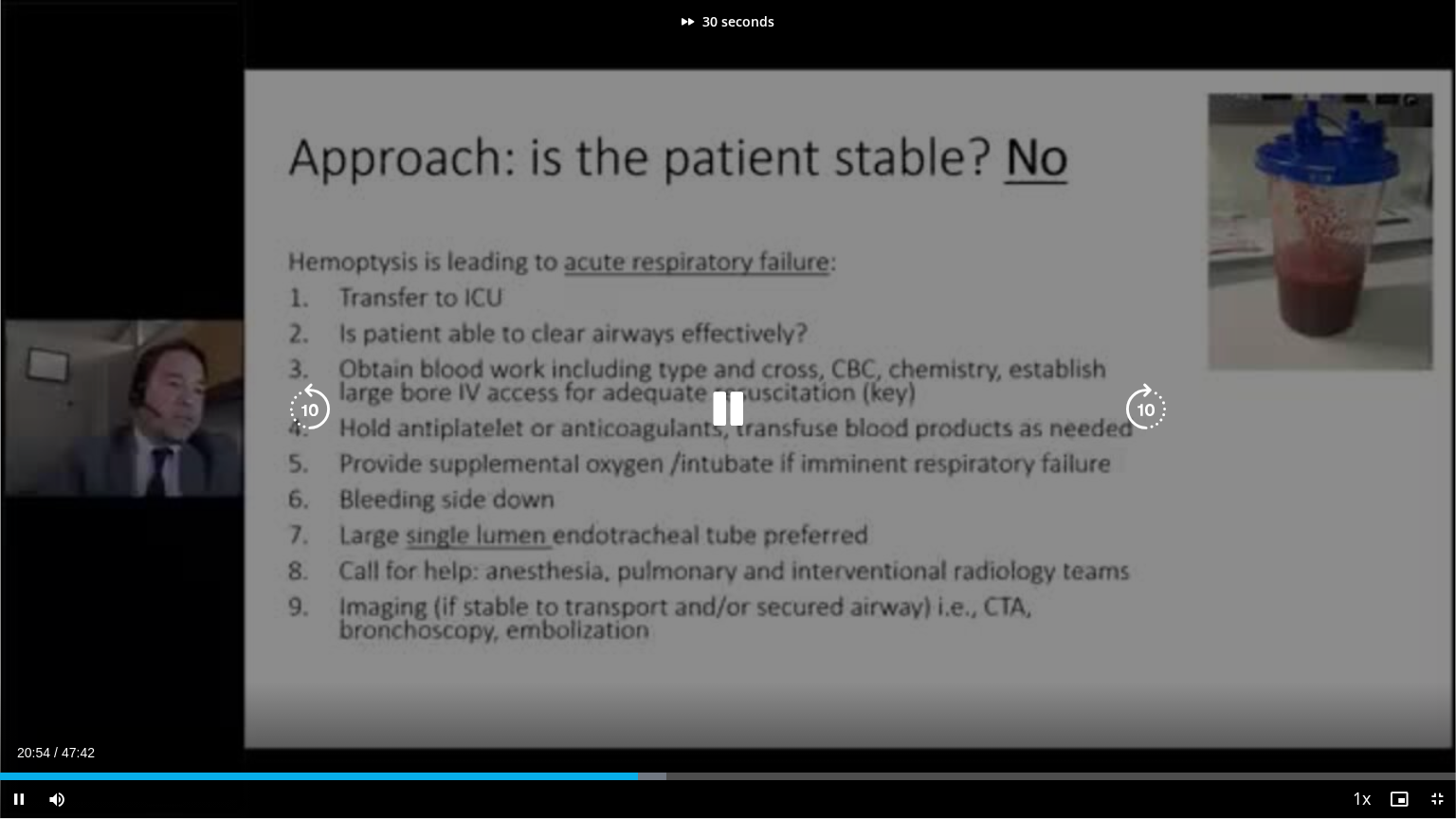 click at bounding box center (1146, 410) 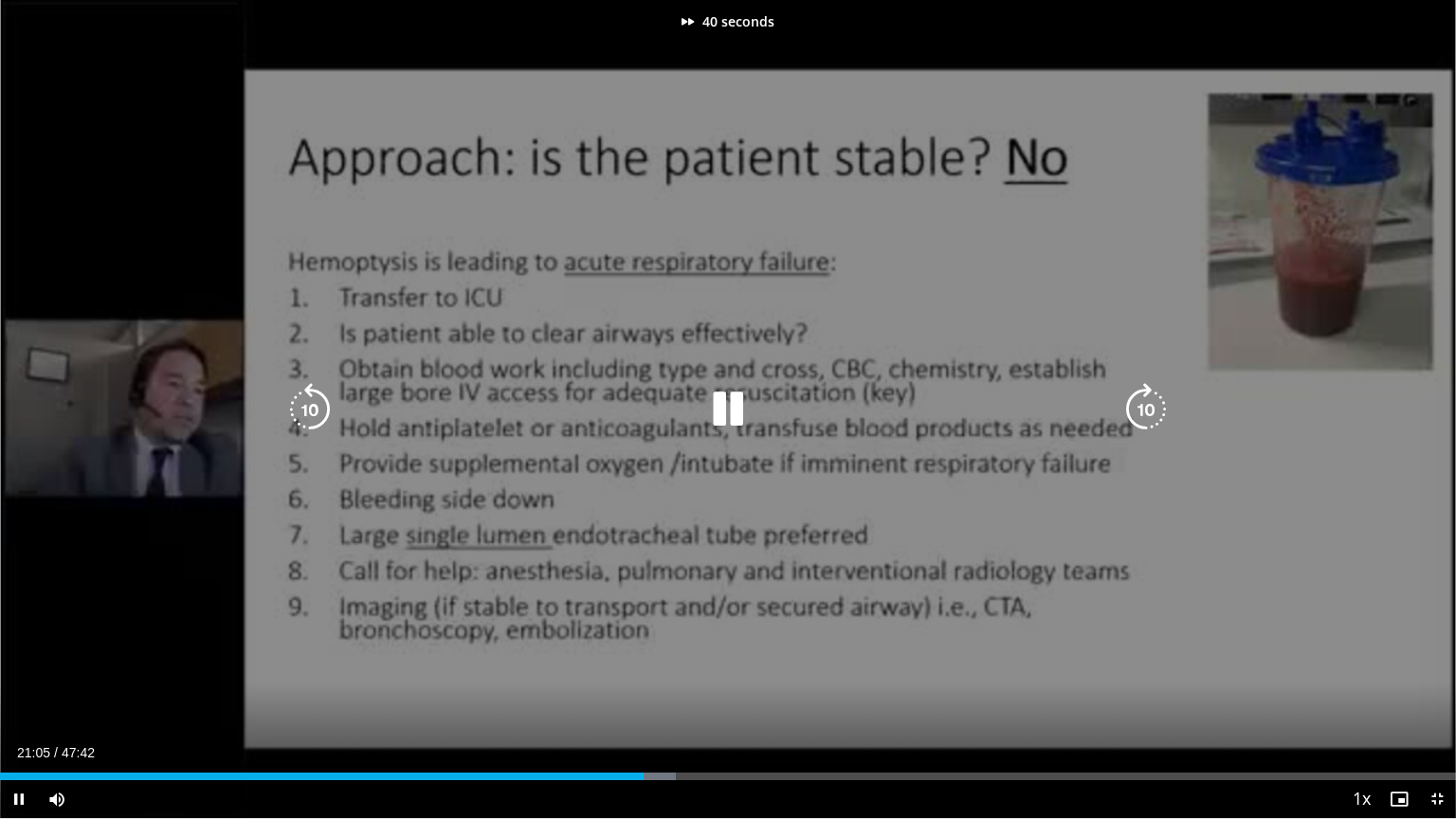 click at bounding box center (1146, 410) 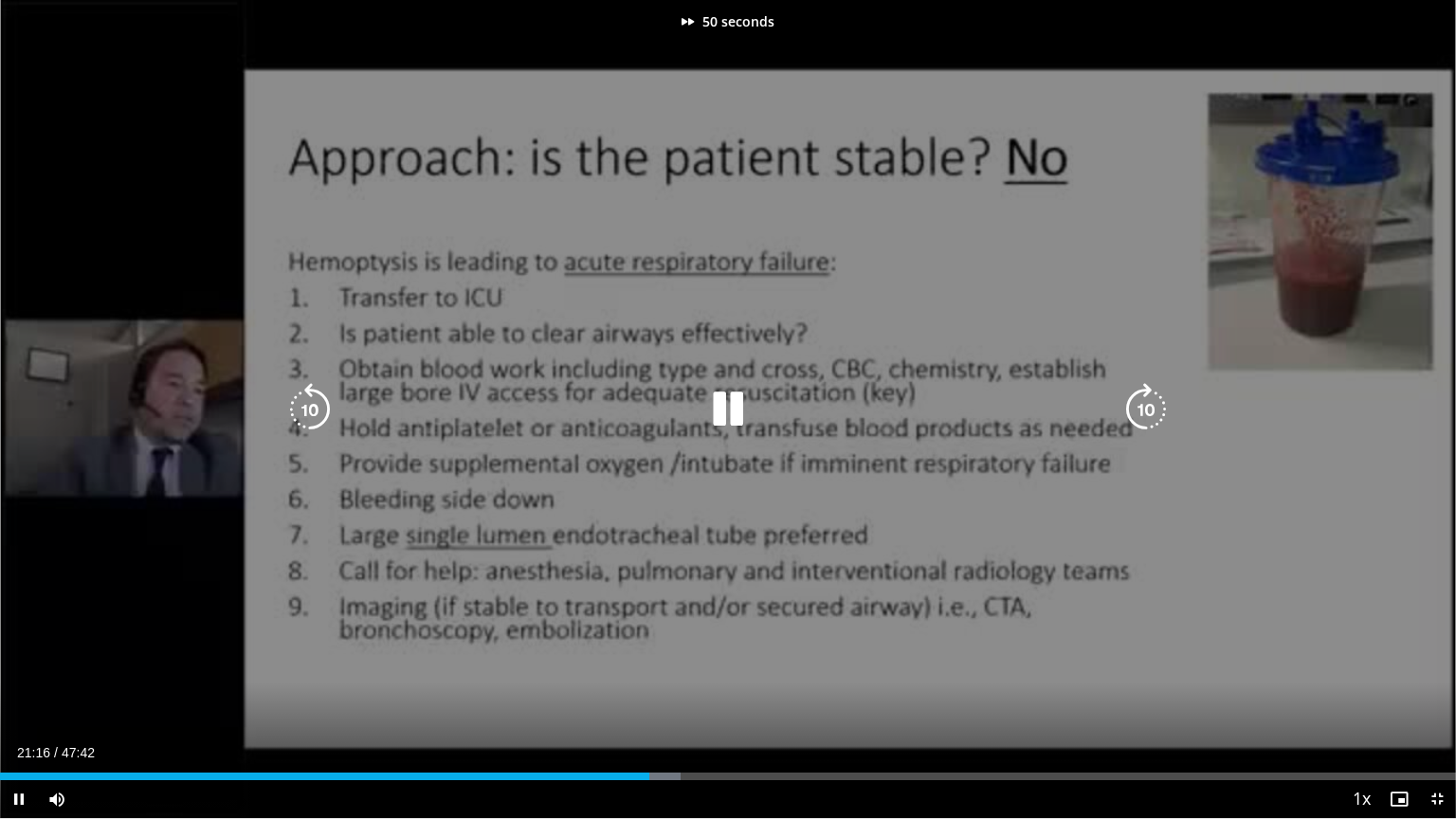 click at bounding box center [1146, 410] 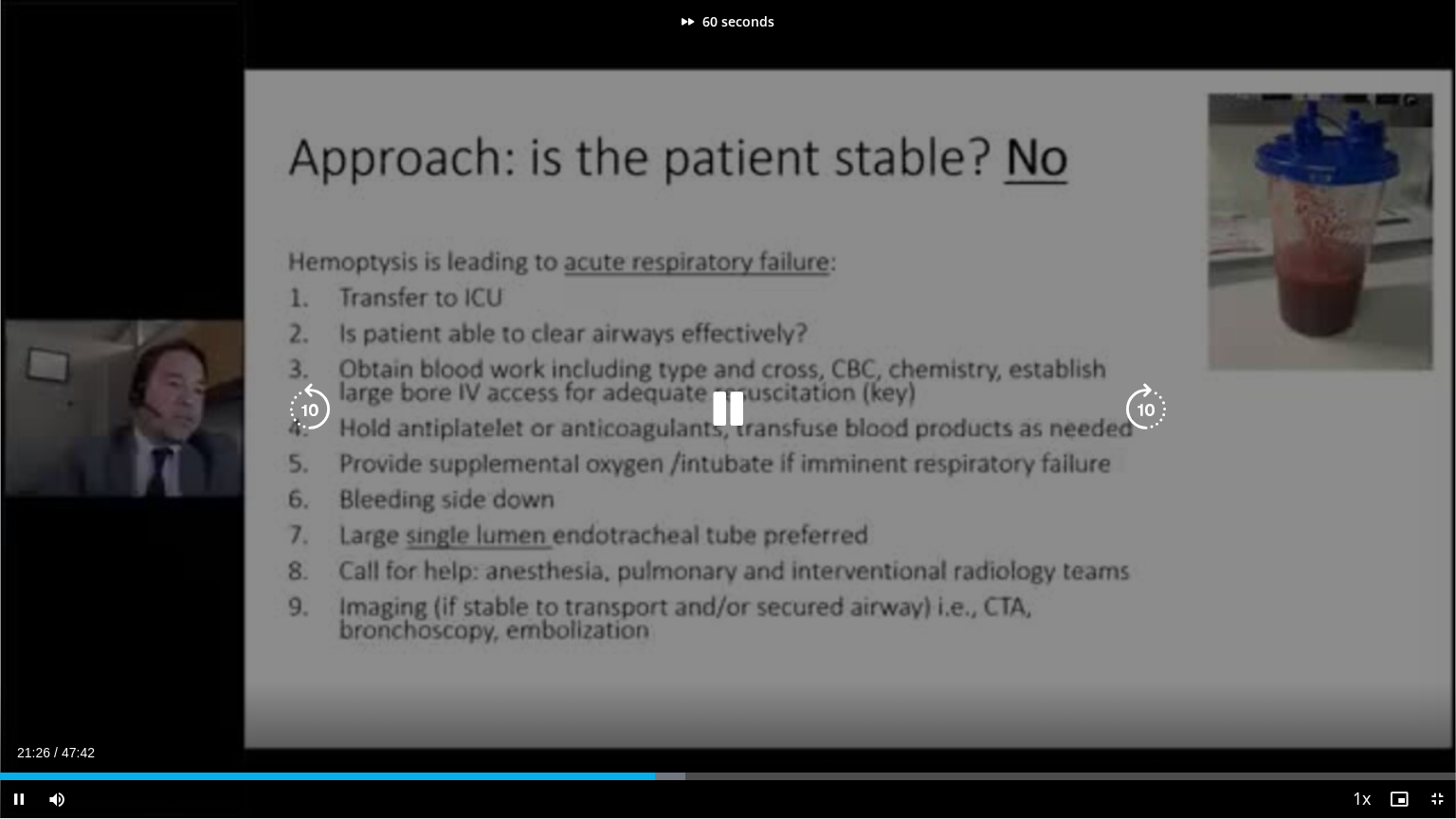 click at bounding box center [1146, 410] 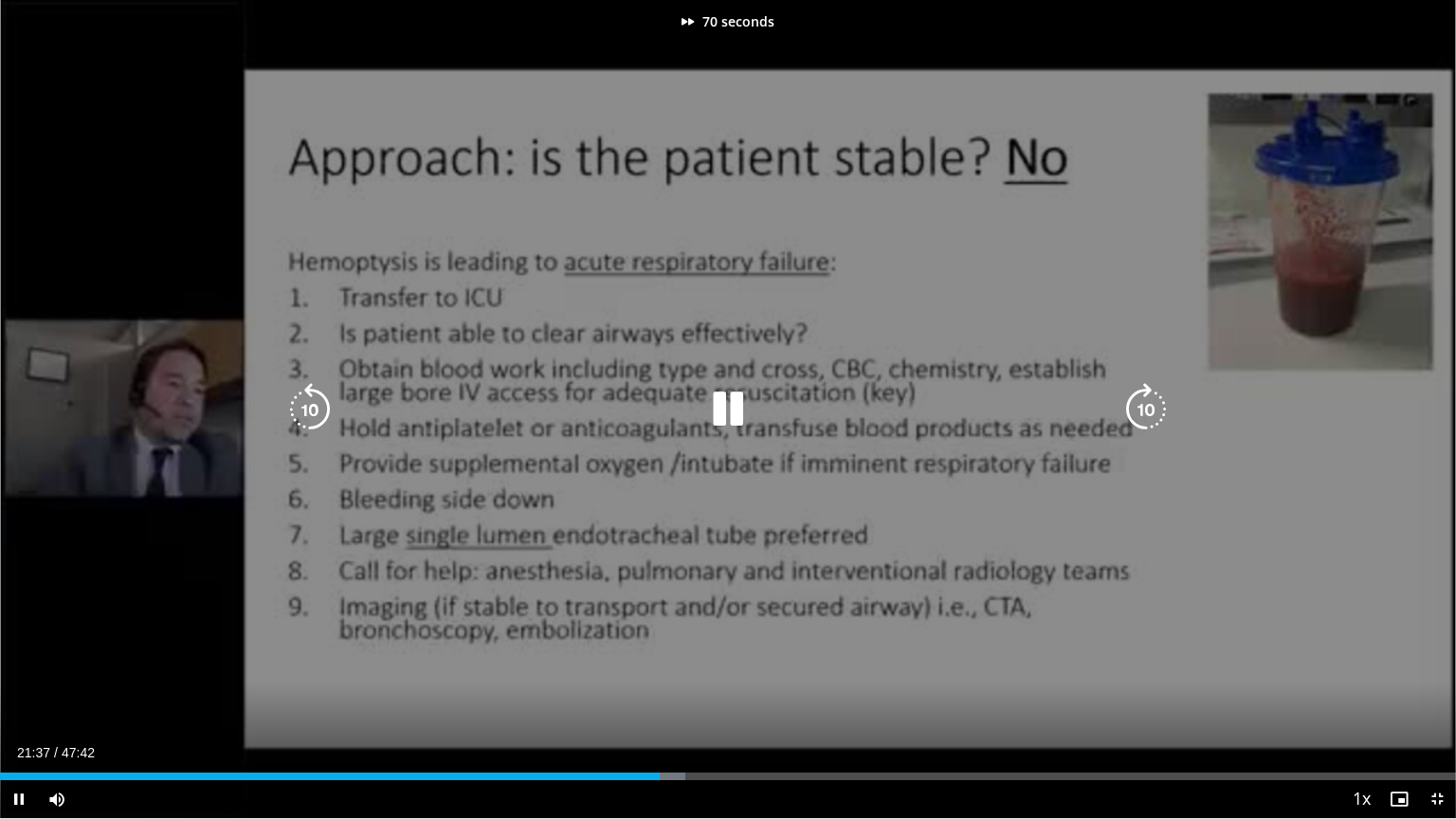 click at bounding box center (1146, 410) 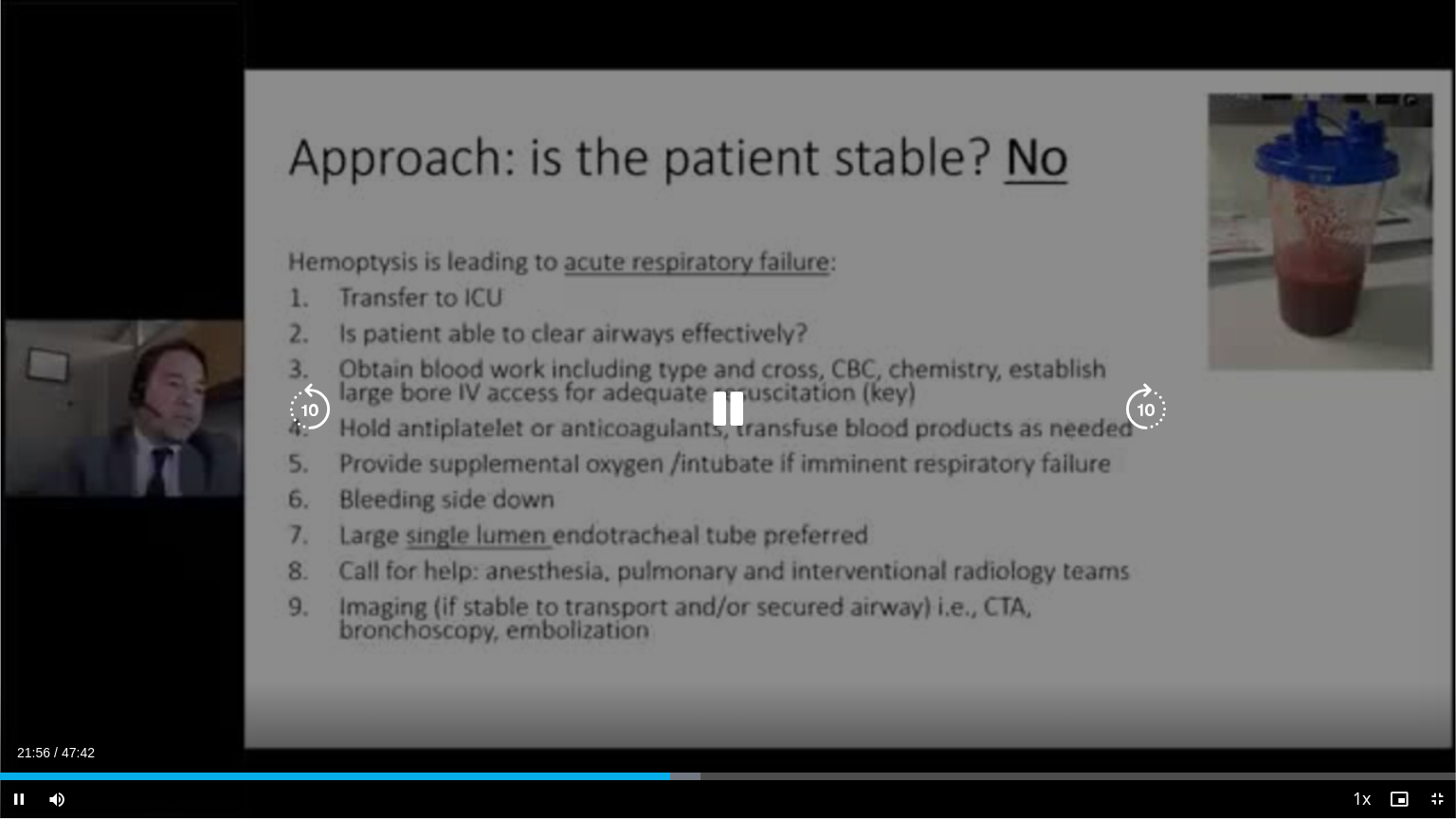 click at bounding box center [1146, 410] 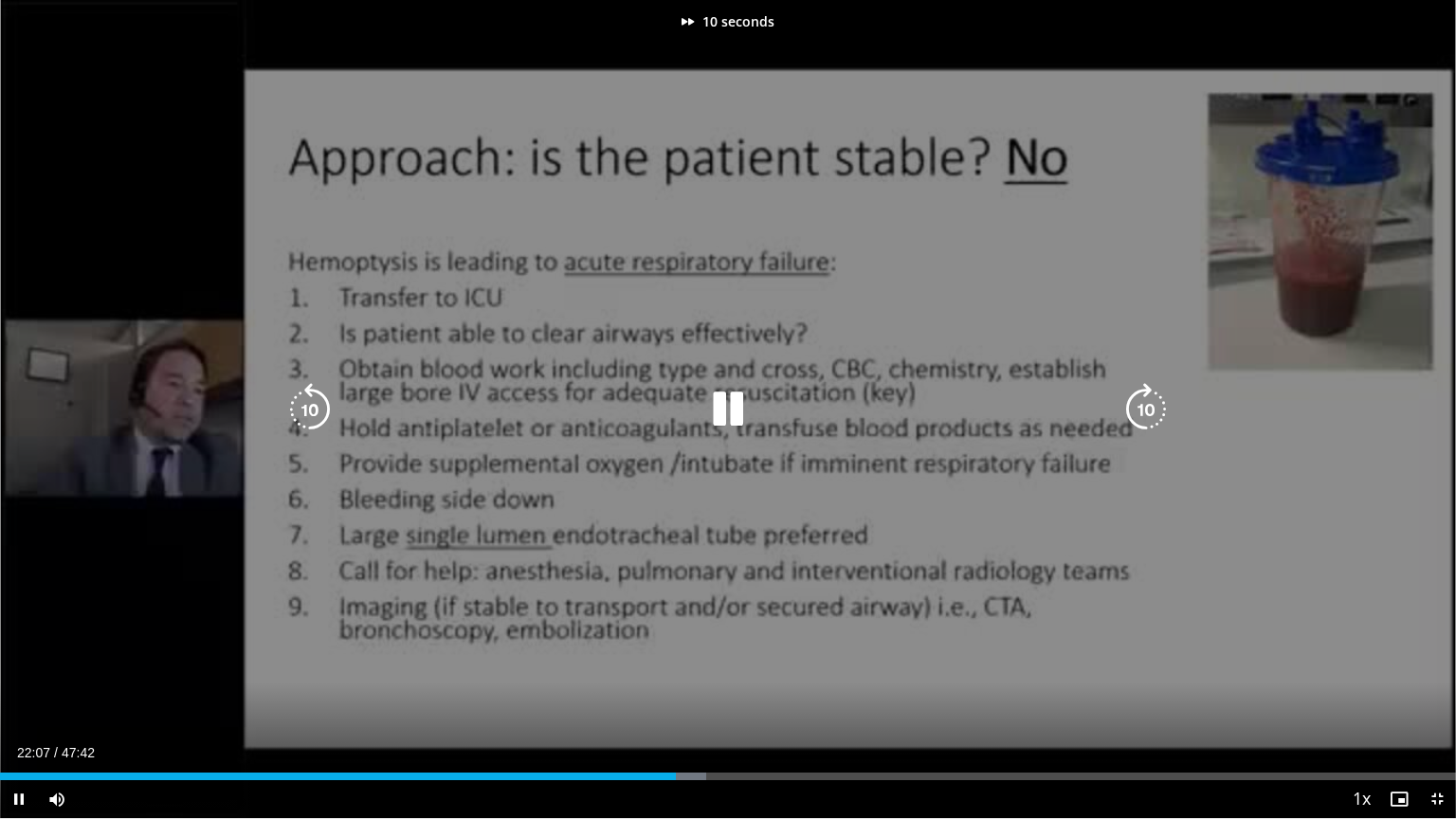click at bounding box center [1146, 410] 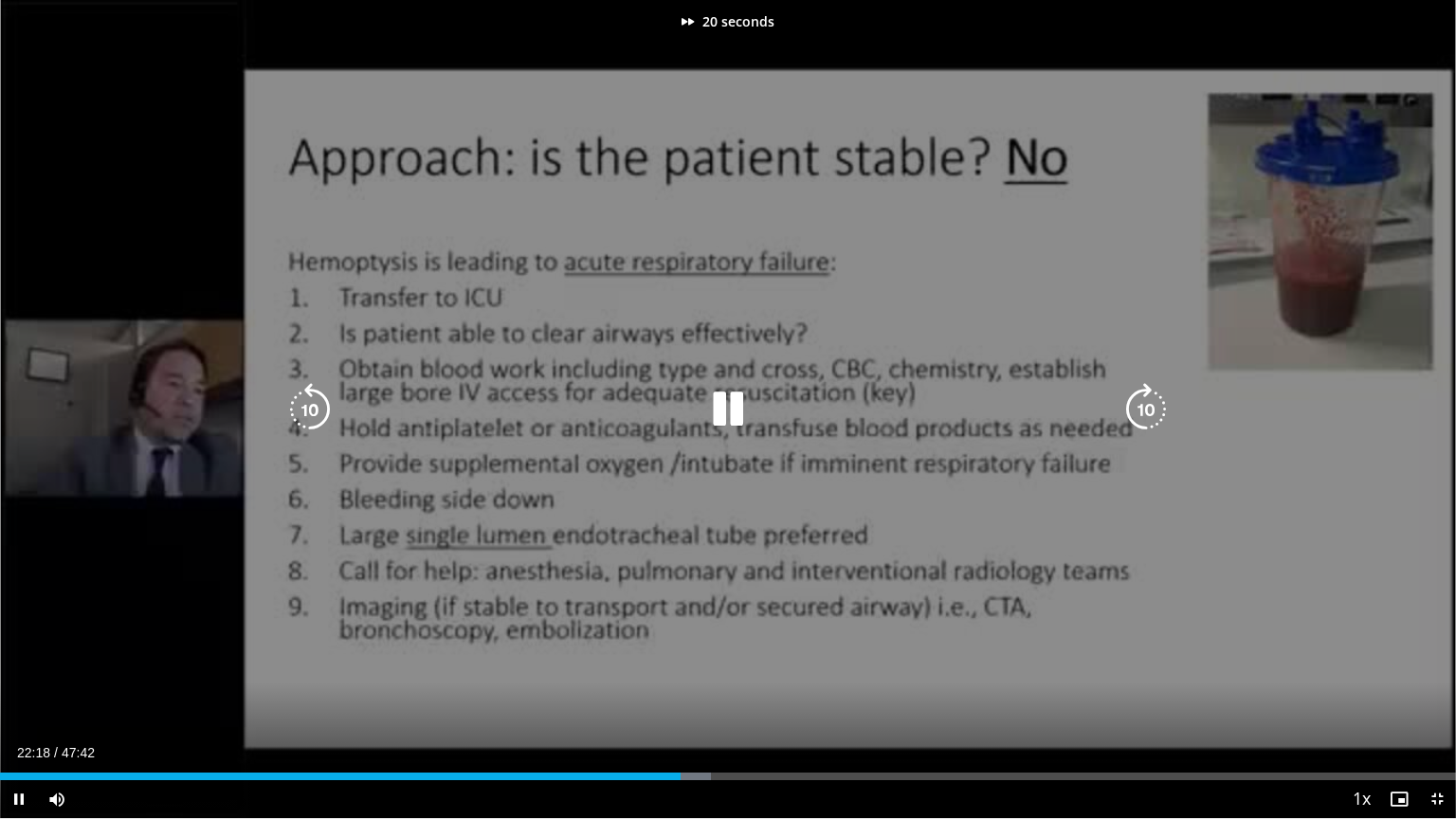 click at bounding box center [1146, 410] 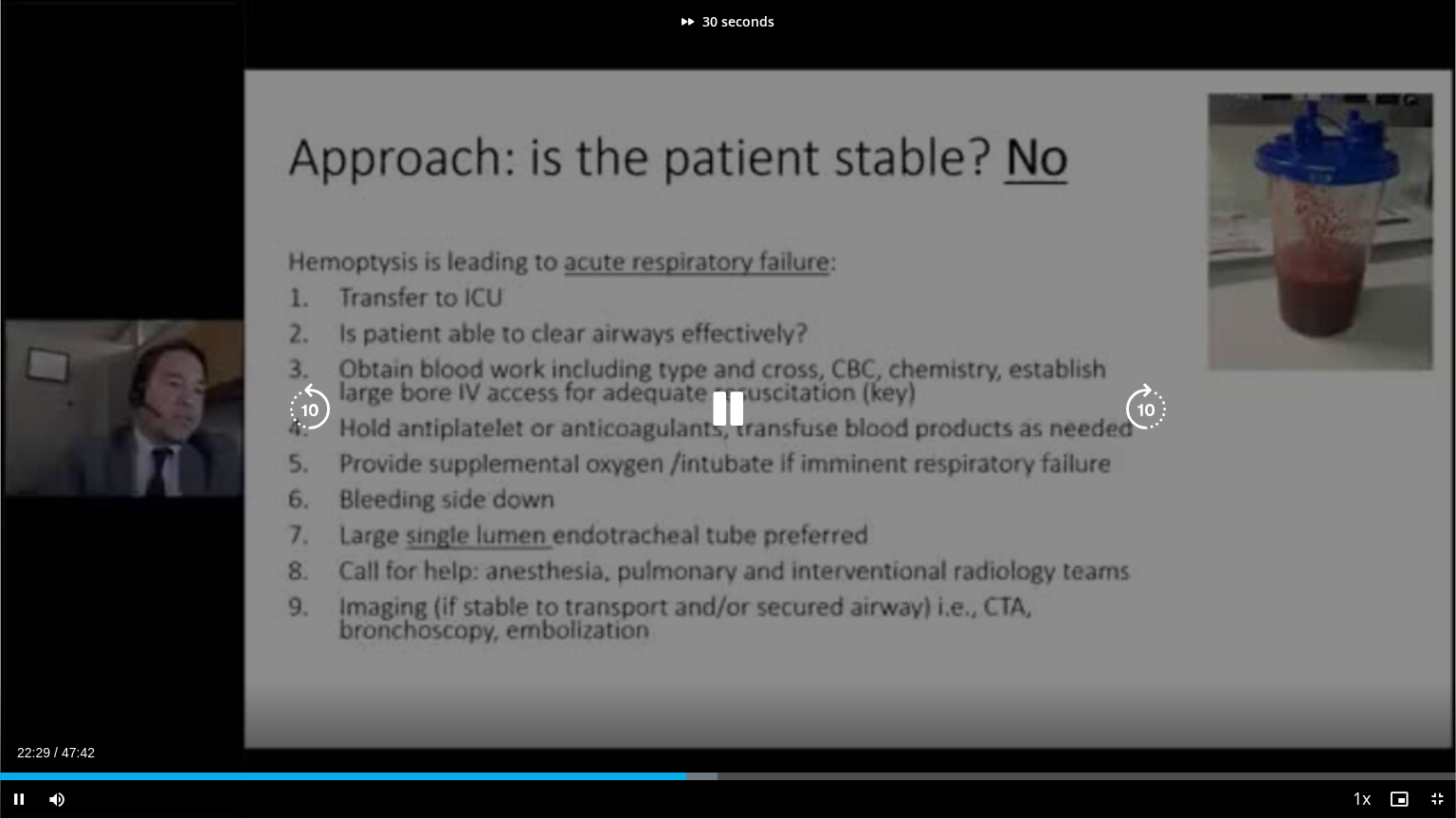 click at bounding box center (1146, 410) 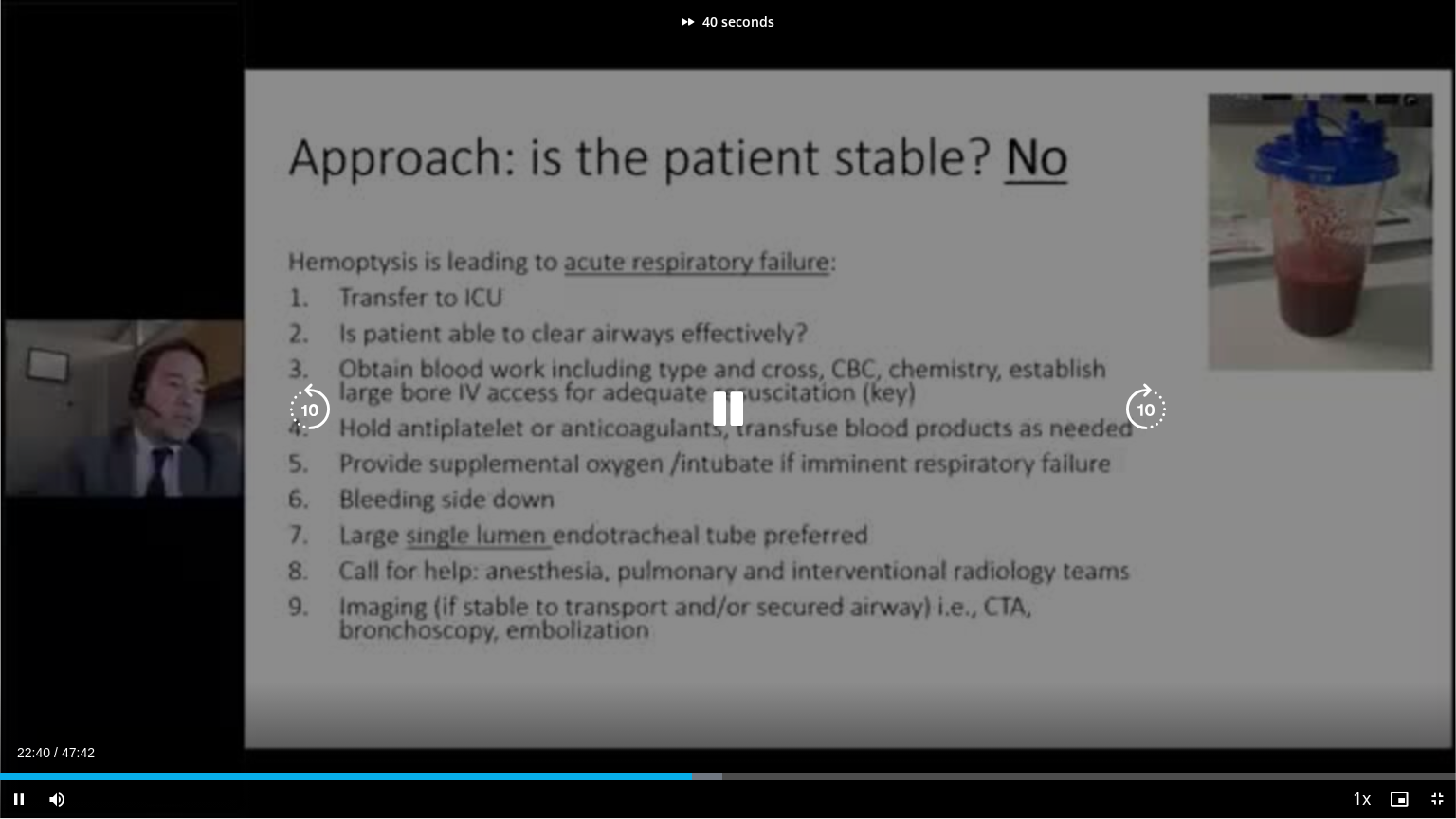 click at bounding box center (1146, 410) 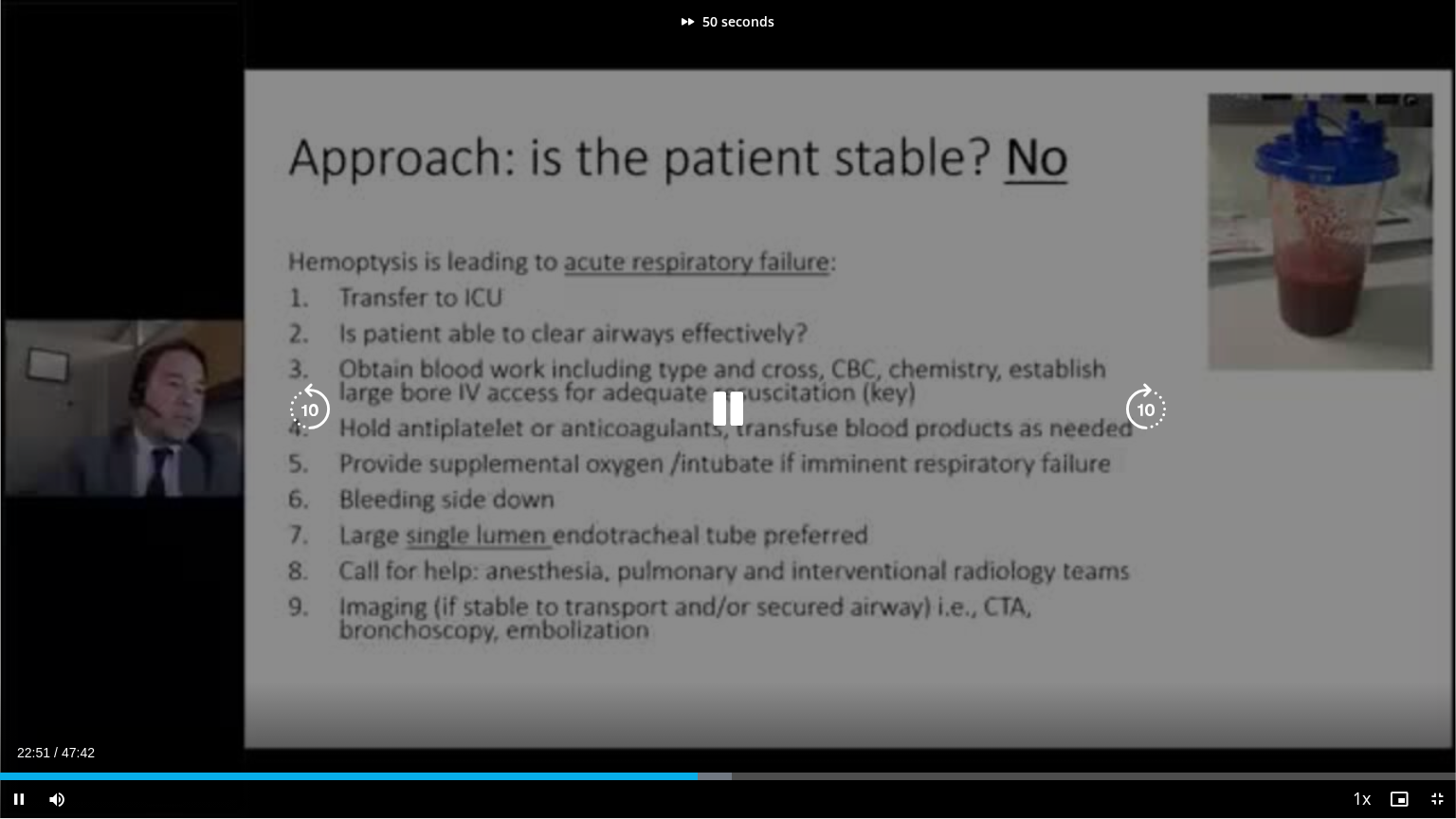 click at bounding box center [1146, 410] 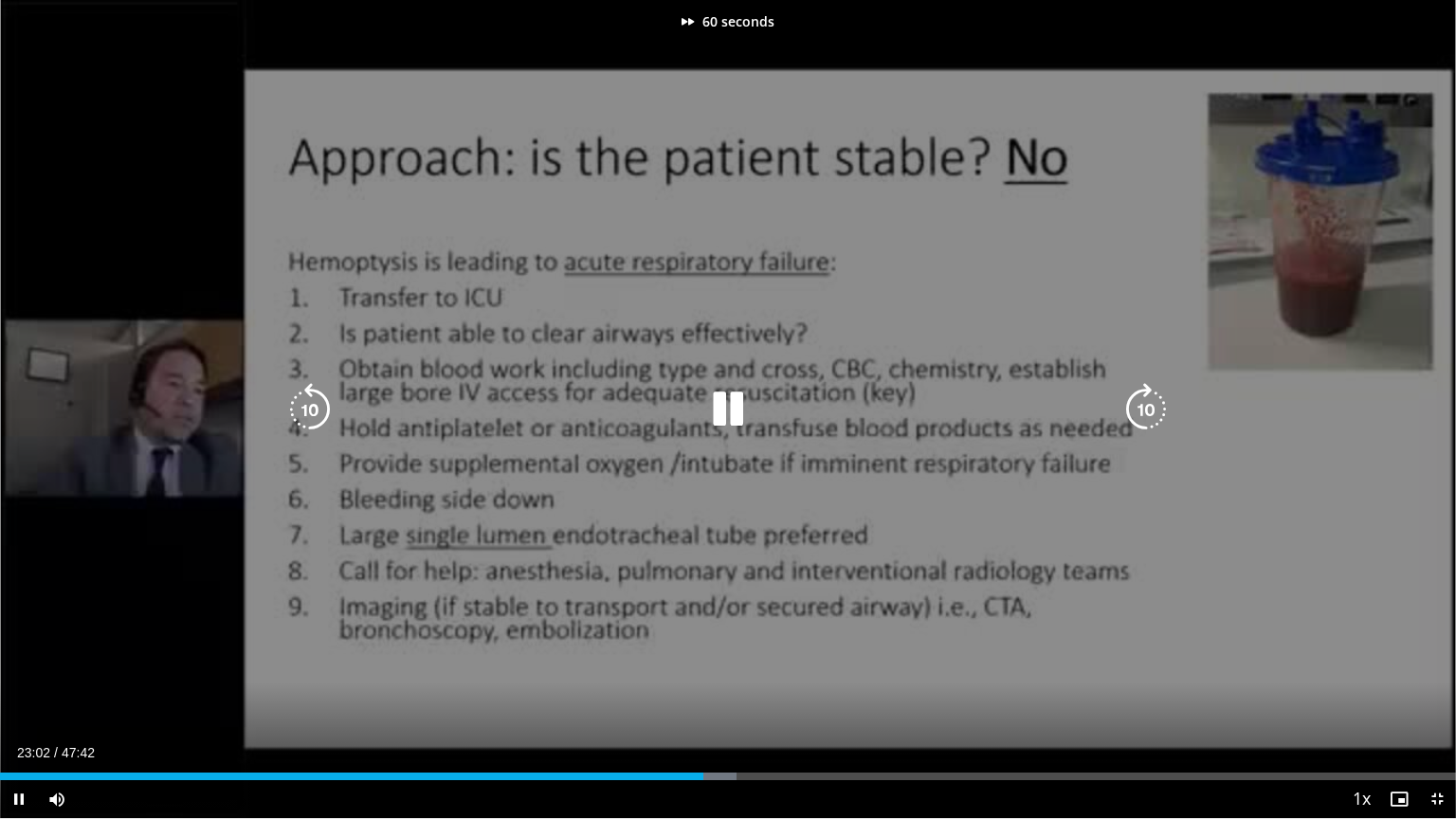 click at bounding box center (1146, 410) 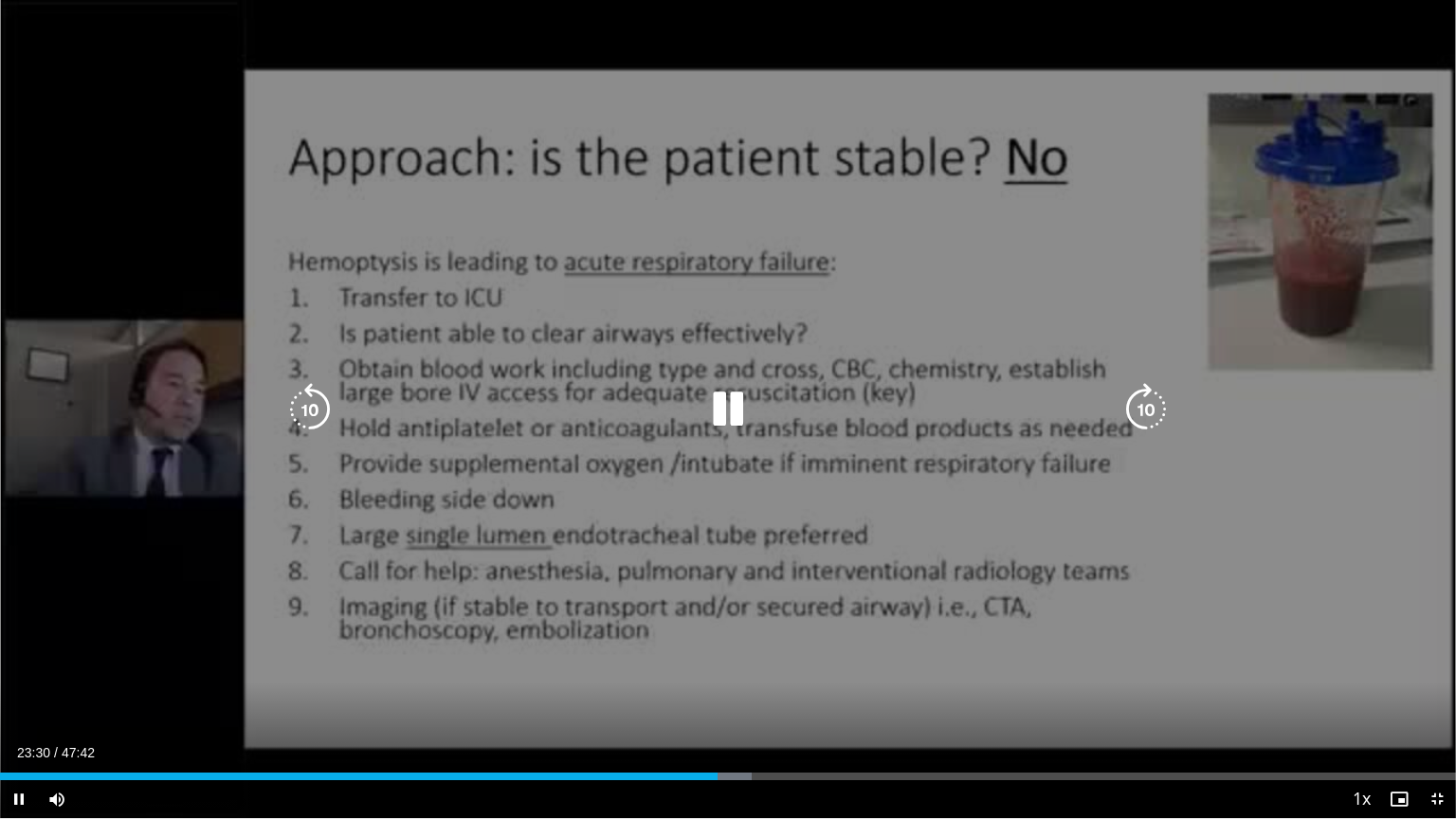 click at bounding box center [1146, 410] 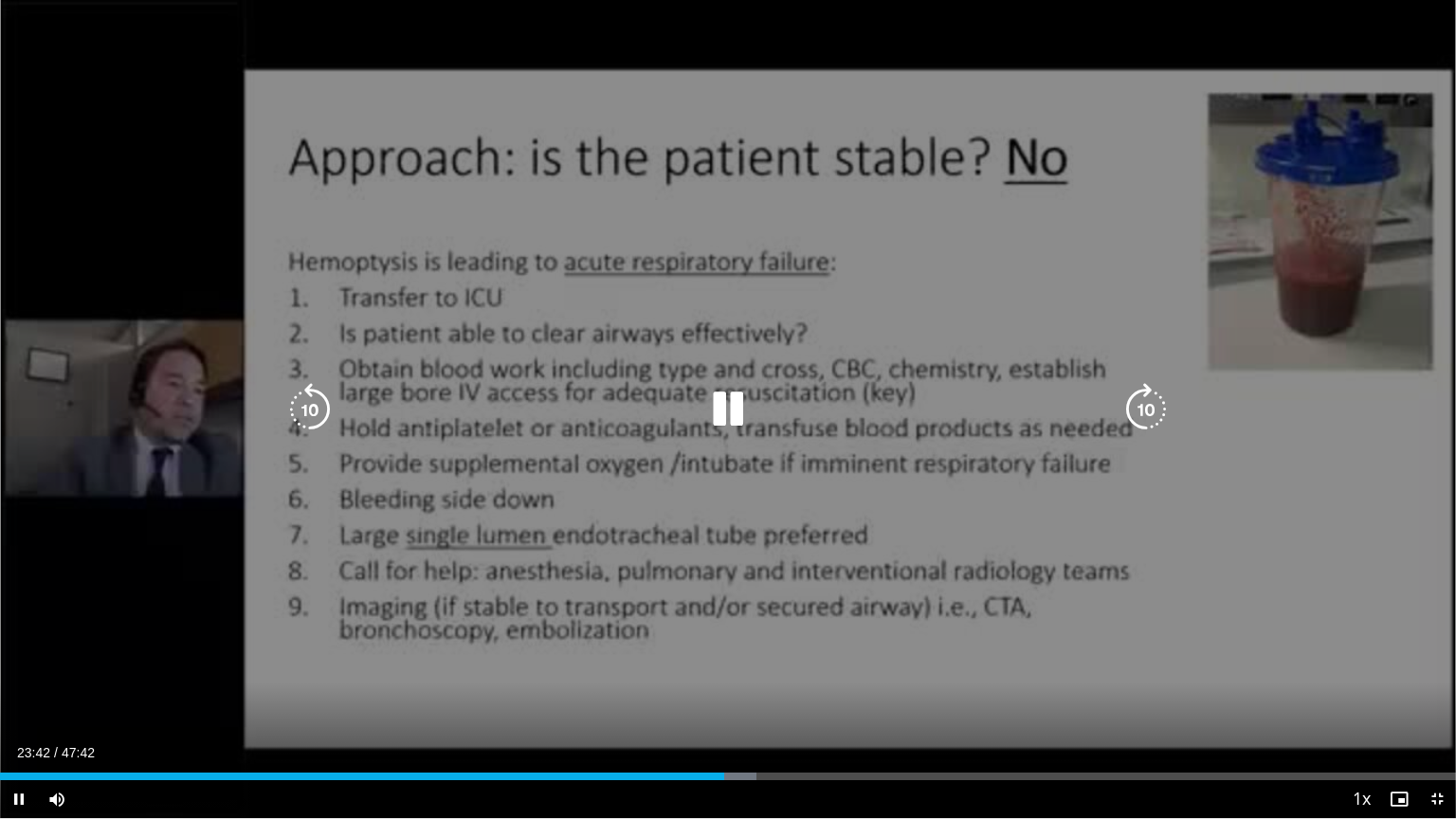 click at bounding box center [1146, 410] 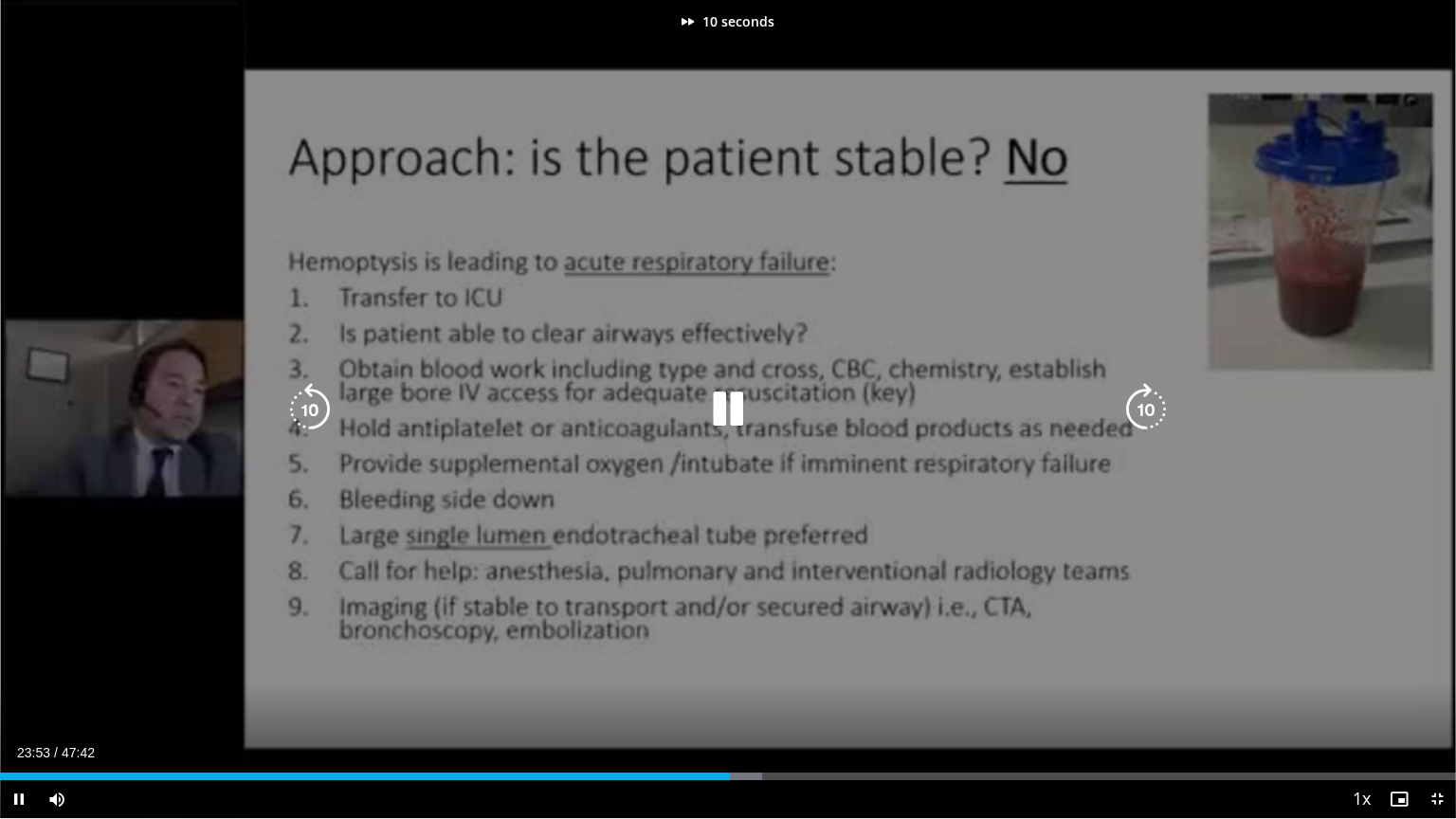 click at bounding box center [1146, 410] 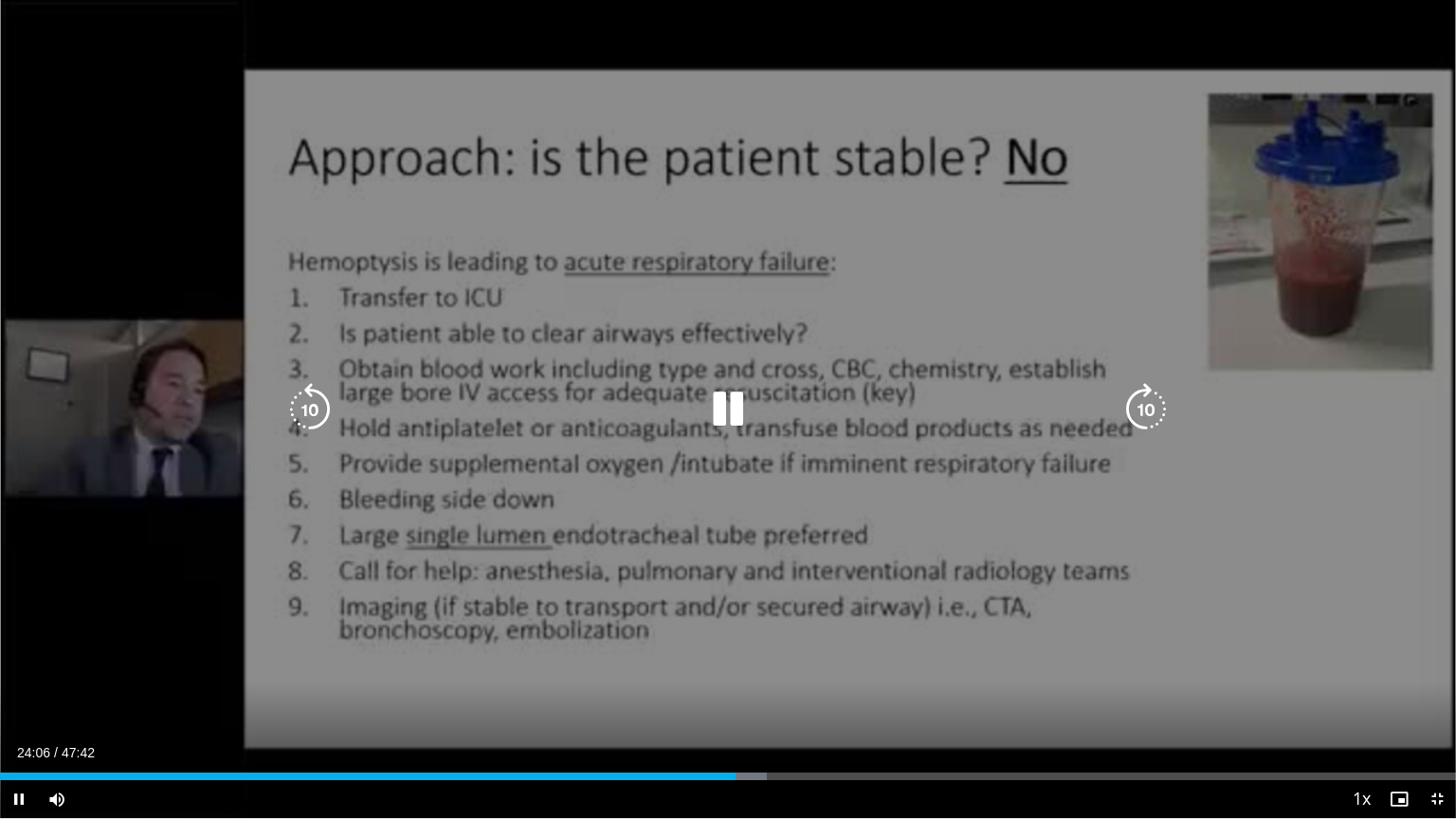 click at bounding box center (1146, 410) 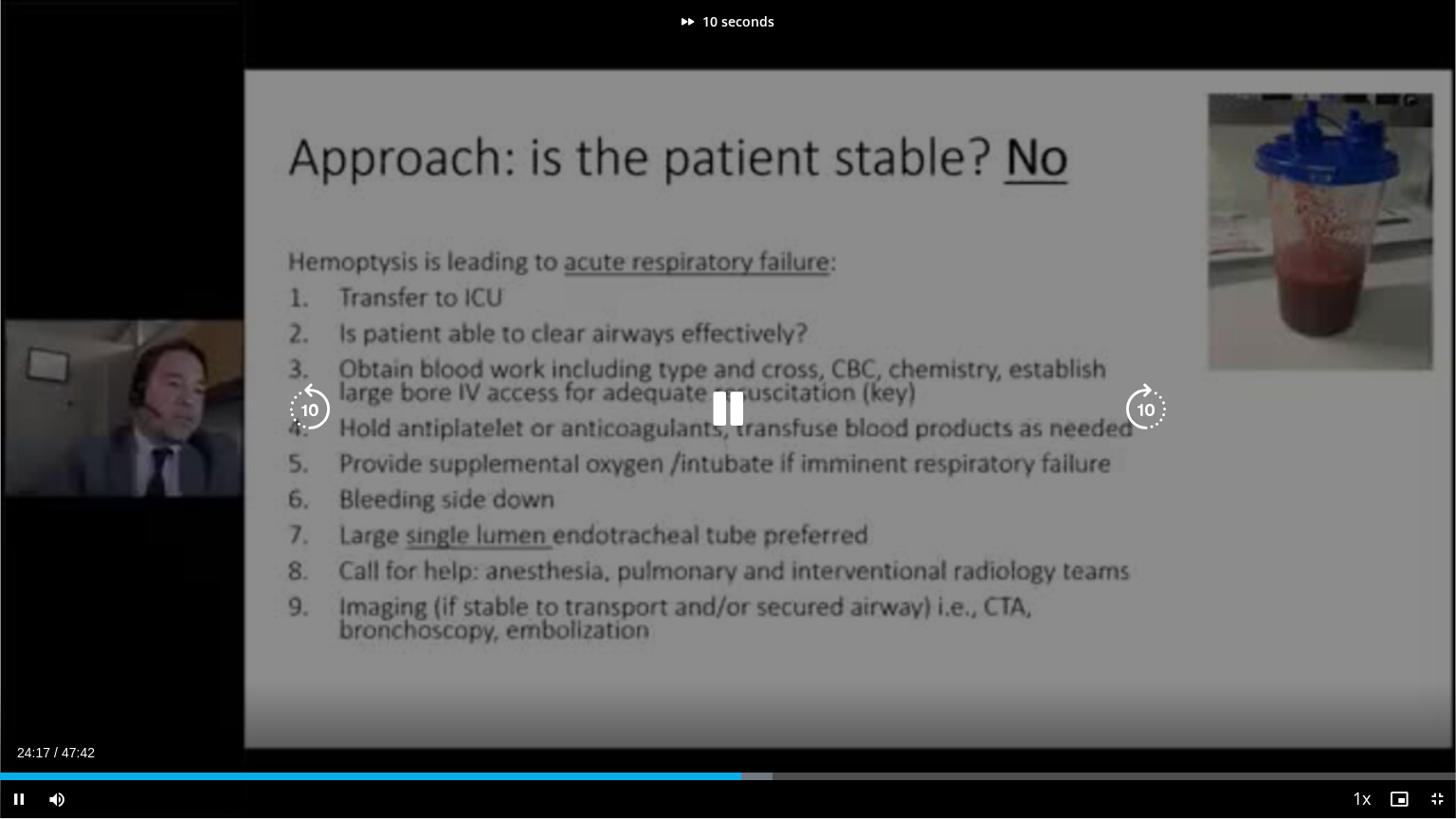 click at bounding box center (1146, 410) 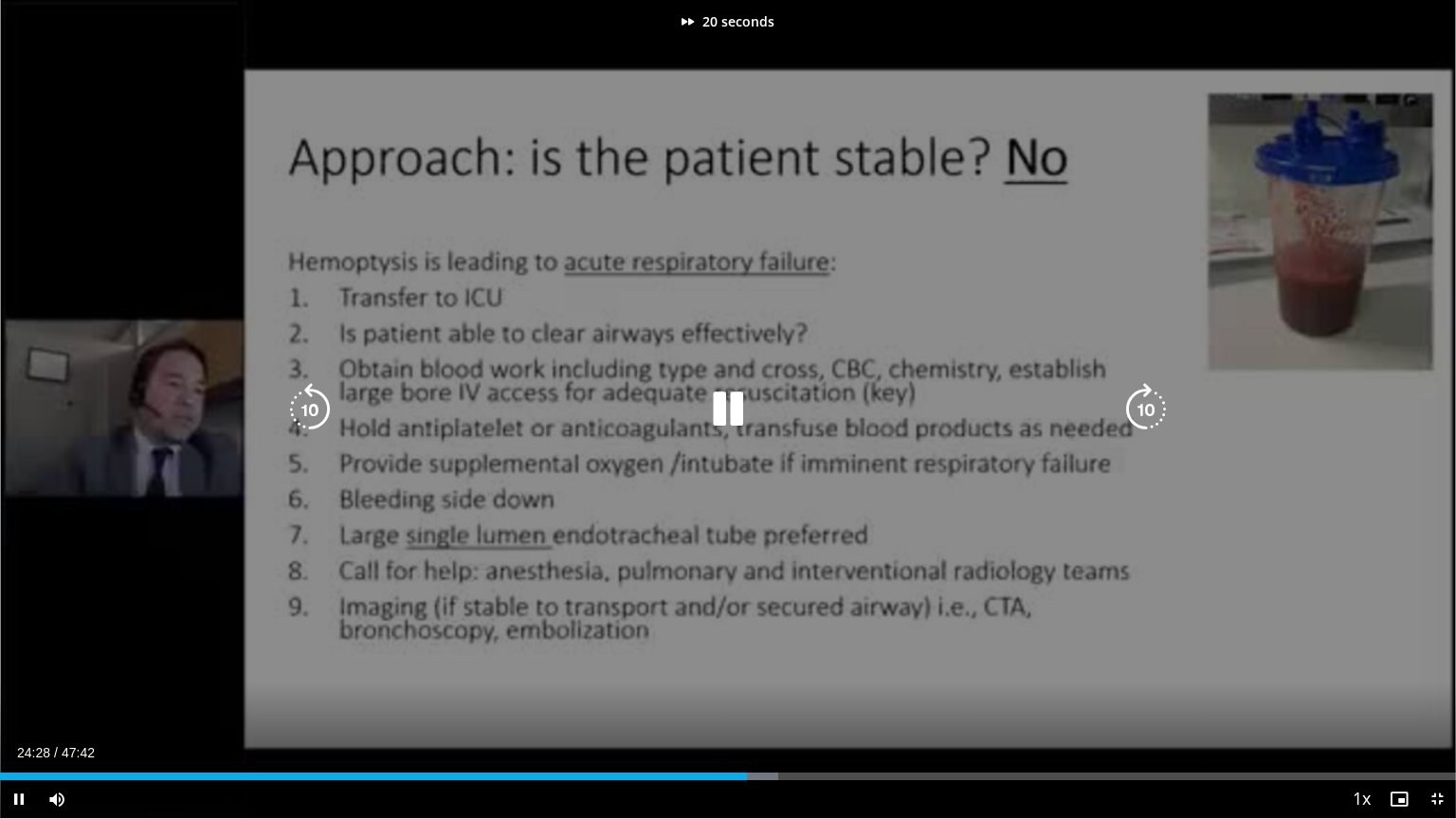 click at bounding box center (1146, 410) 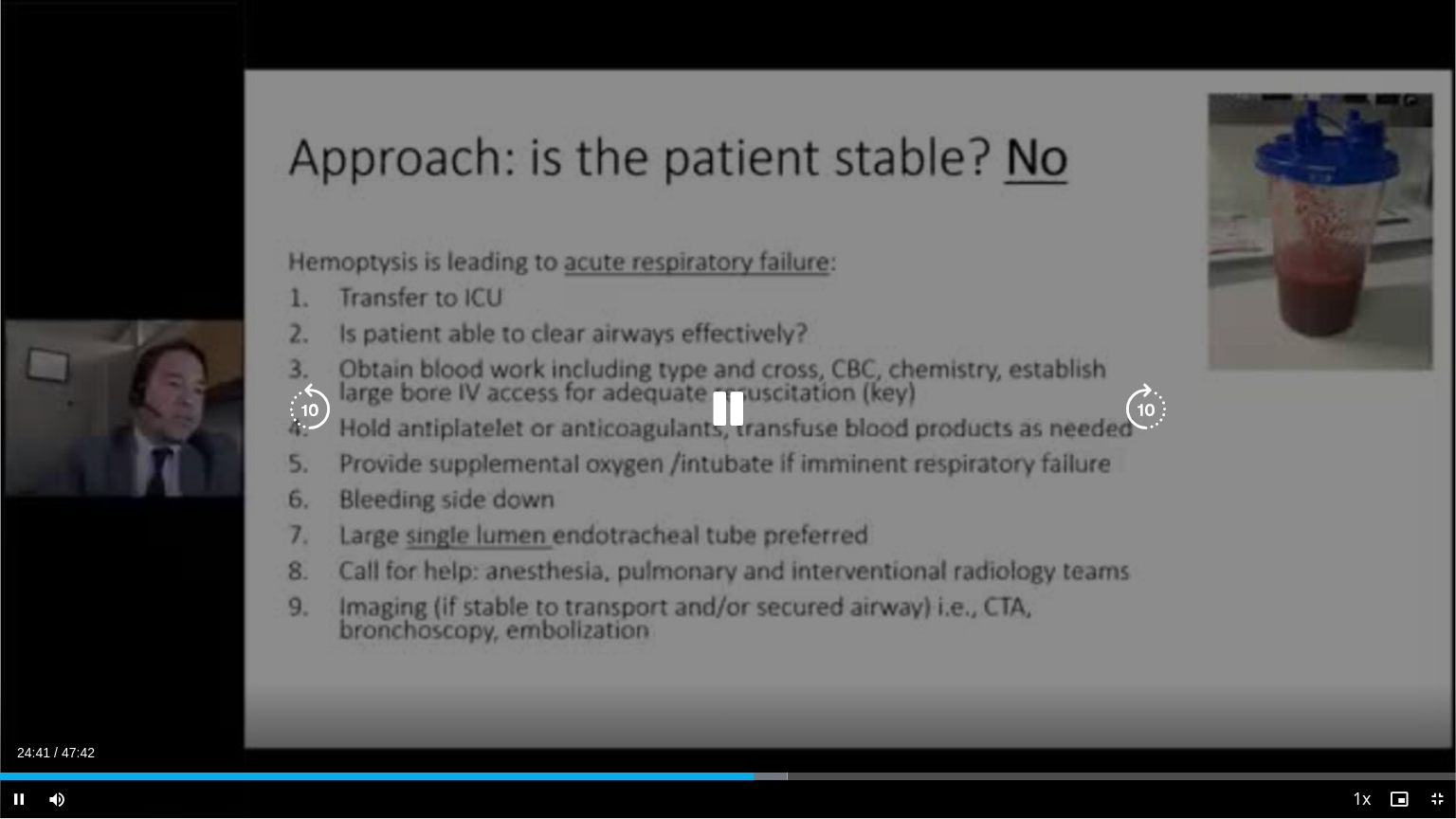 click at bounding box center [1146, 410] 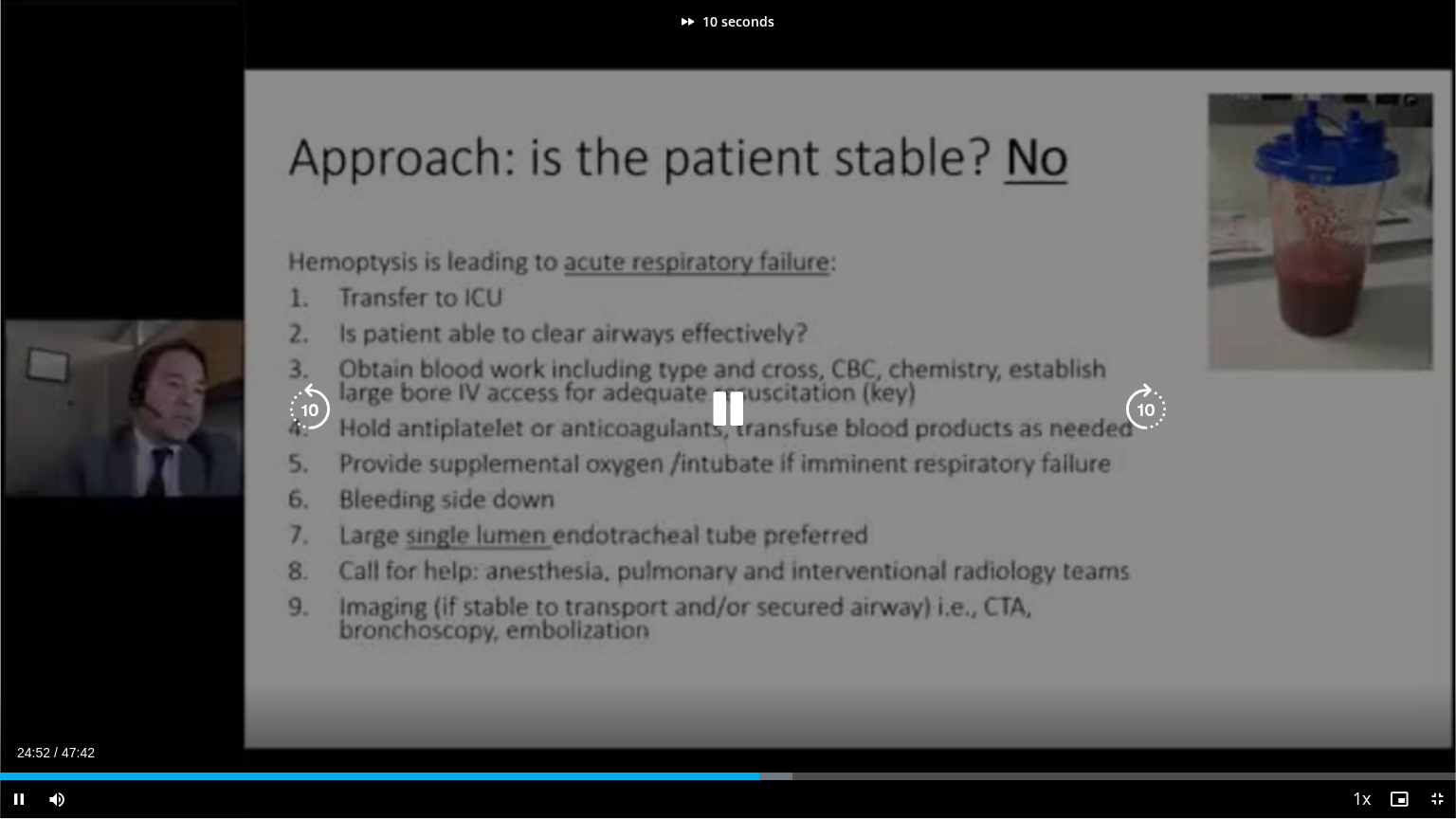 click at bounding box center (1146, 410) 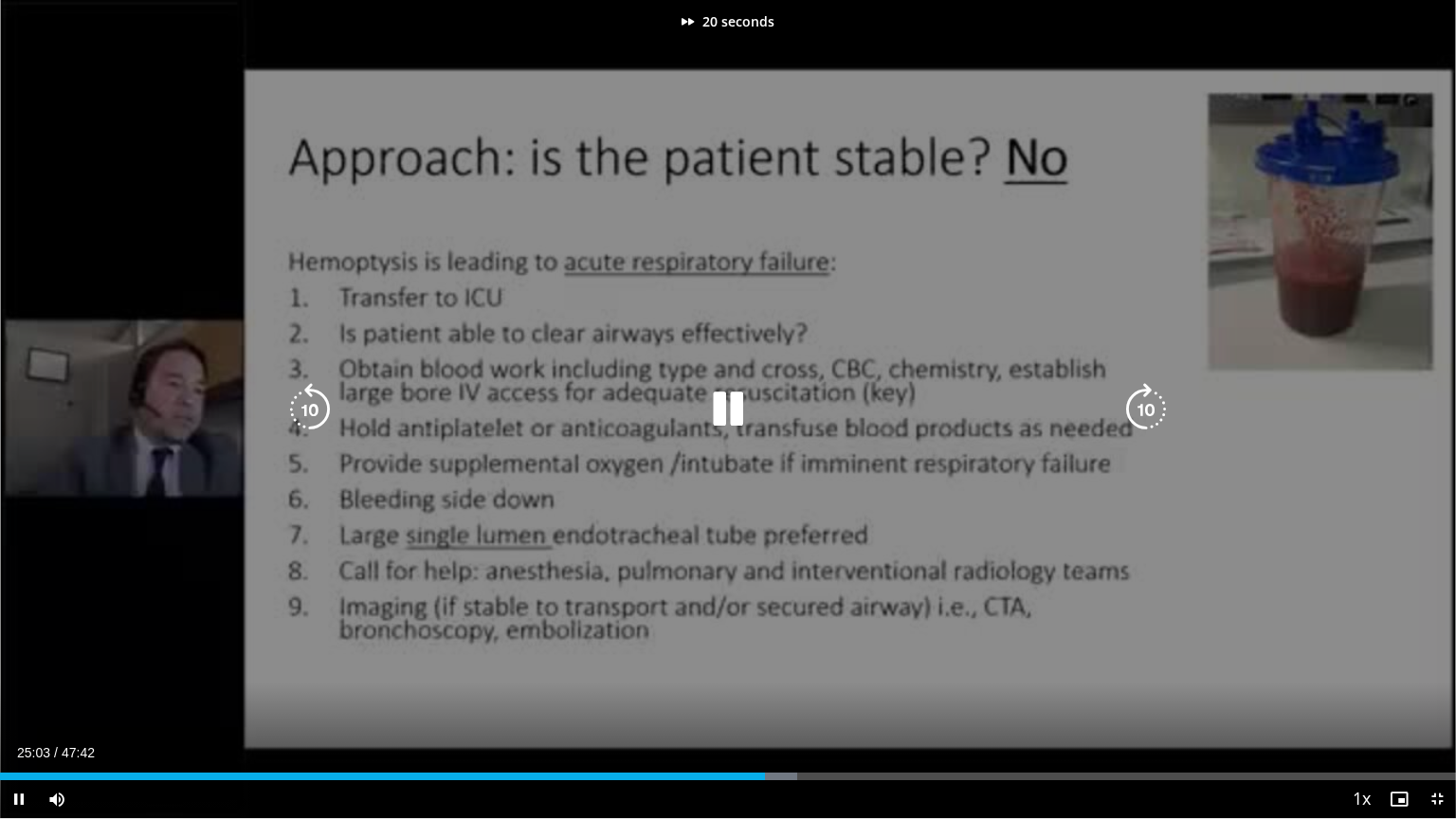 click at bounding box center [1146, 410] 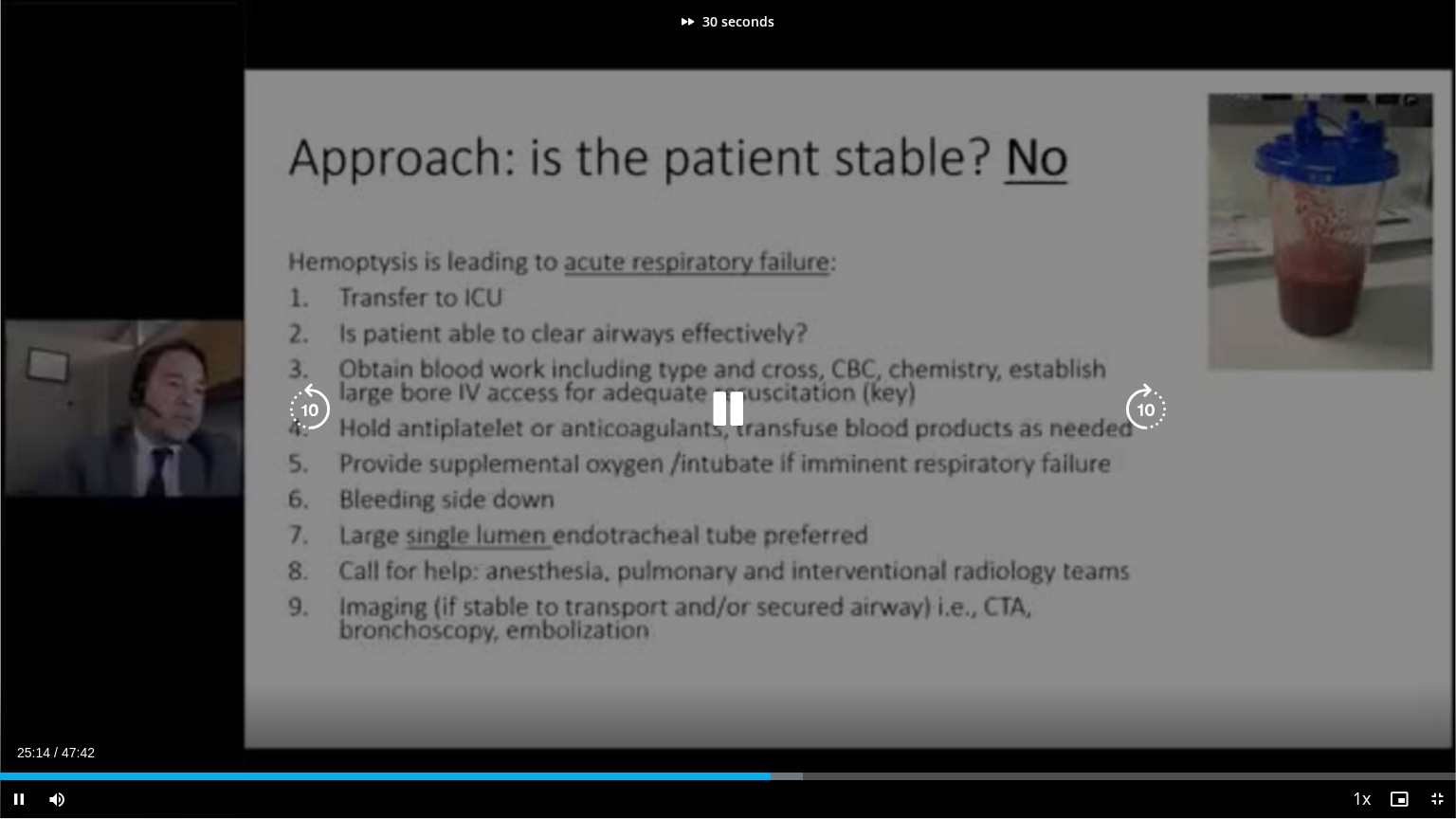 click at bounding box center (1146, 410) 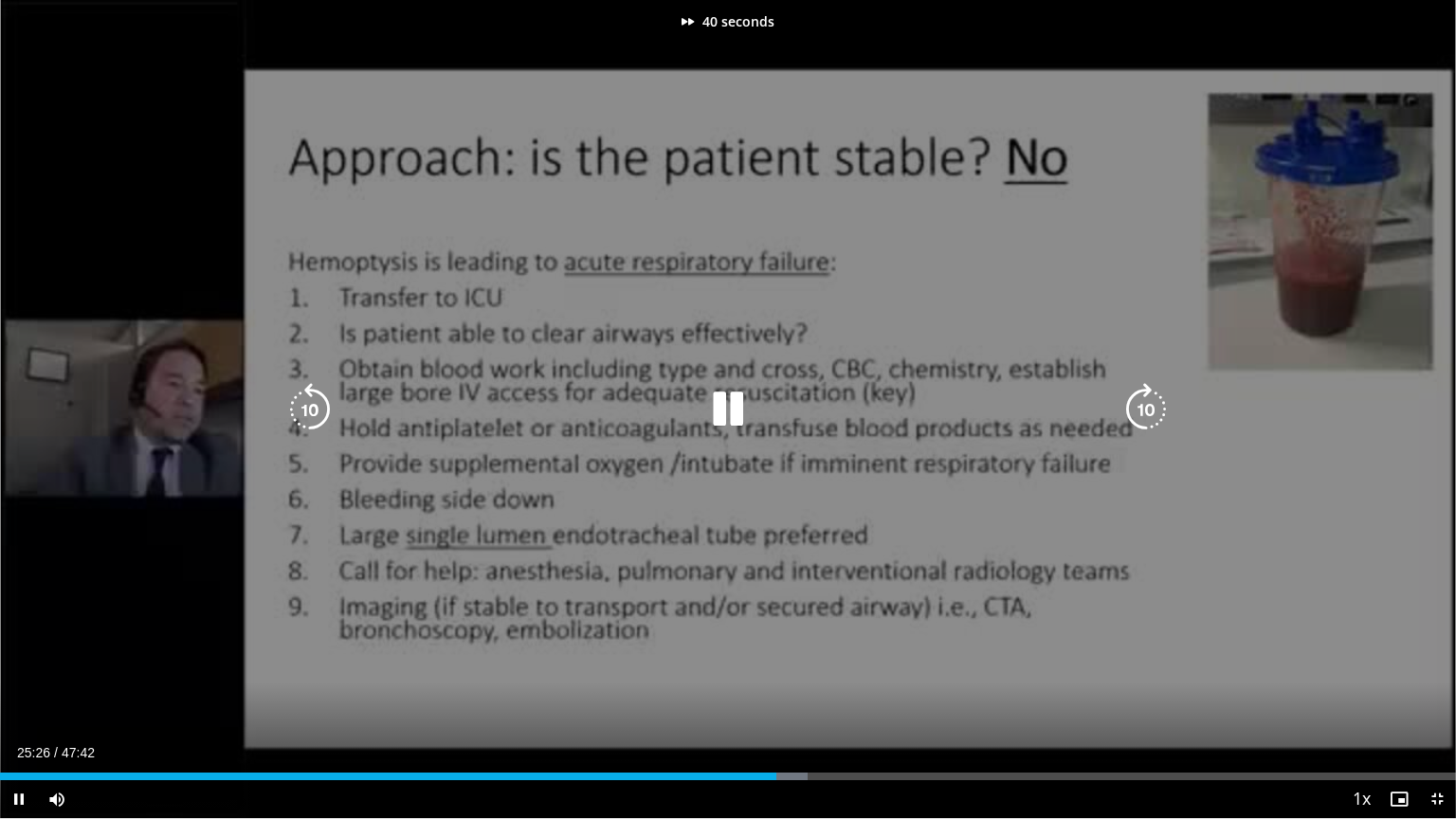 click at bounding box center [1146, 410] 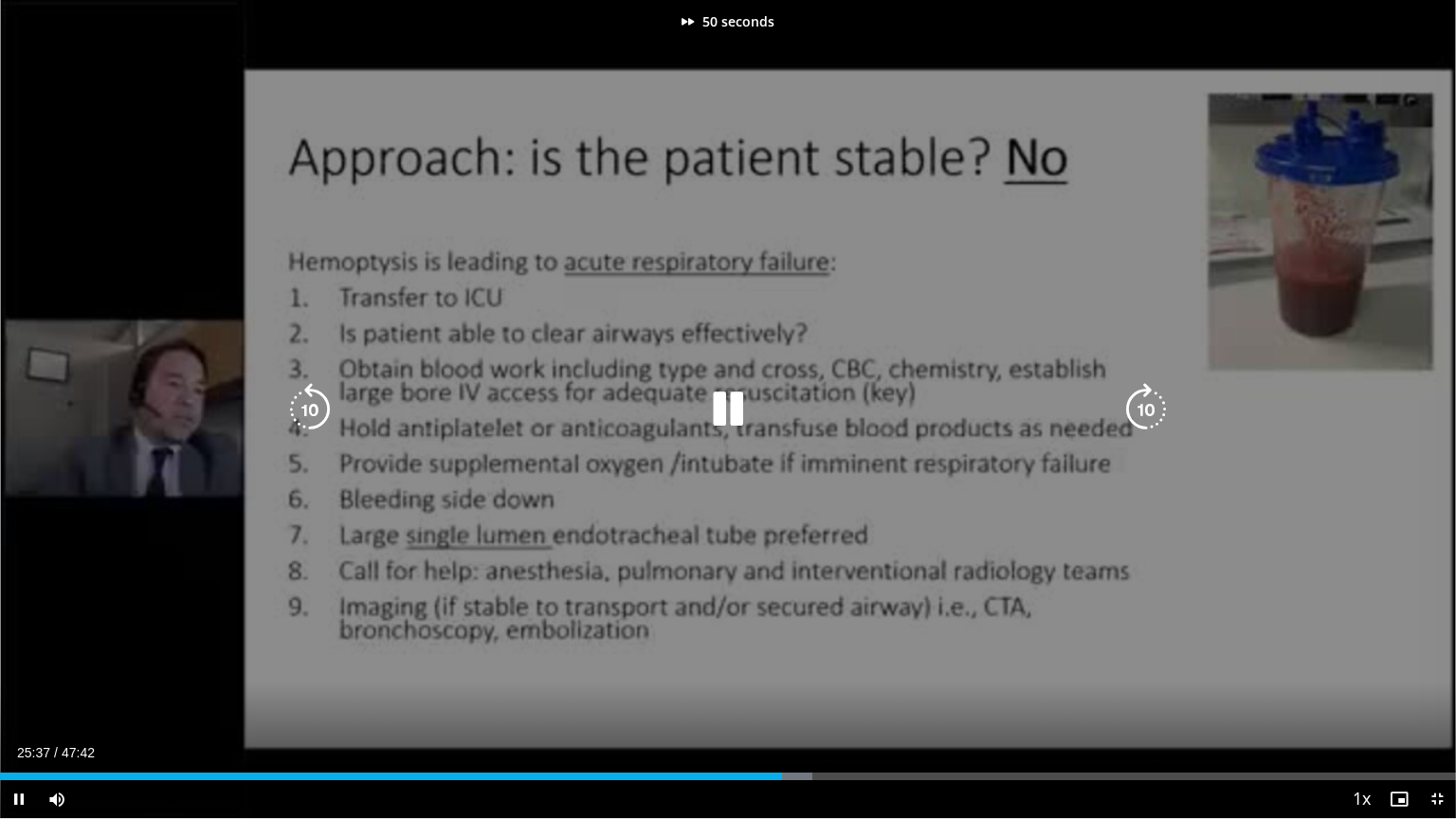 click at bounding box center [1146, 410] 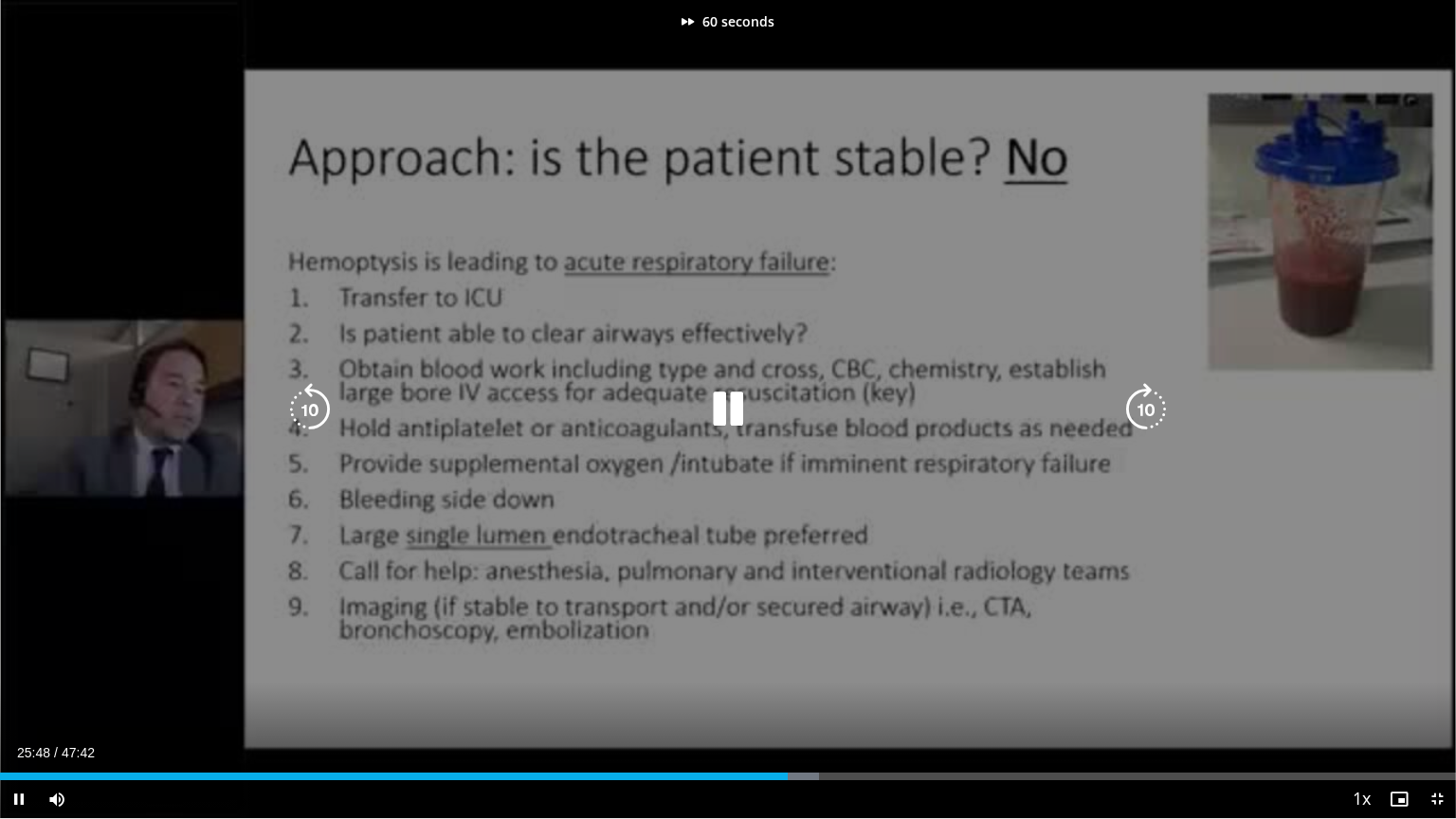 click at bounding box center (1146, 410) 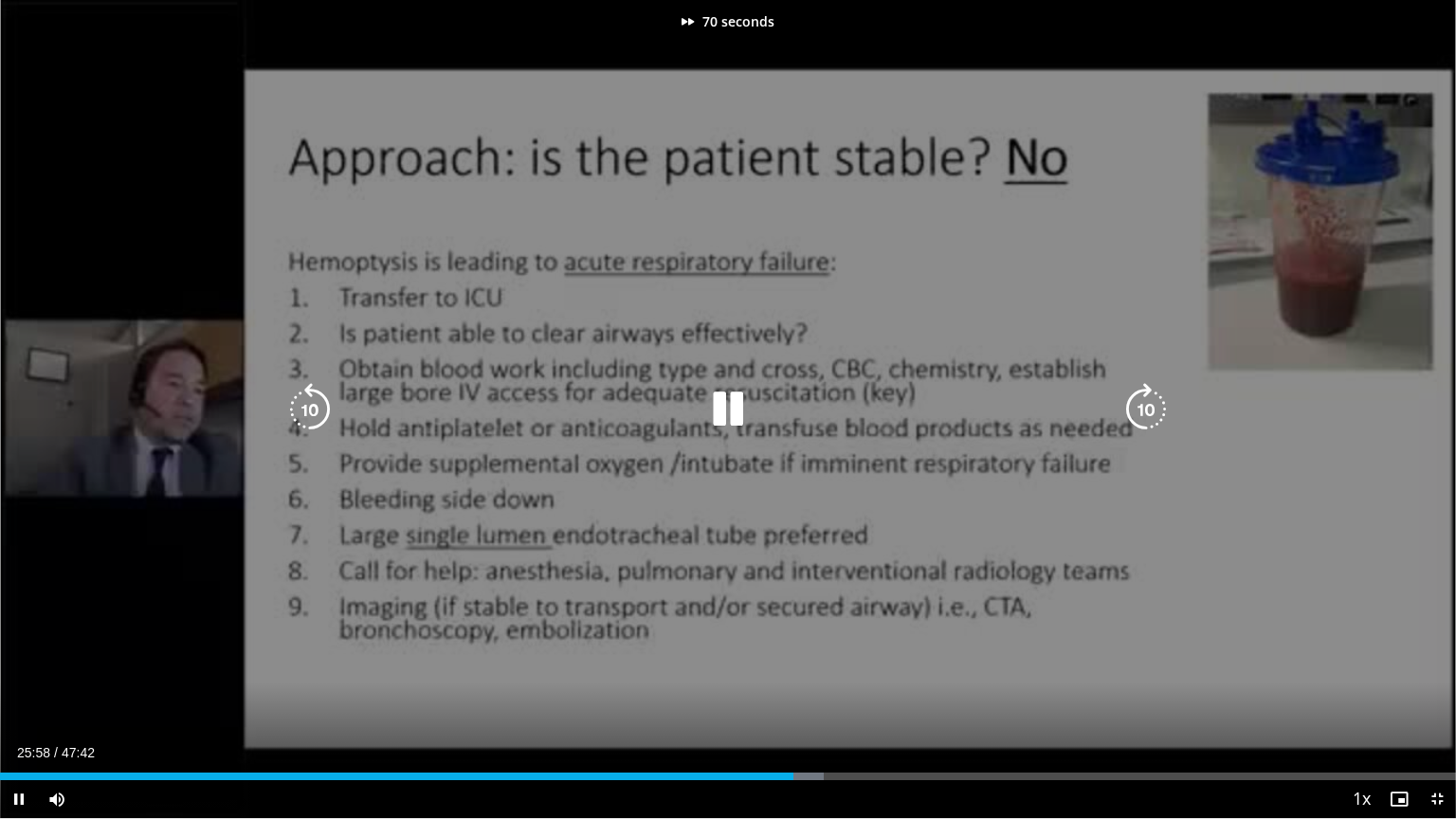 click at bounding box center (1146, 410) 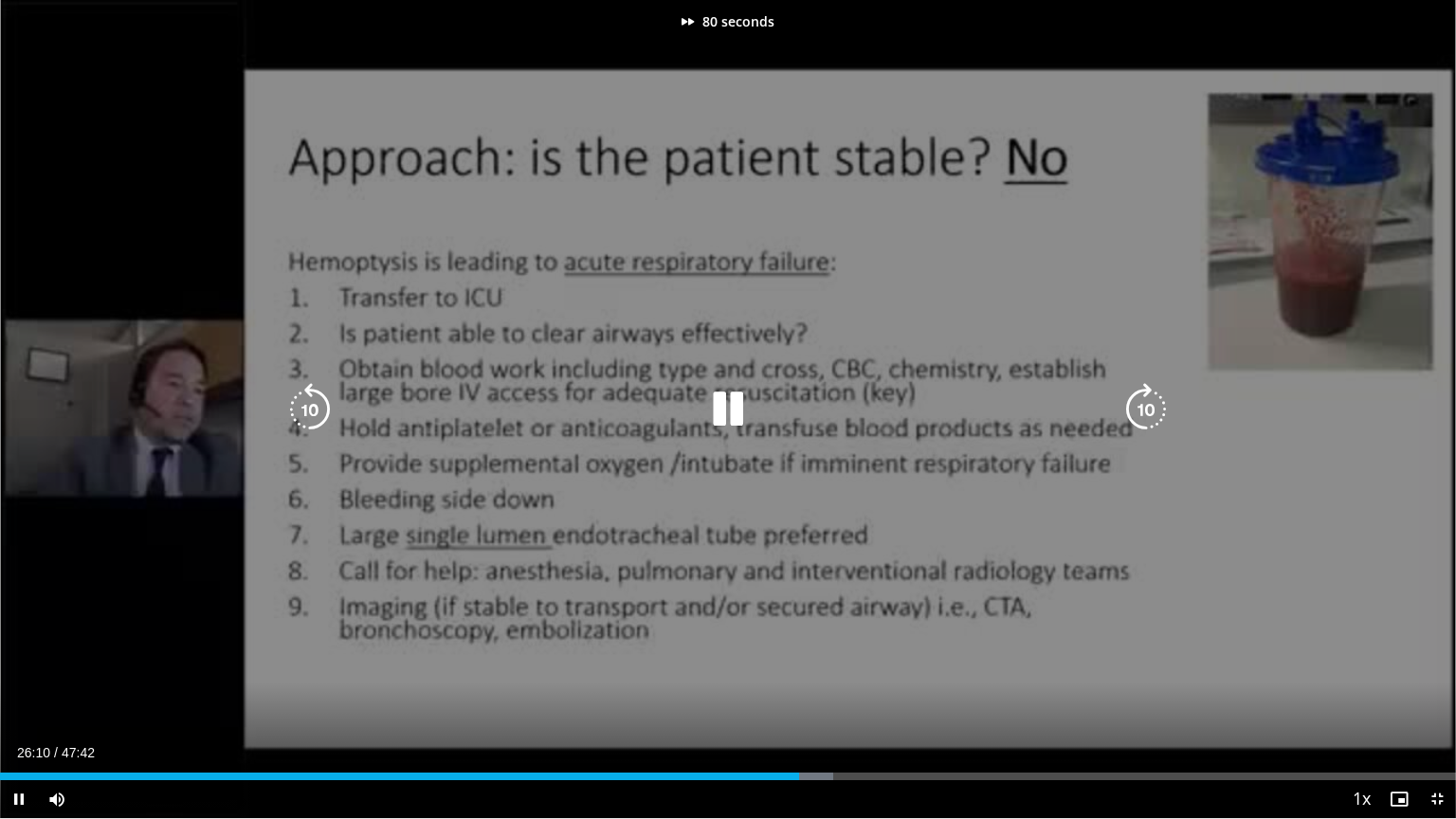 click at bounding box center [1146, 410] 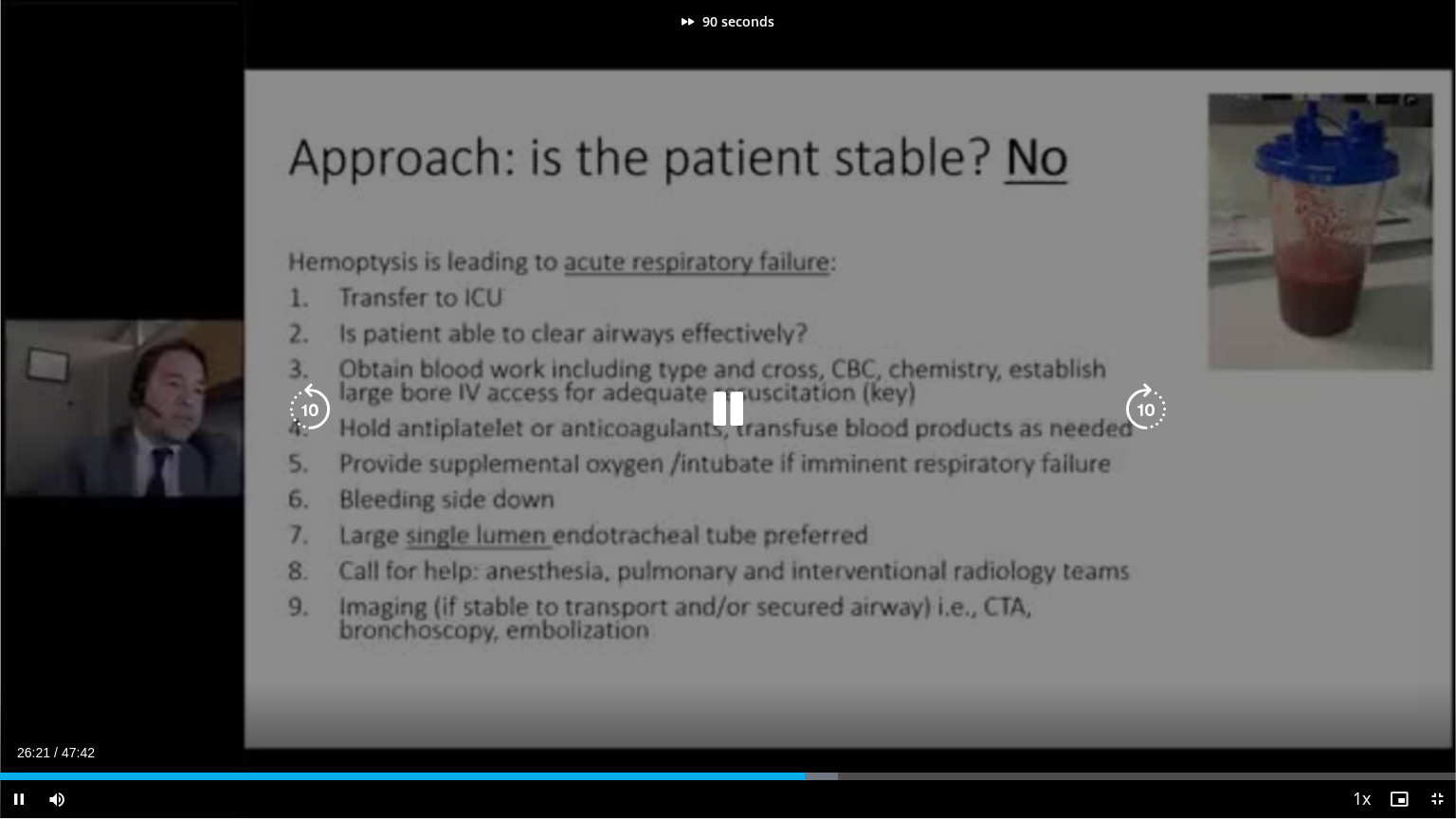 click at bounding box center [1146, 410] 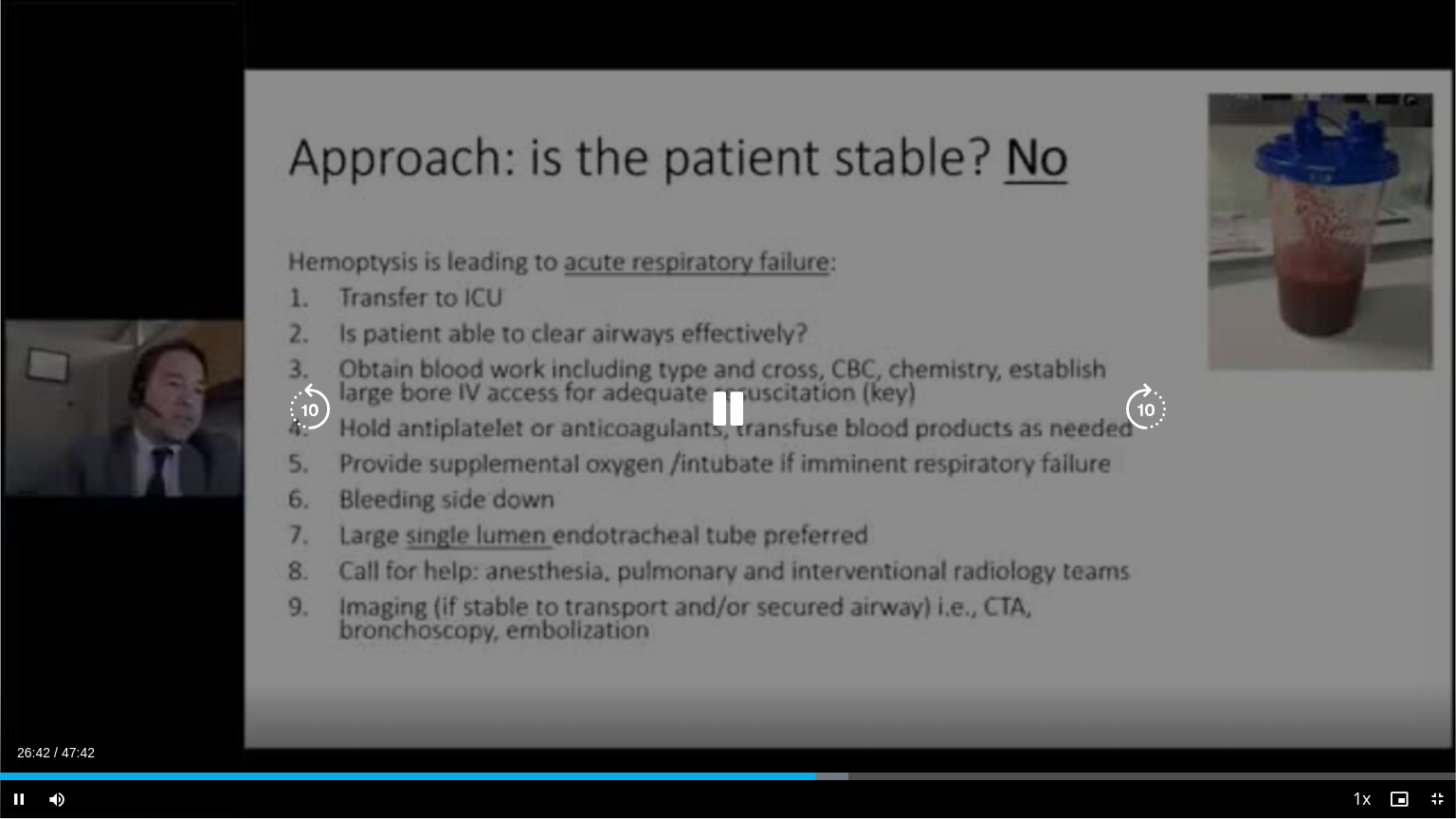 click at bounding box center (1146, 410) 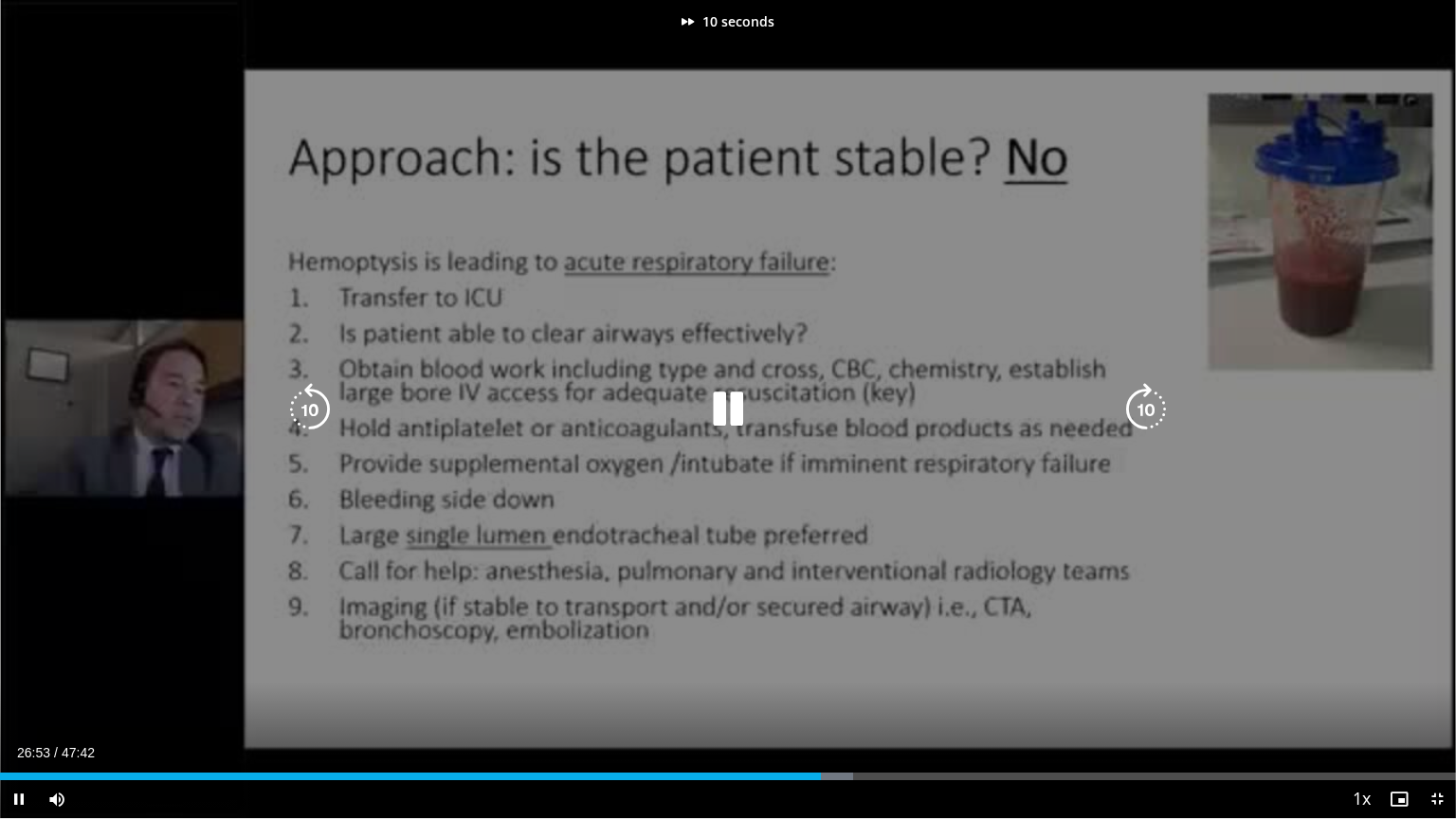 click at bounding box center [1146, 410] 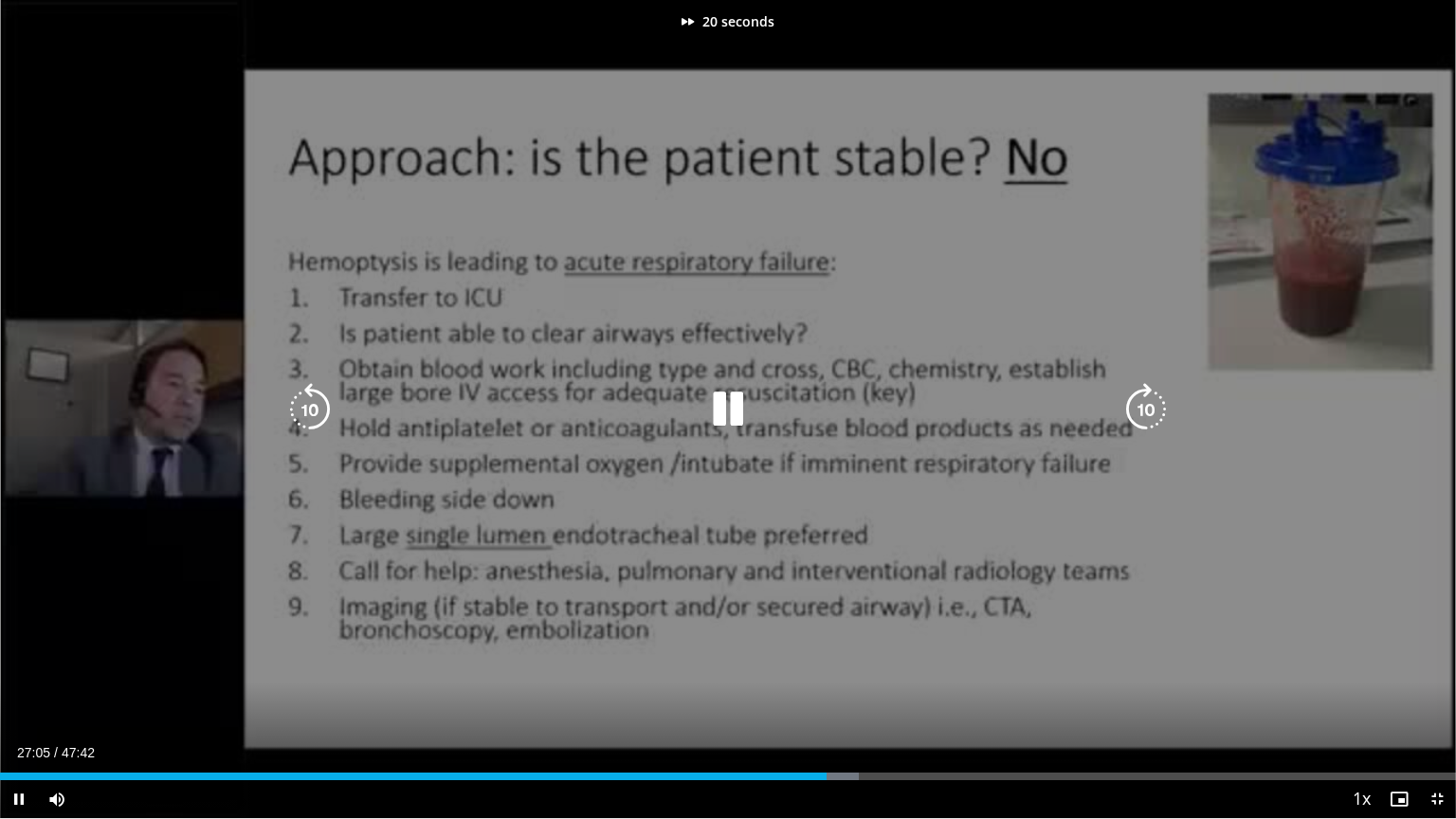 click at bounding box center [1146, 410] 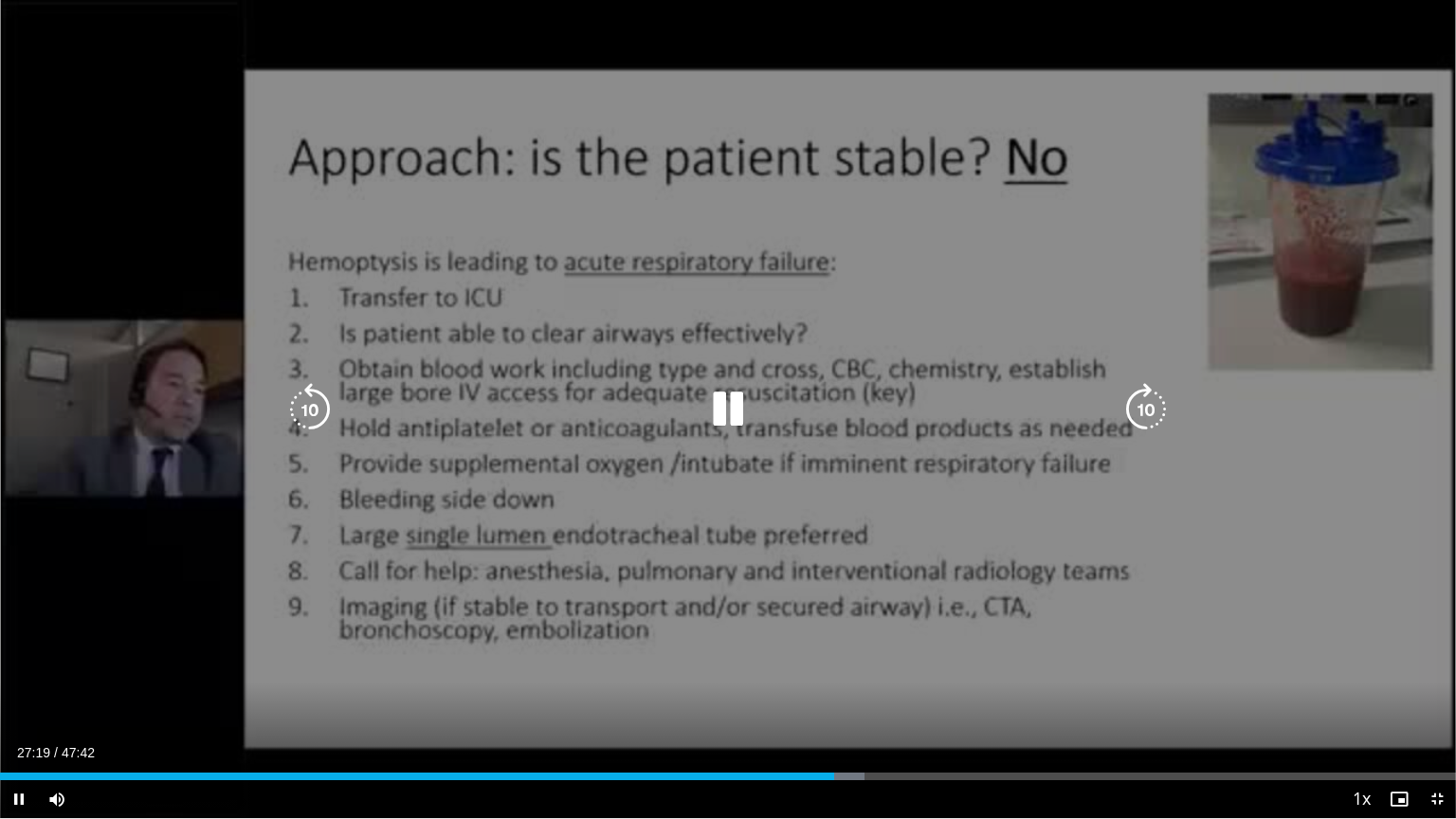 click at bounding box center (310, 410) 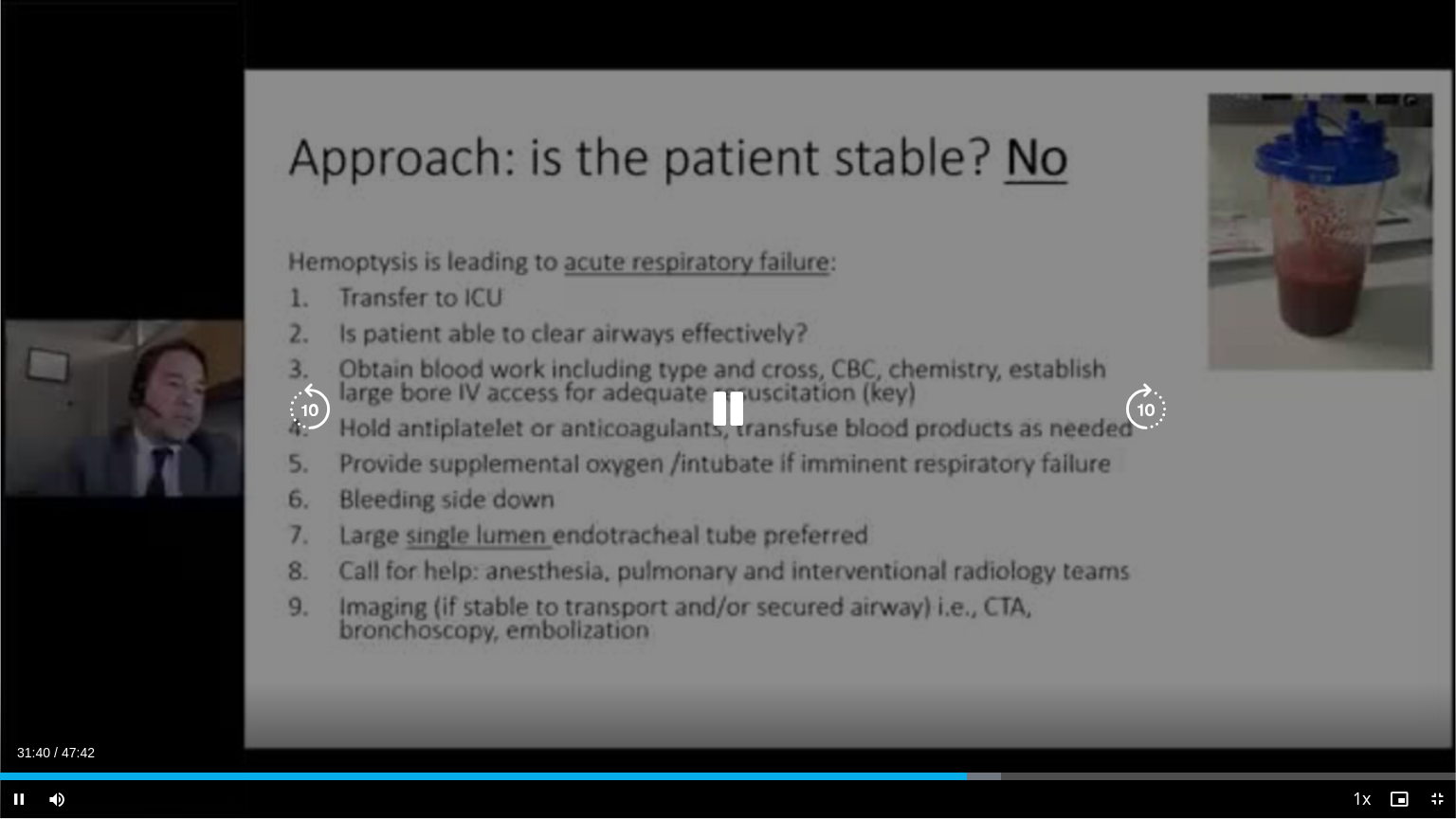 click at bounding box center (1146, 410) 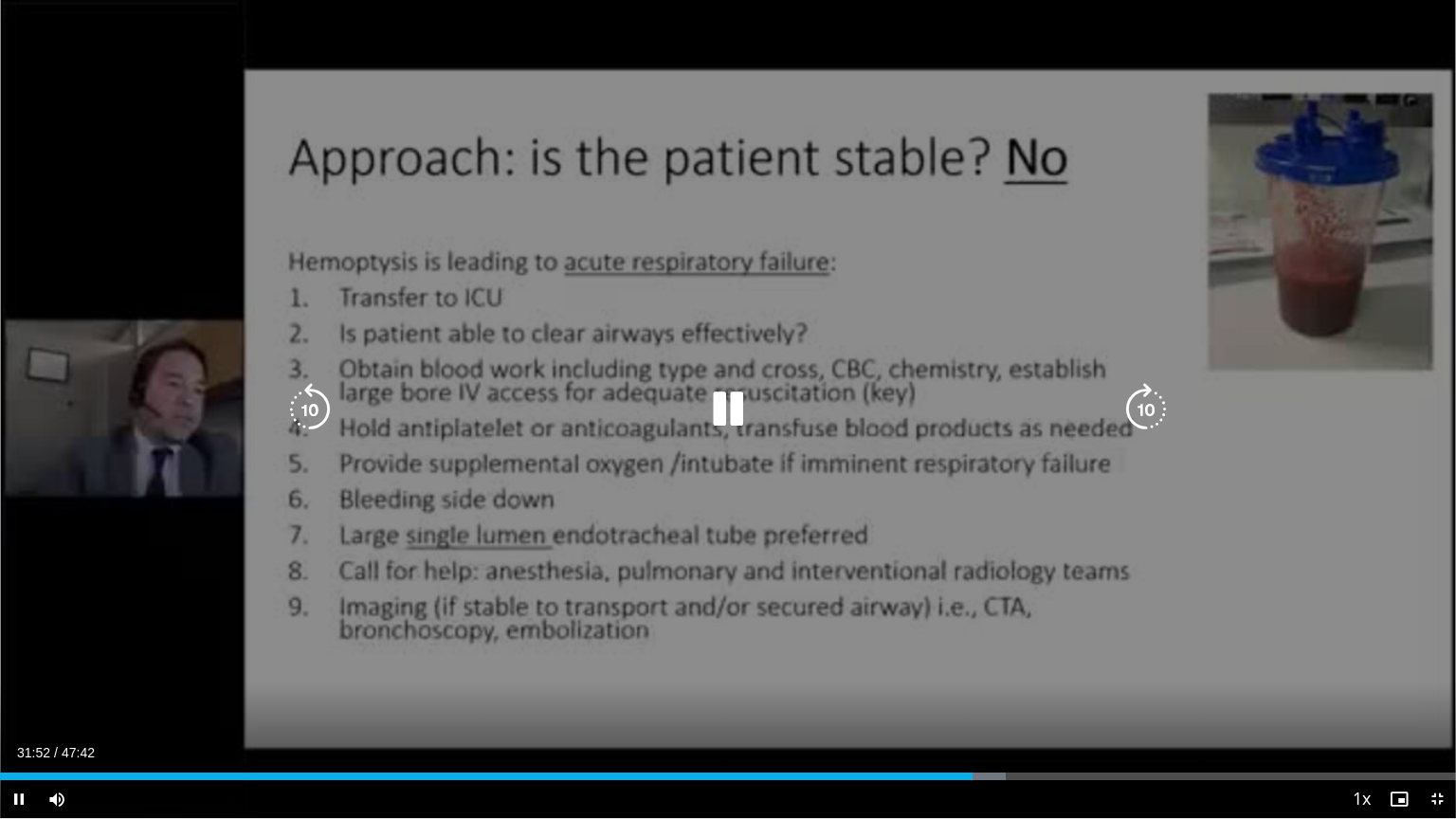 click at bounding box center (1146, 410) 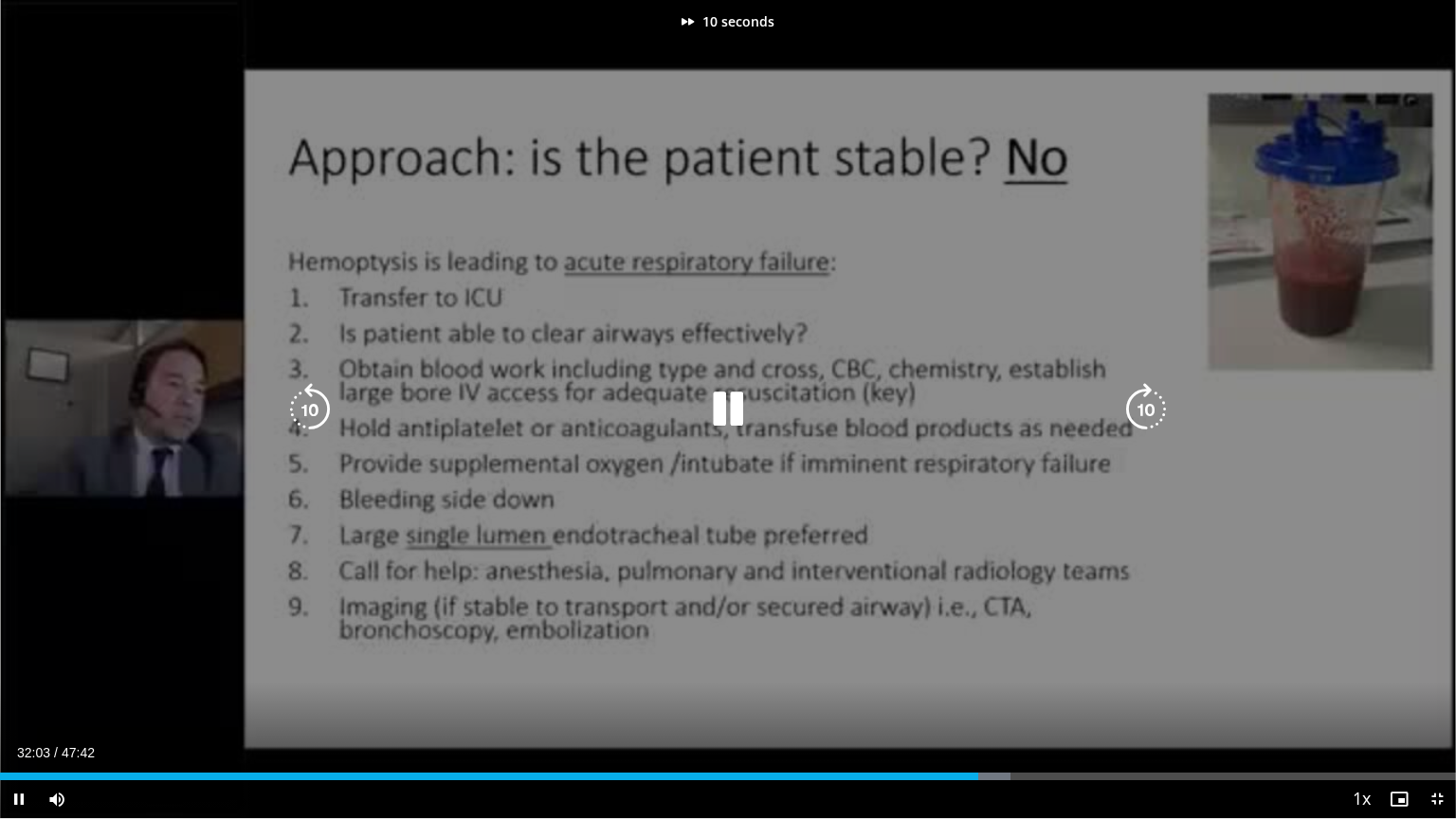 click at bounding box center (1146, 410) 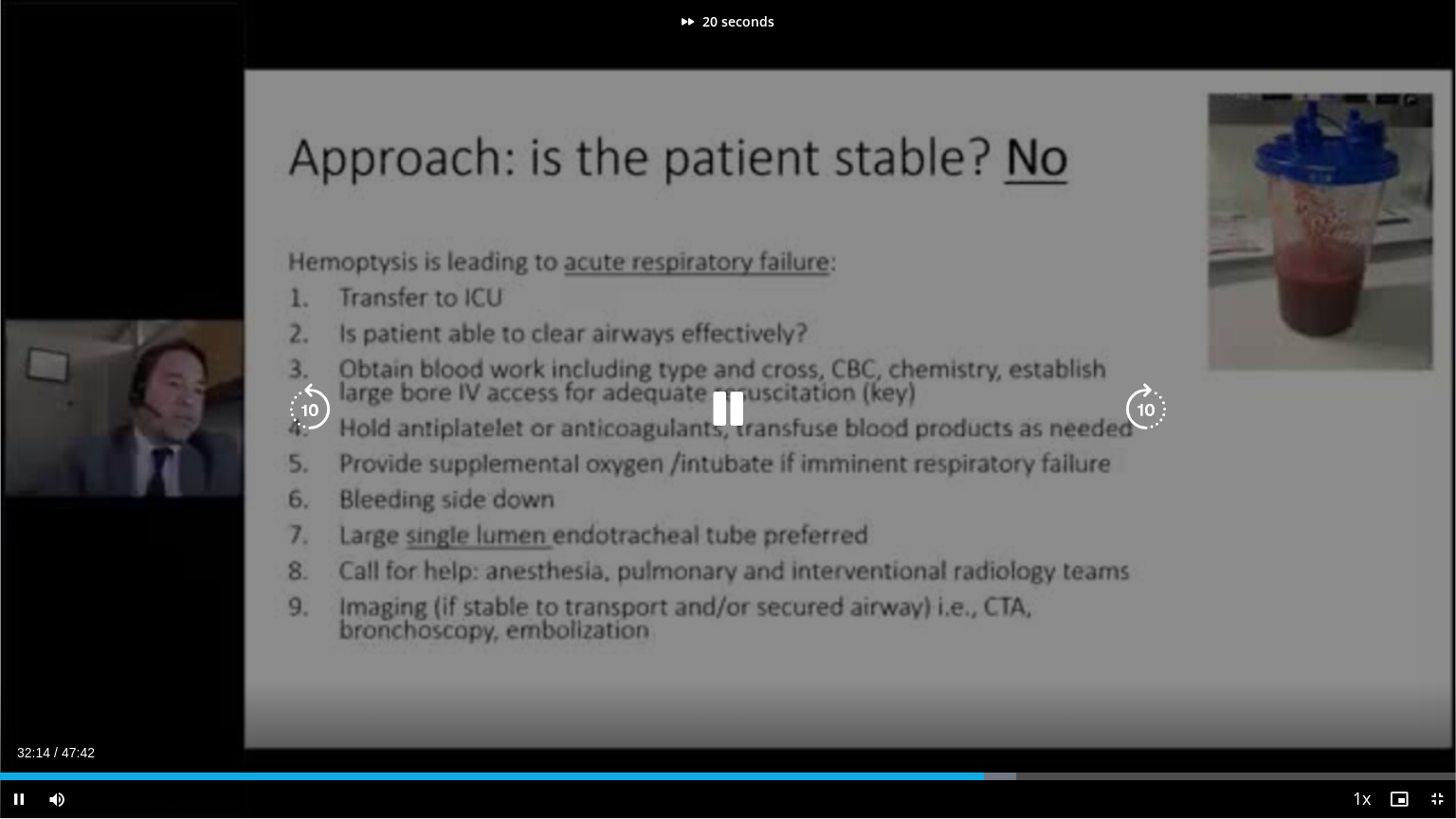 click at bounding box center (1146, 410) 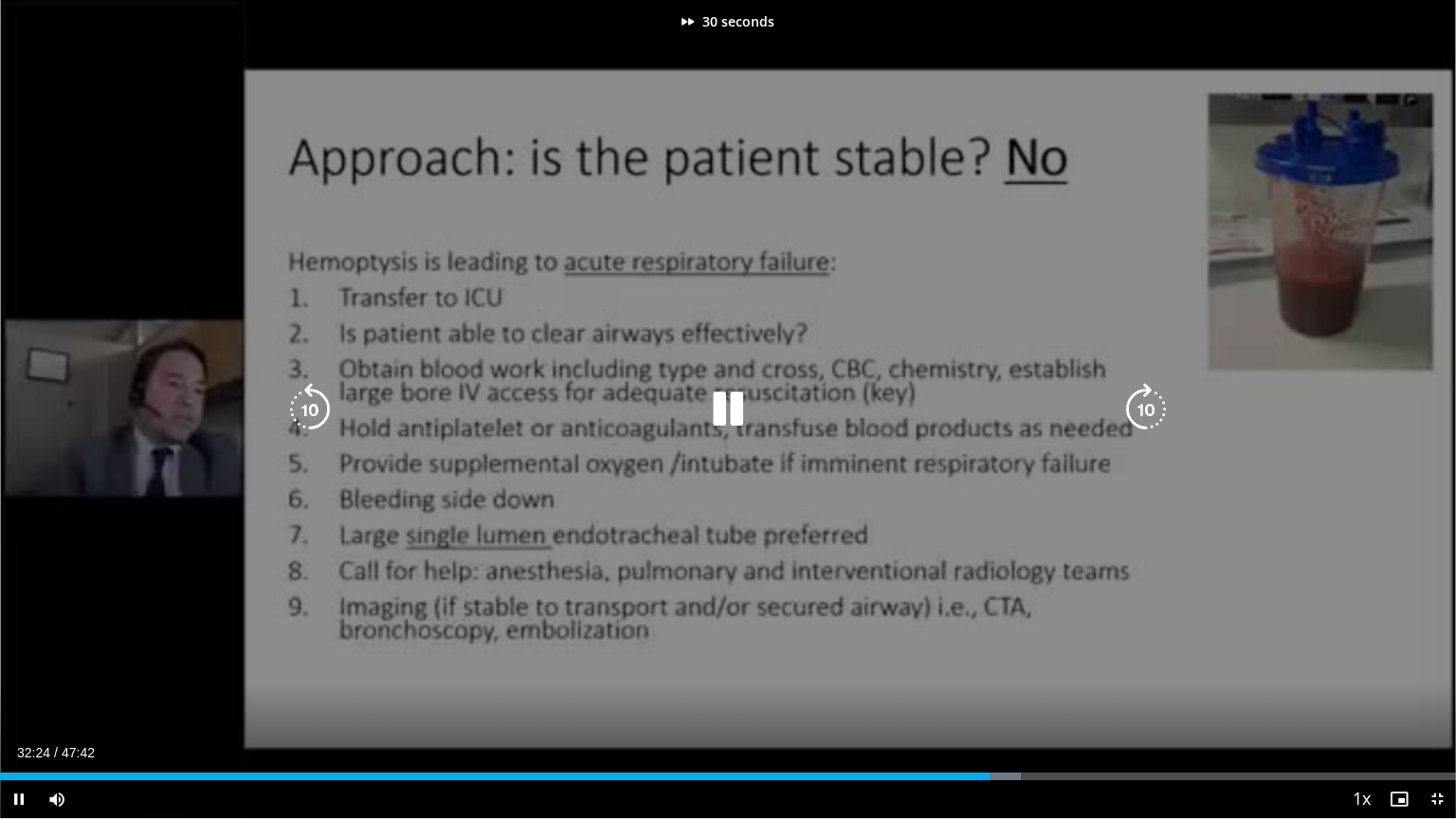 click at bounding box center (1146, 410) 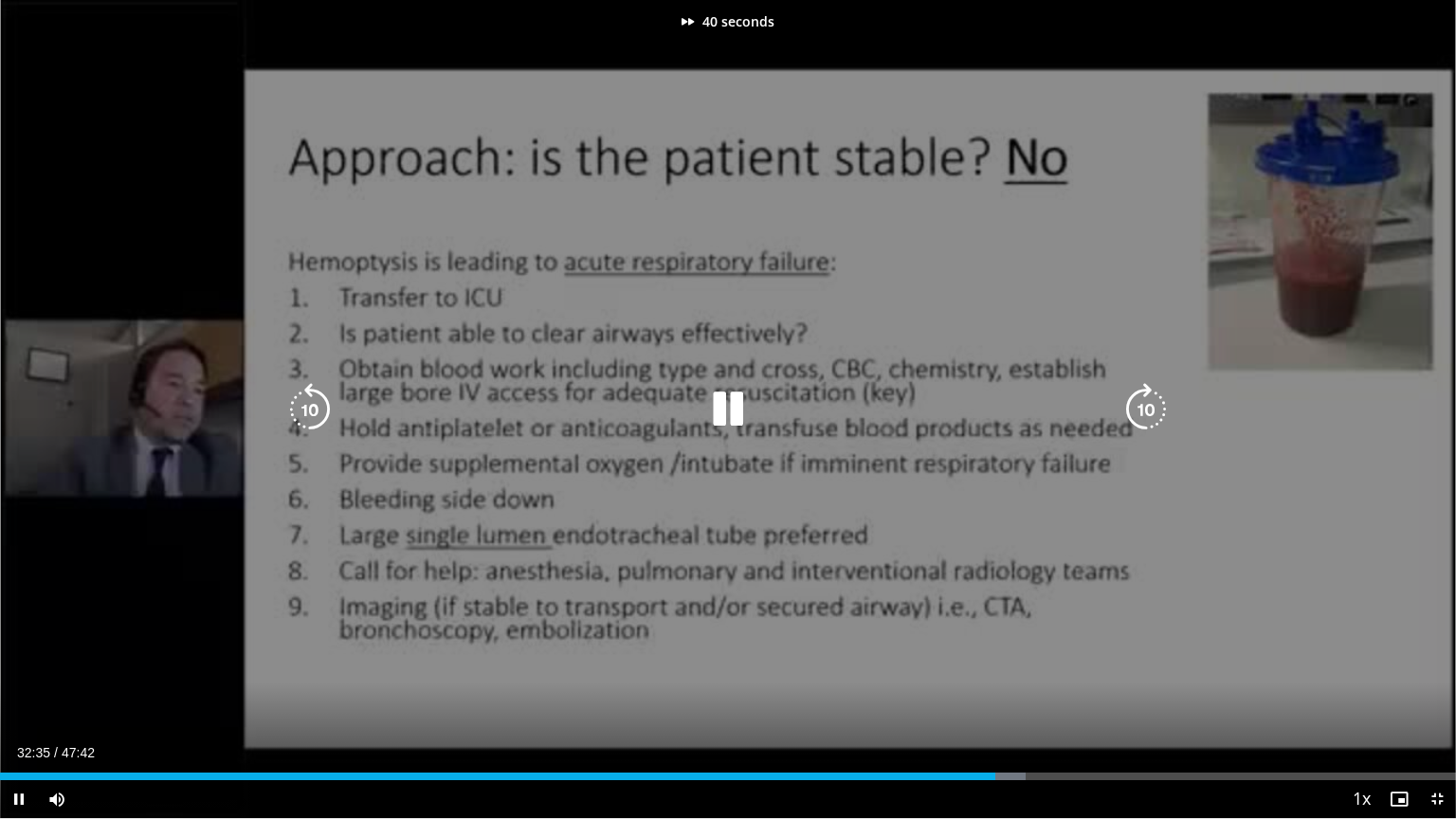 click at bounding box center (1146, 410) 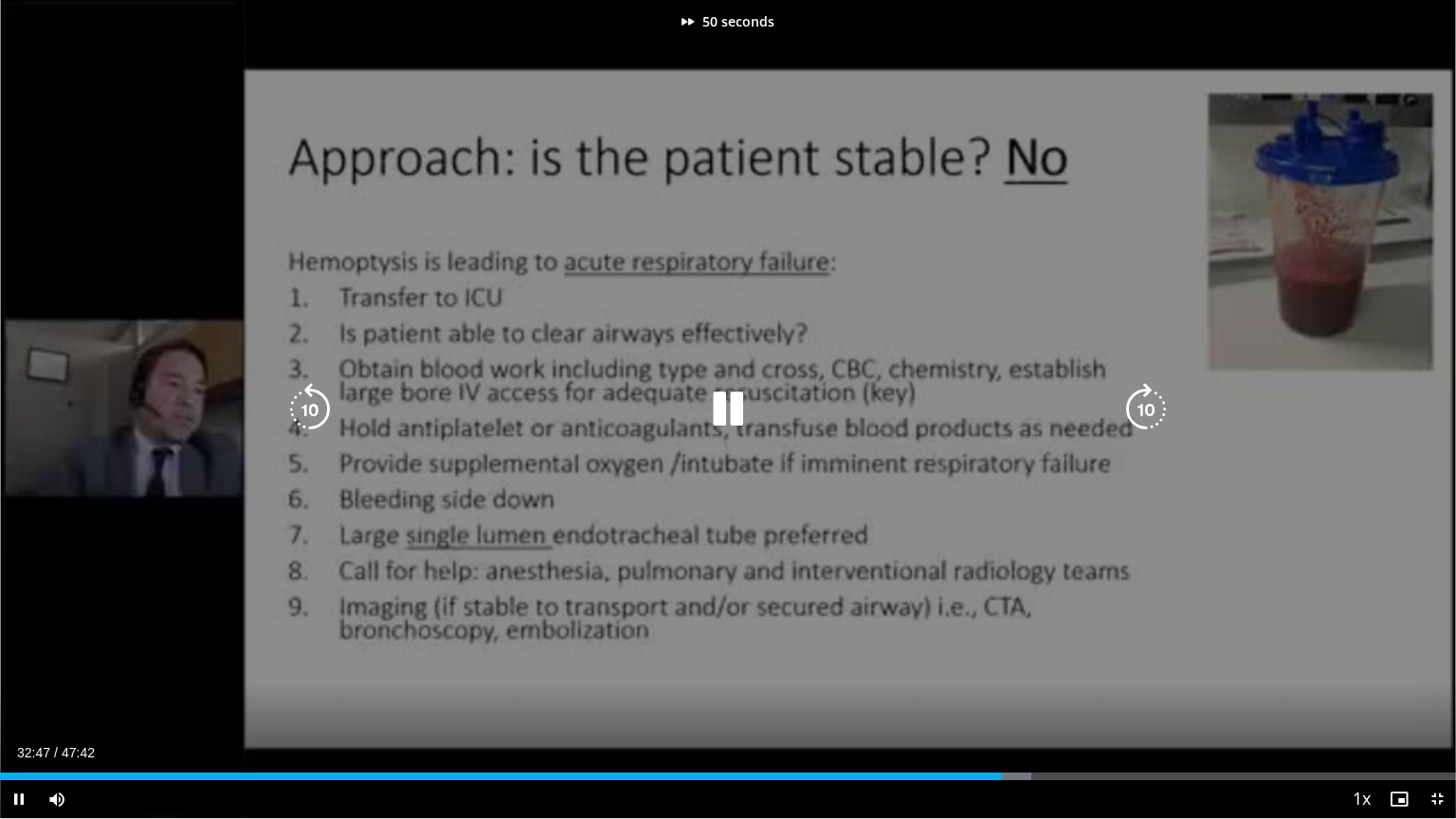 click at bounding box center (1146, 410) 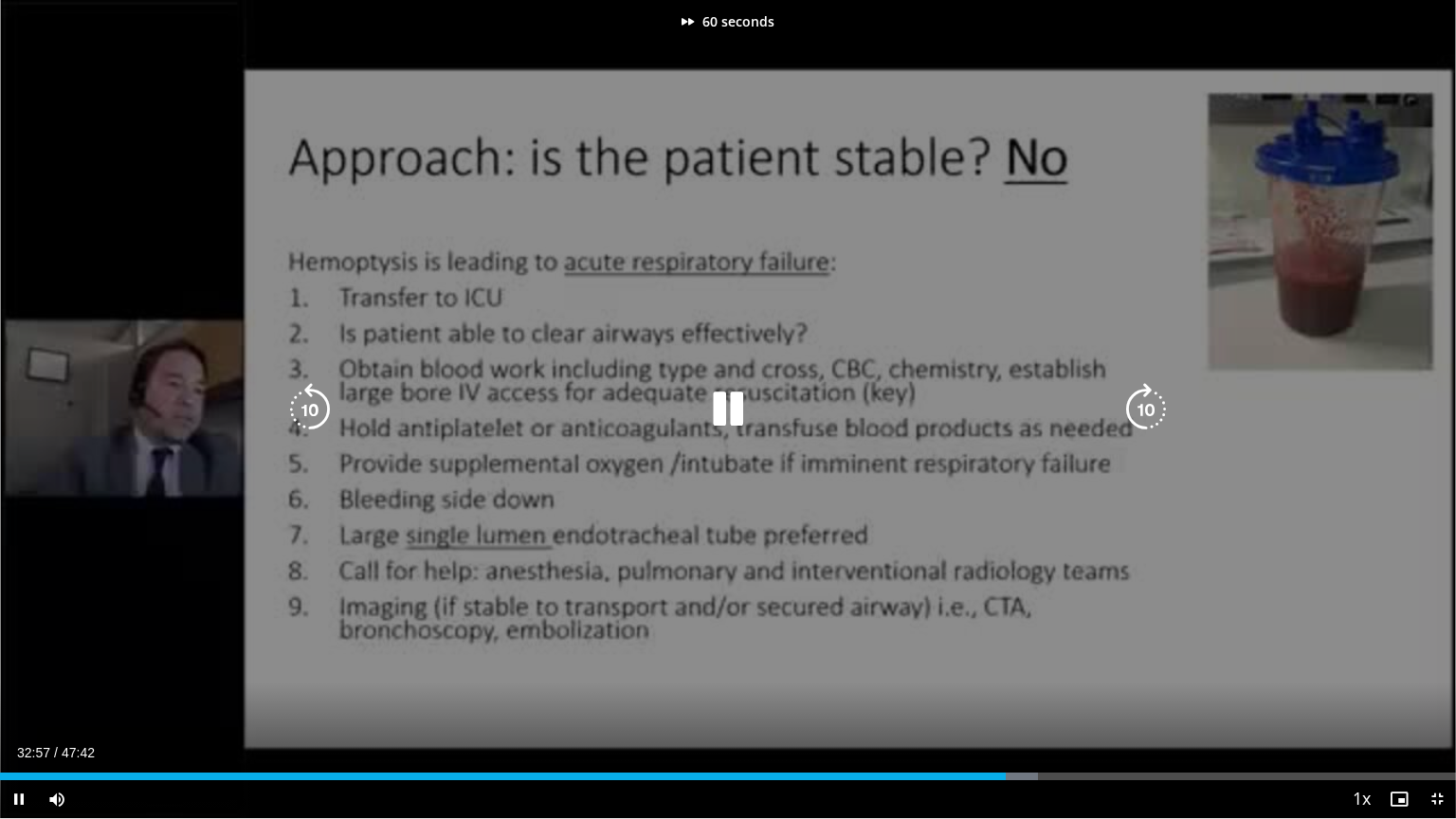 click at bounding box center (1146, 410) 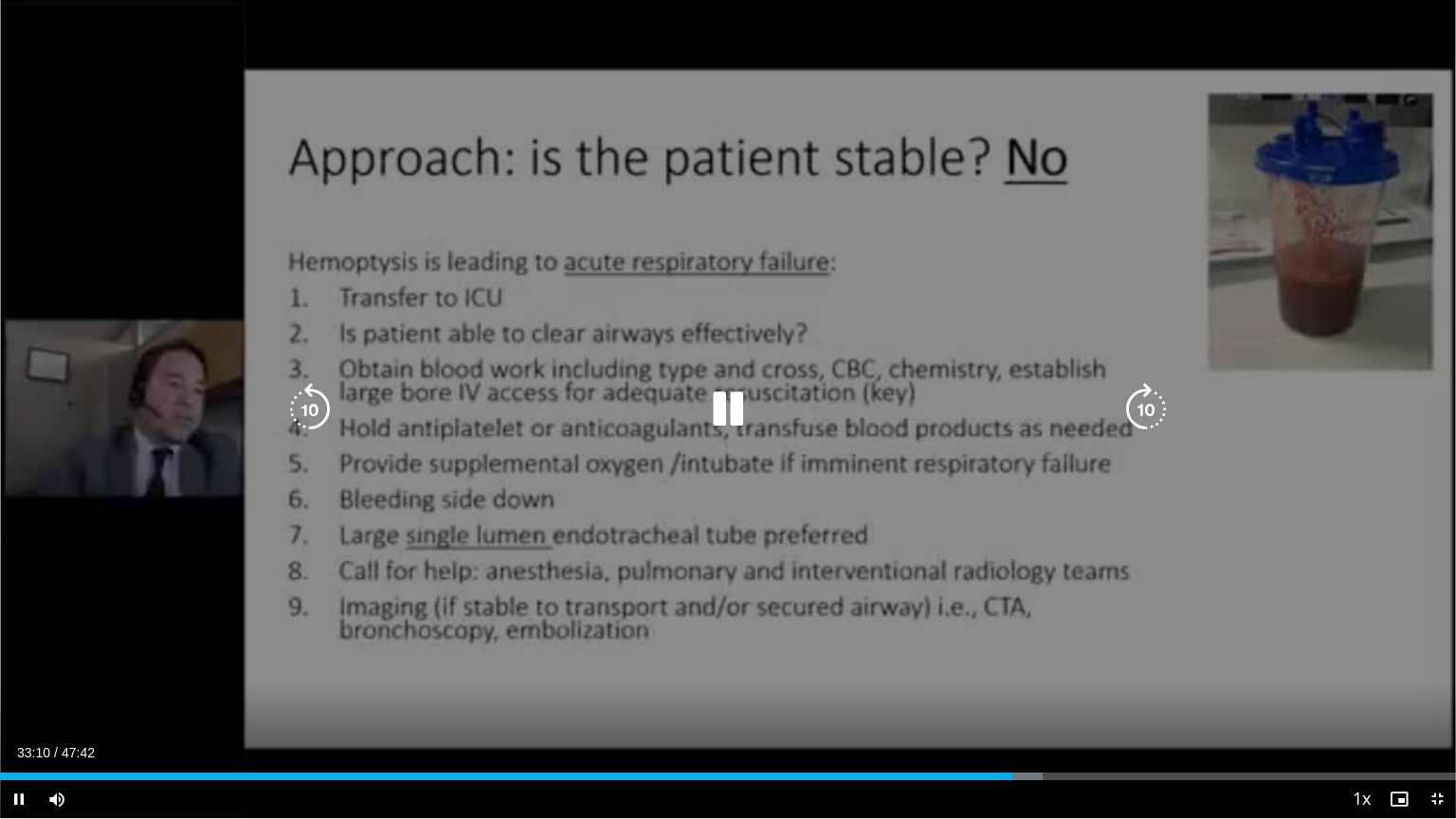 click at bounding box center (310, 410) 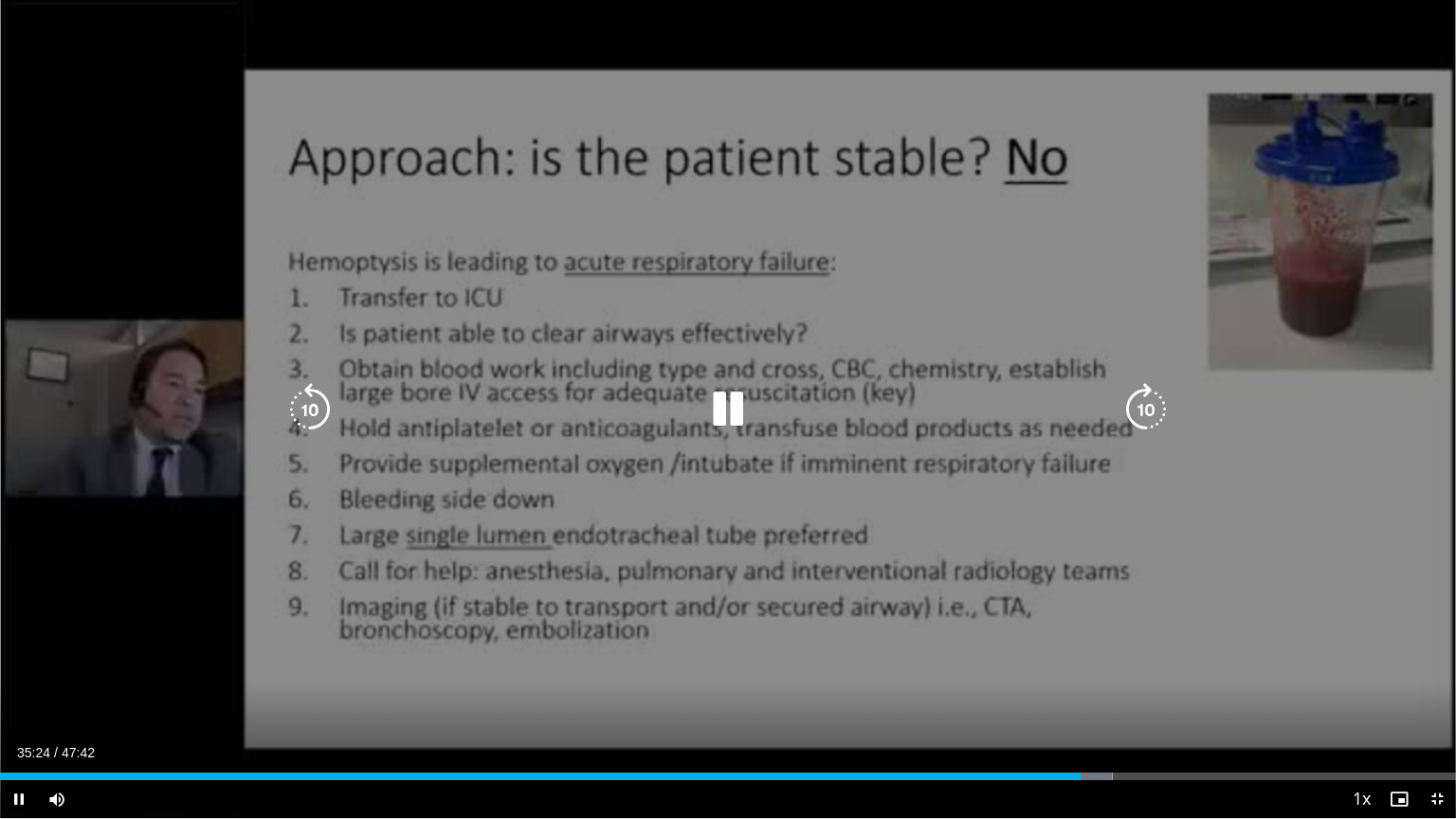 click at bounding box center (1146, 410) 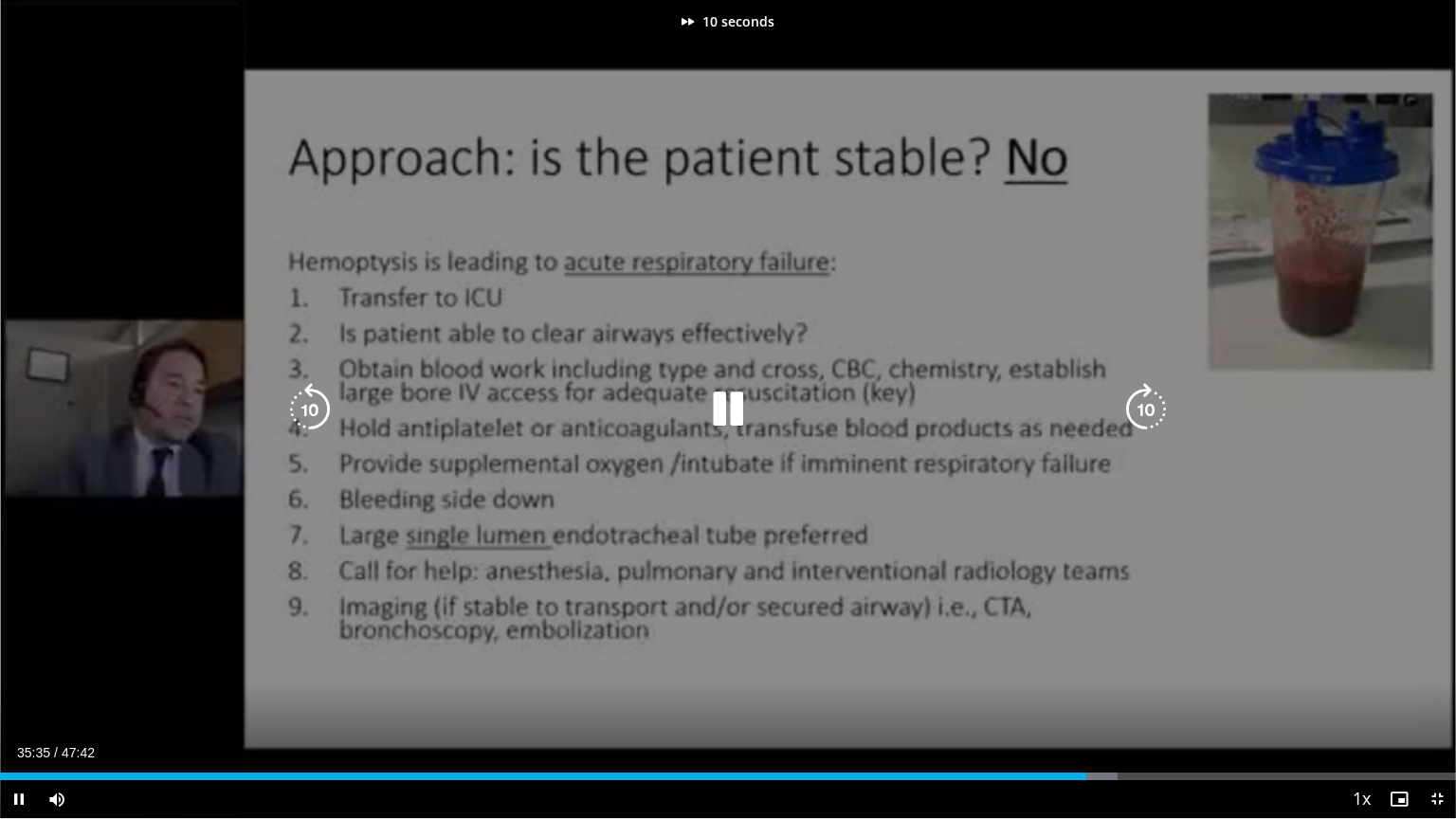 click at bounding box center [1146, 410] 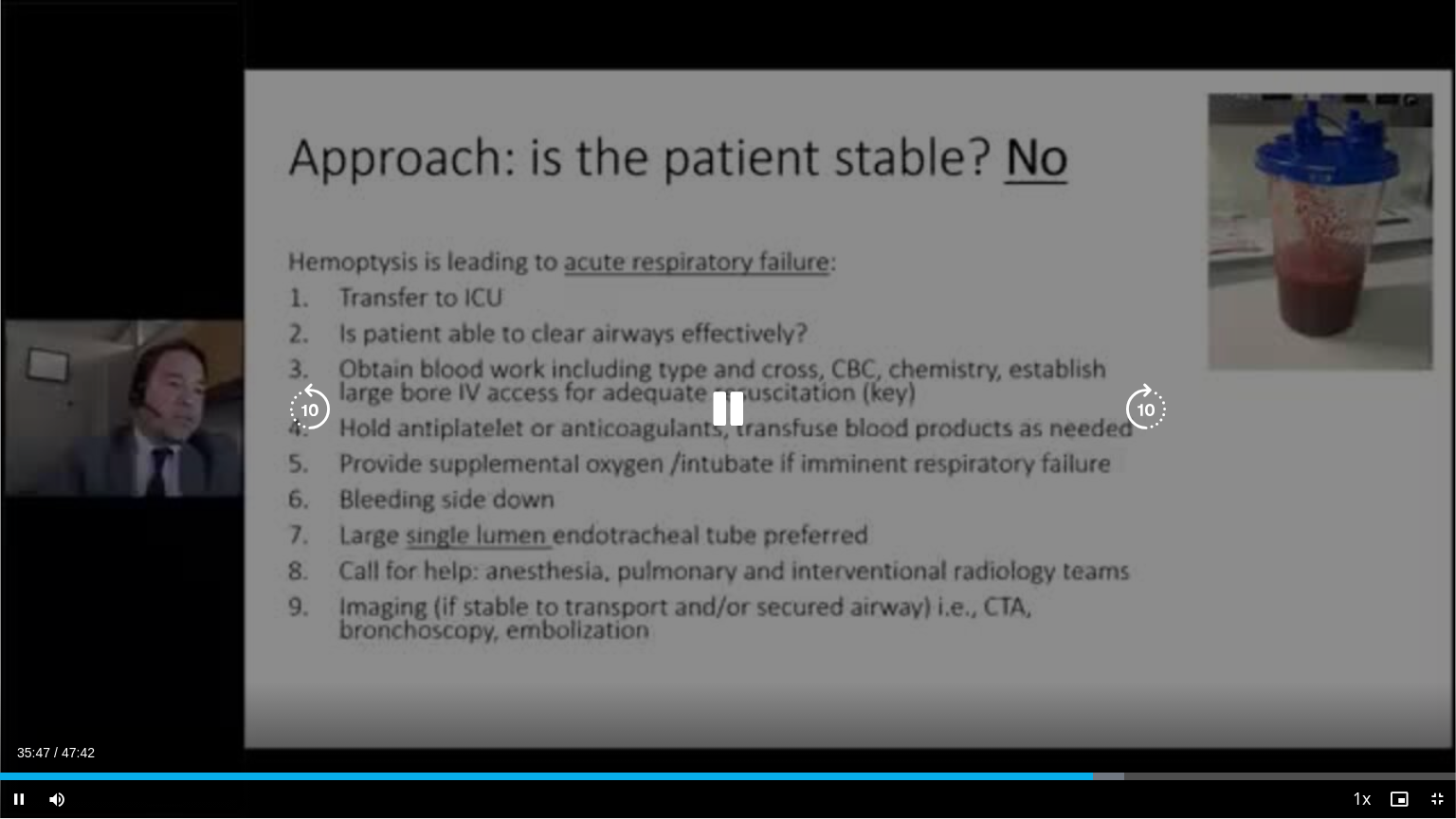 click at bounding box center [1146, 410] 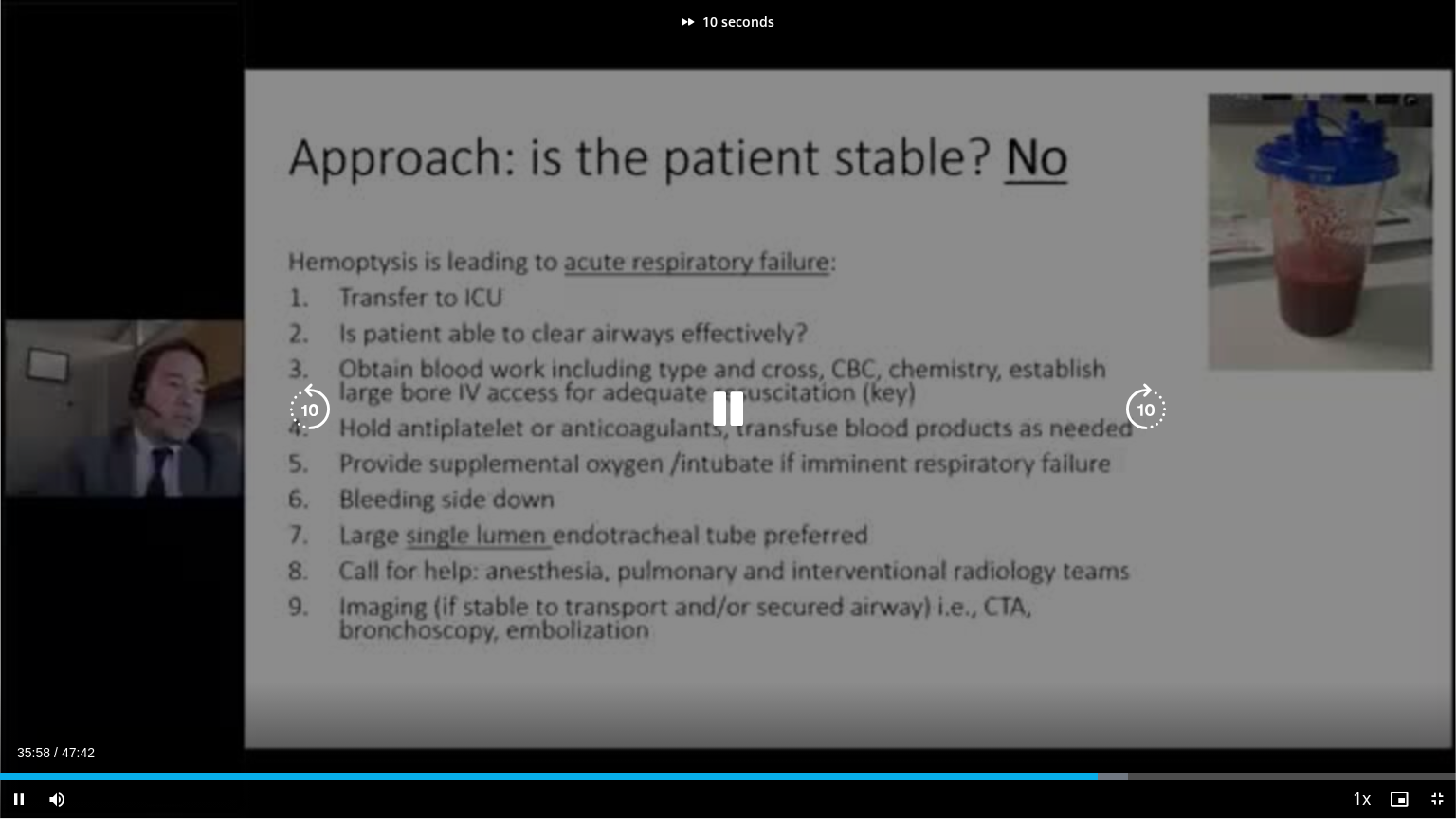click at bounding box center [1146, 410] 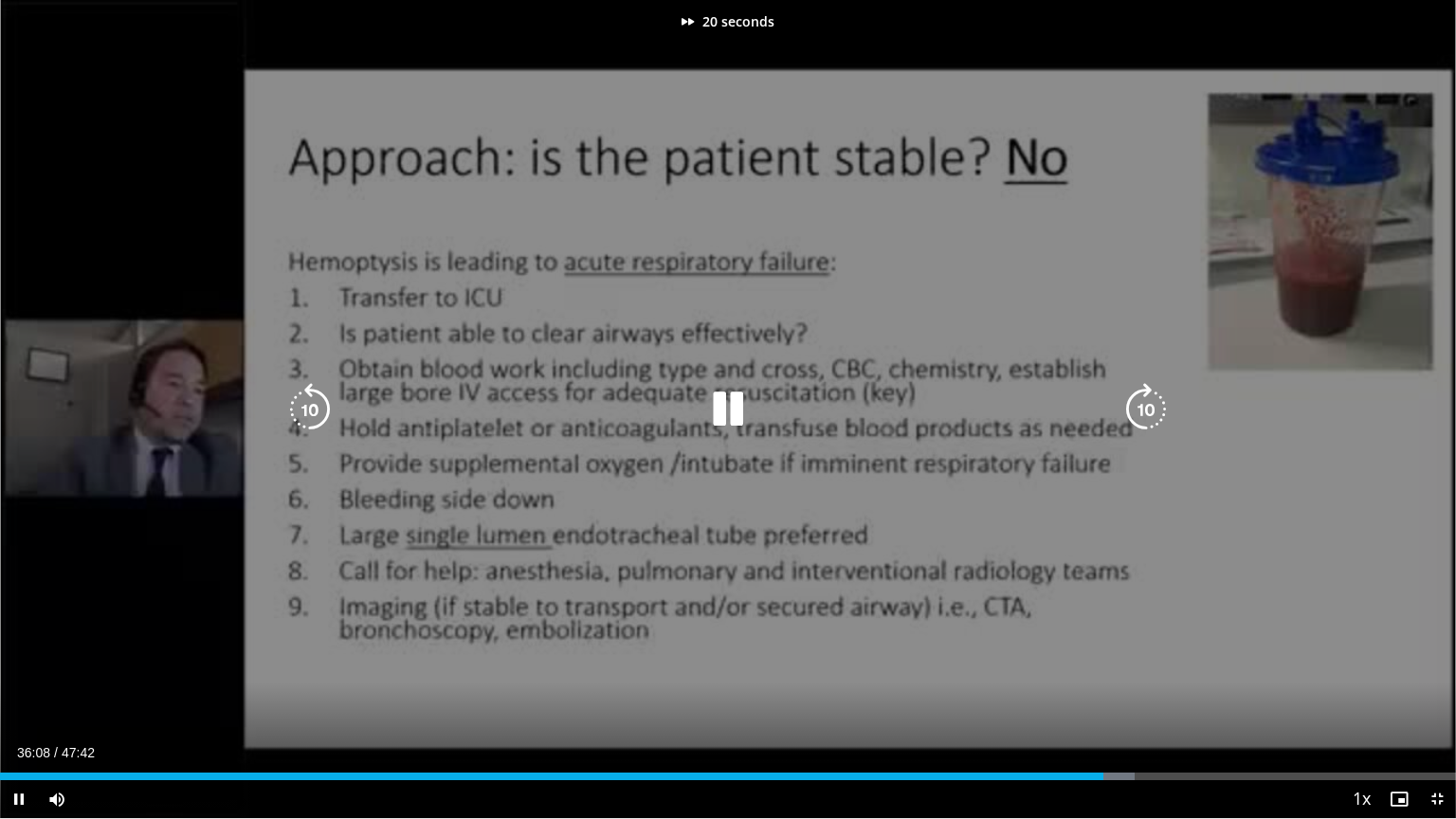click at bounding box center [1146, 410] 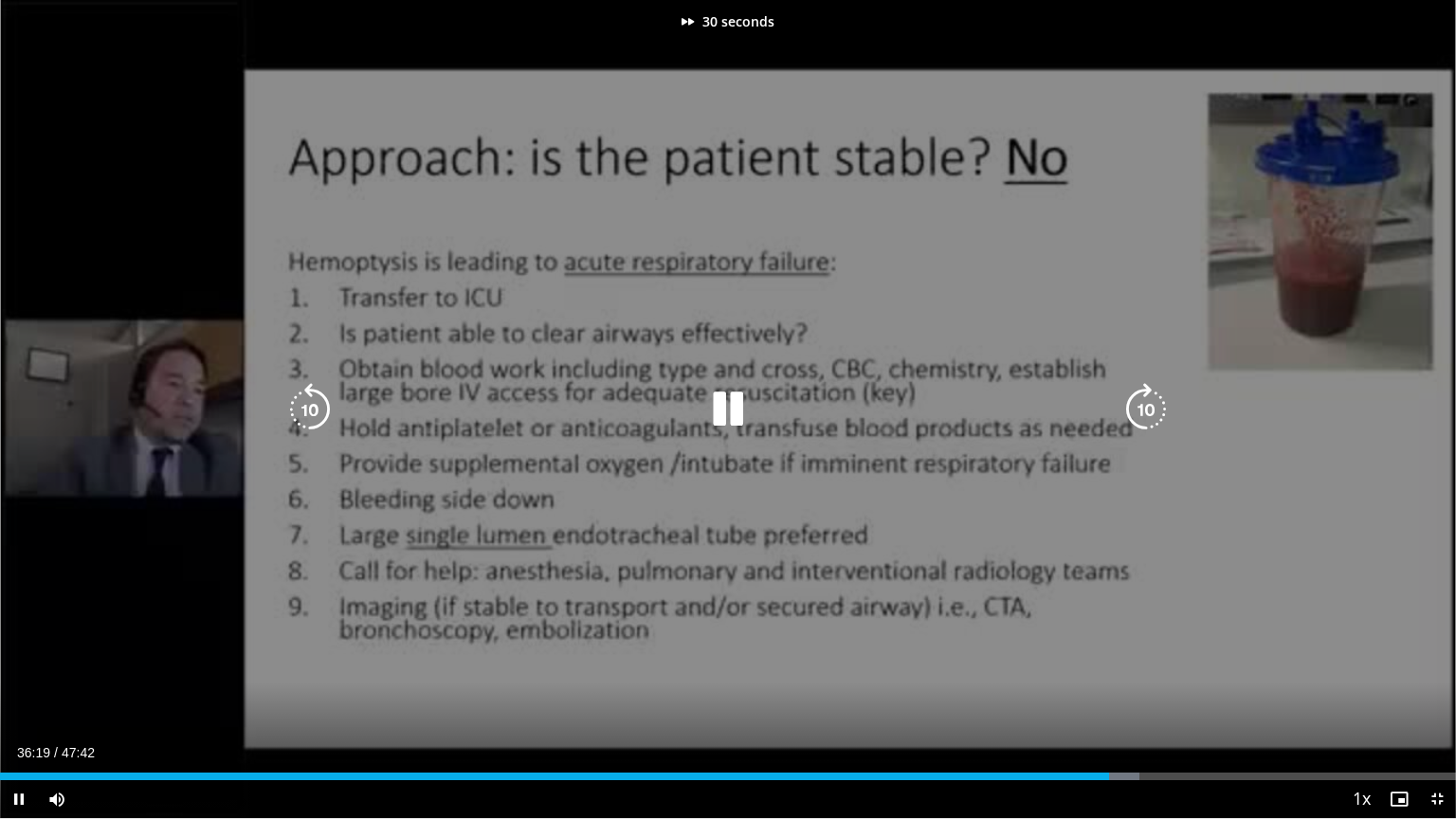 click at bounding box center [1146, 410] 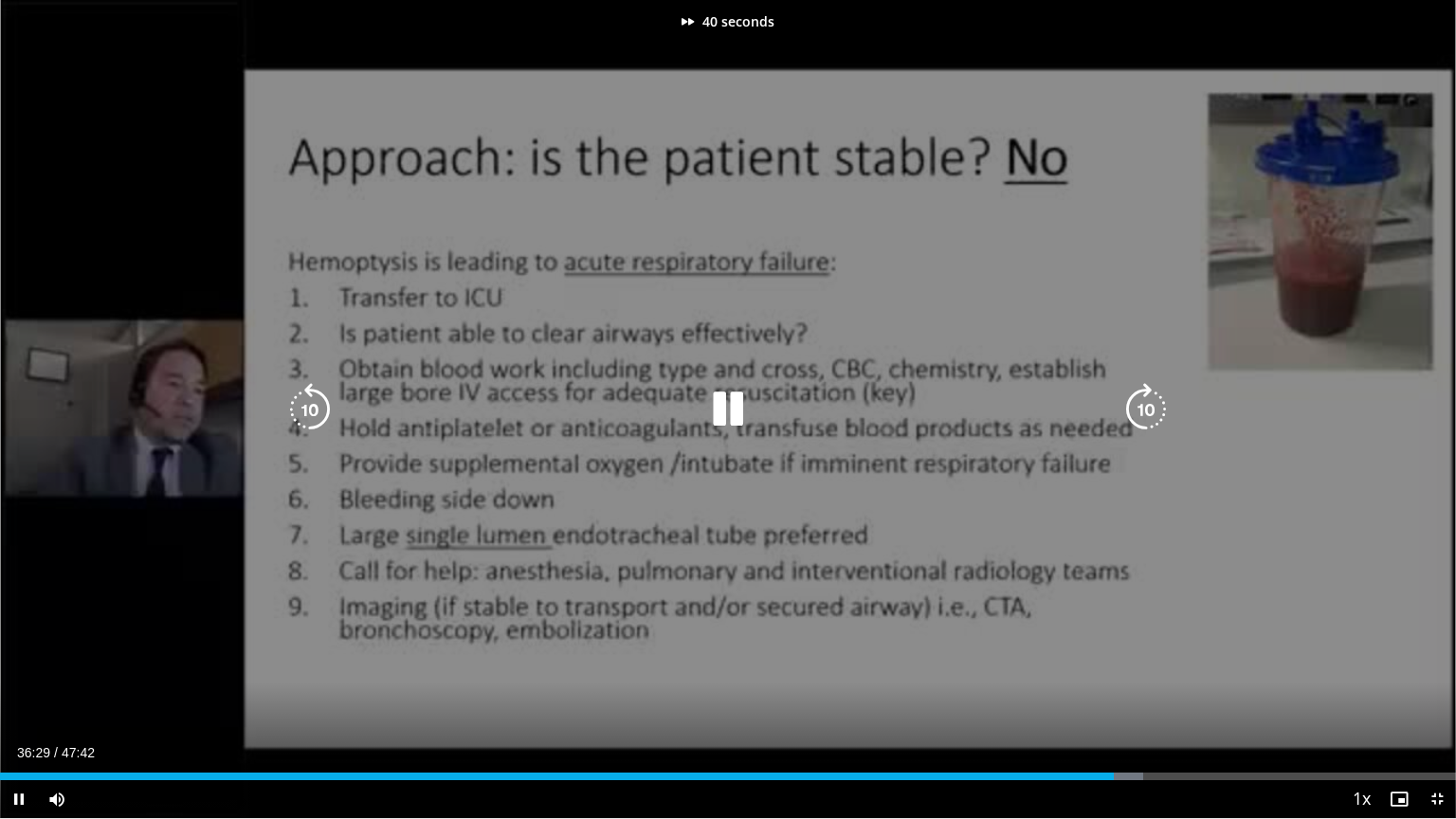 click at bounding box center (1146, 410) 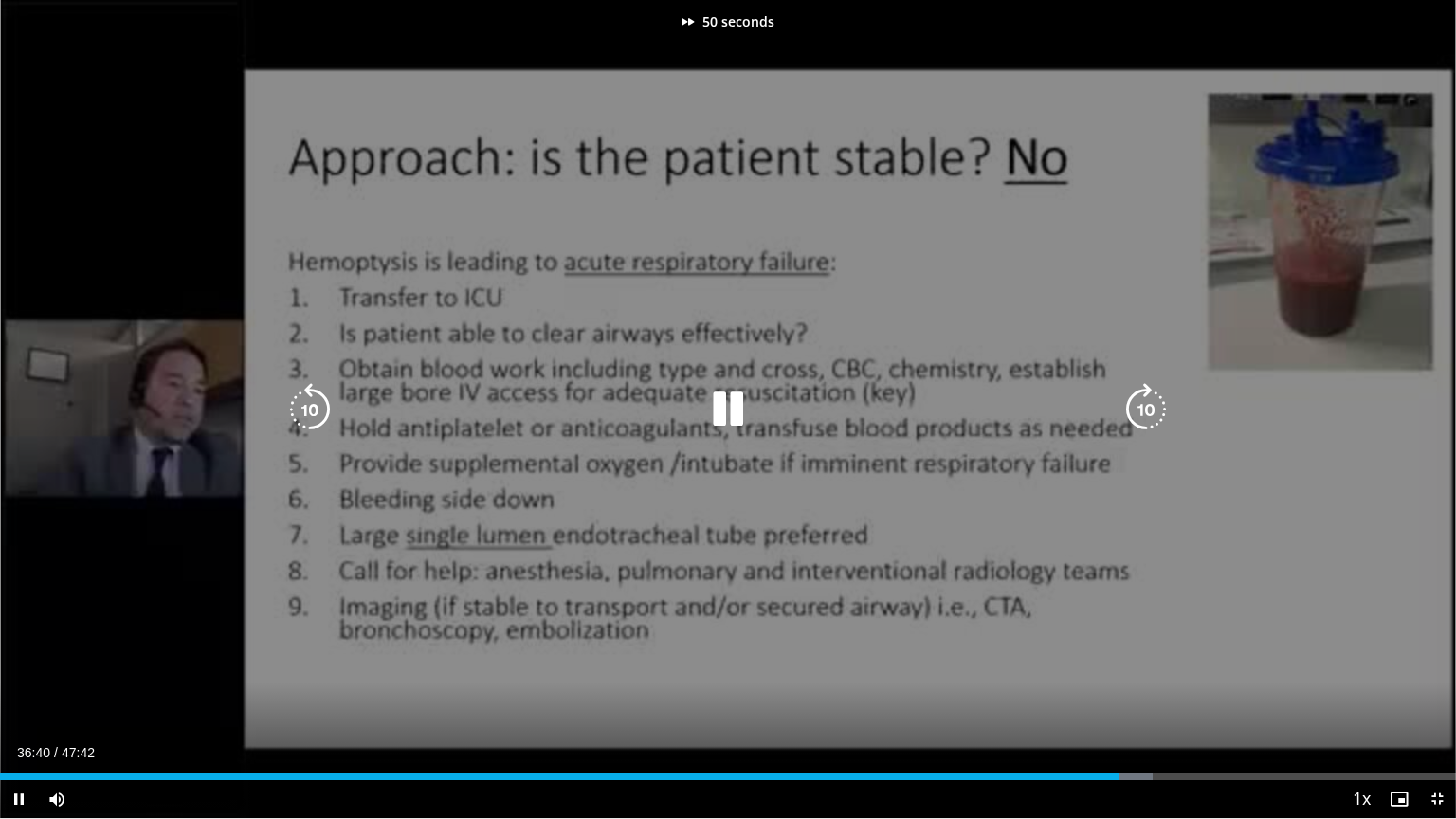 click at bounding box center (1146, 410) 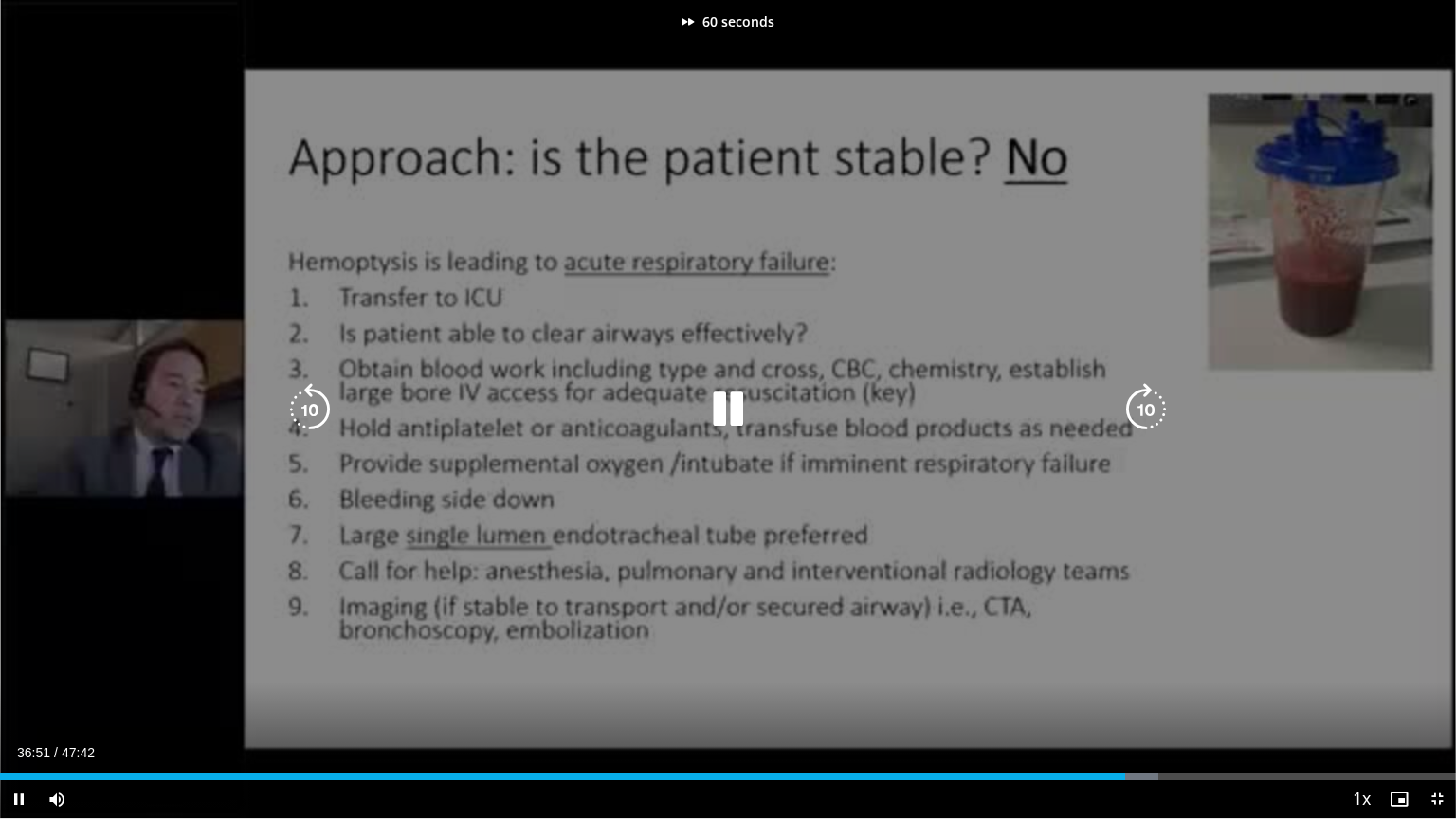 click at bounding box center (1146, 410) 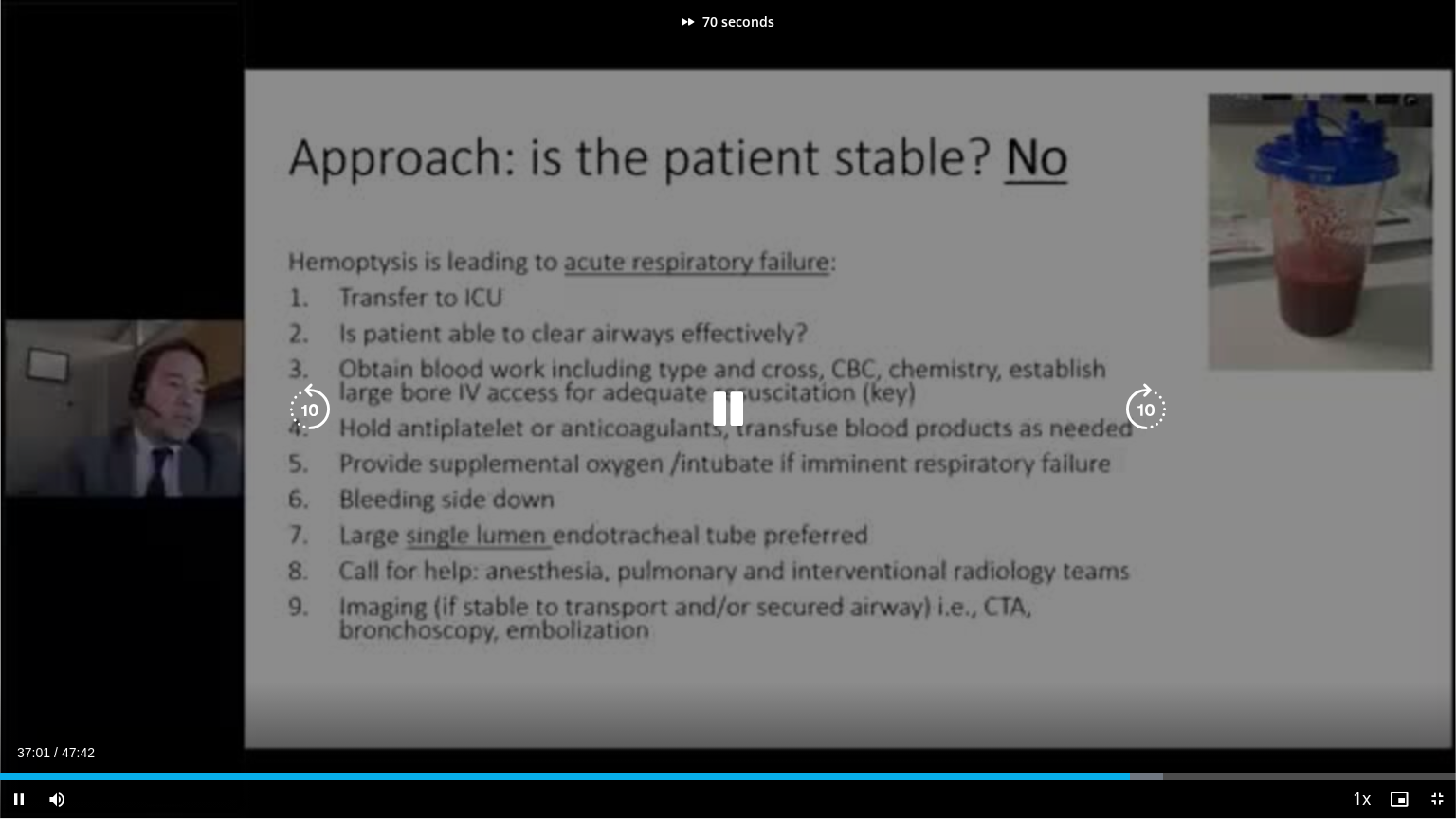 click at bounding box center (1146, 410) 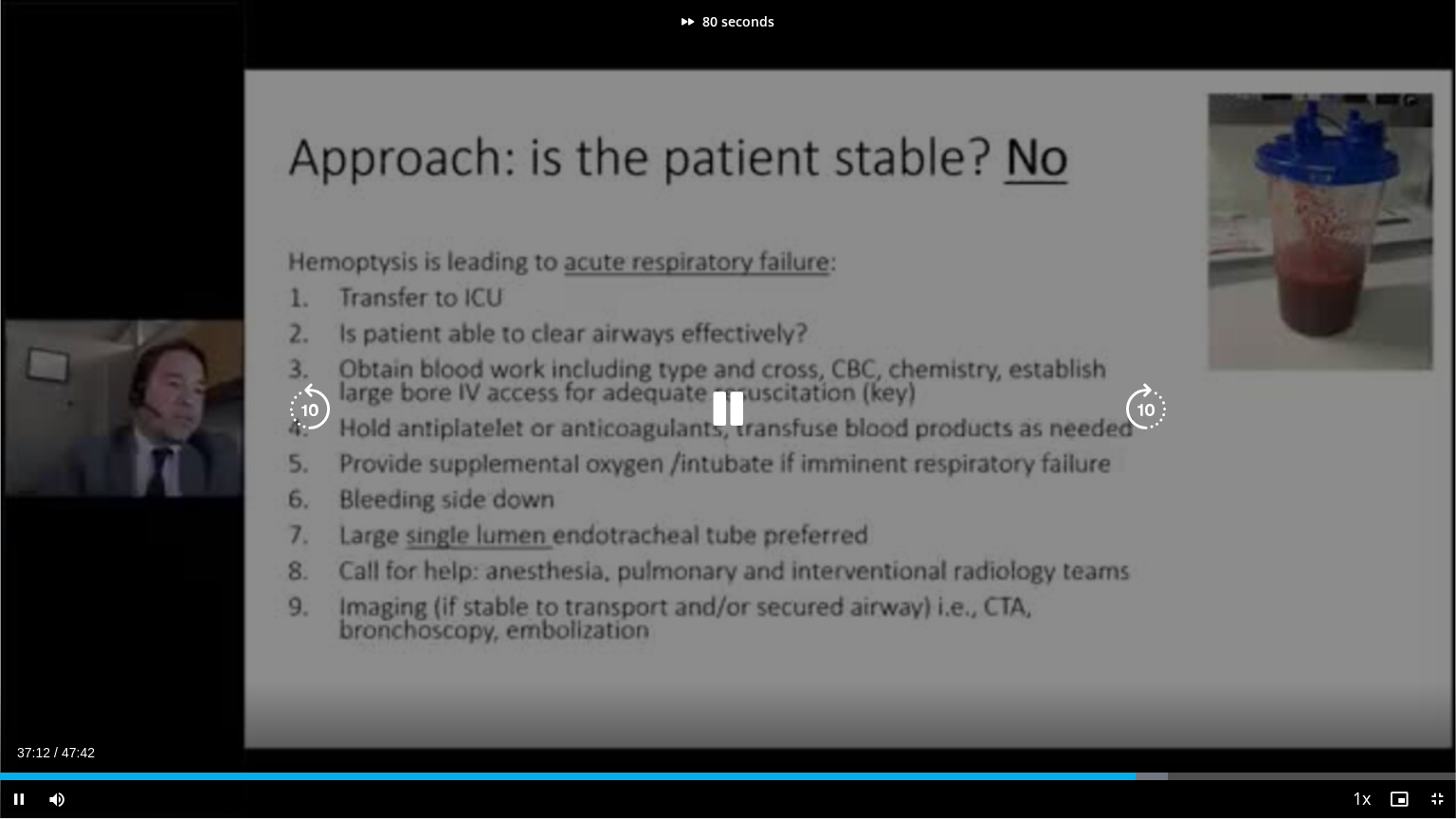 click at bounding box center (1146, 410) 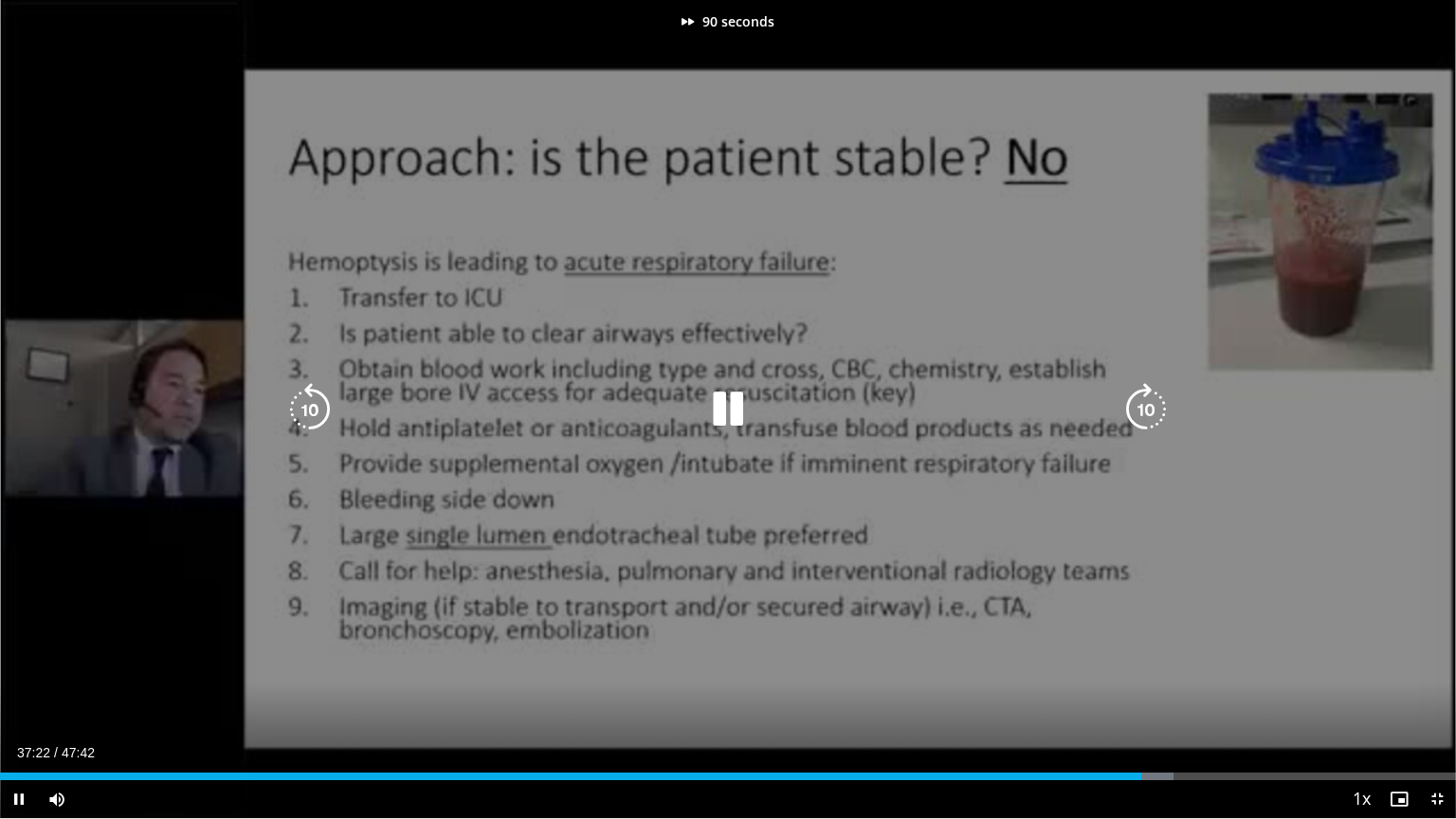 click at bounding box center (1146, 410) 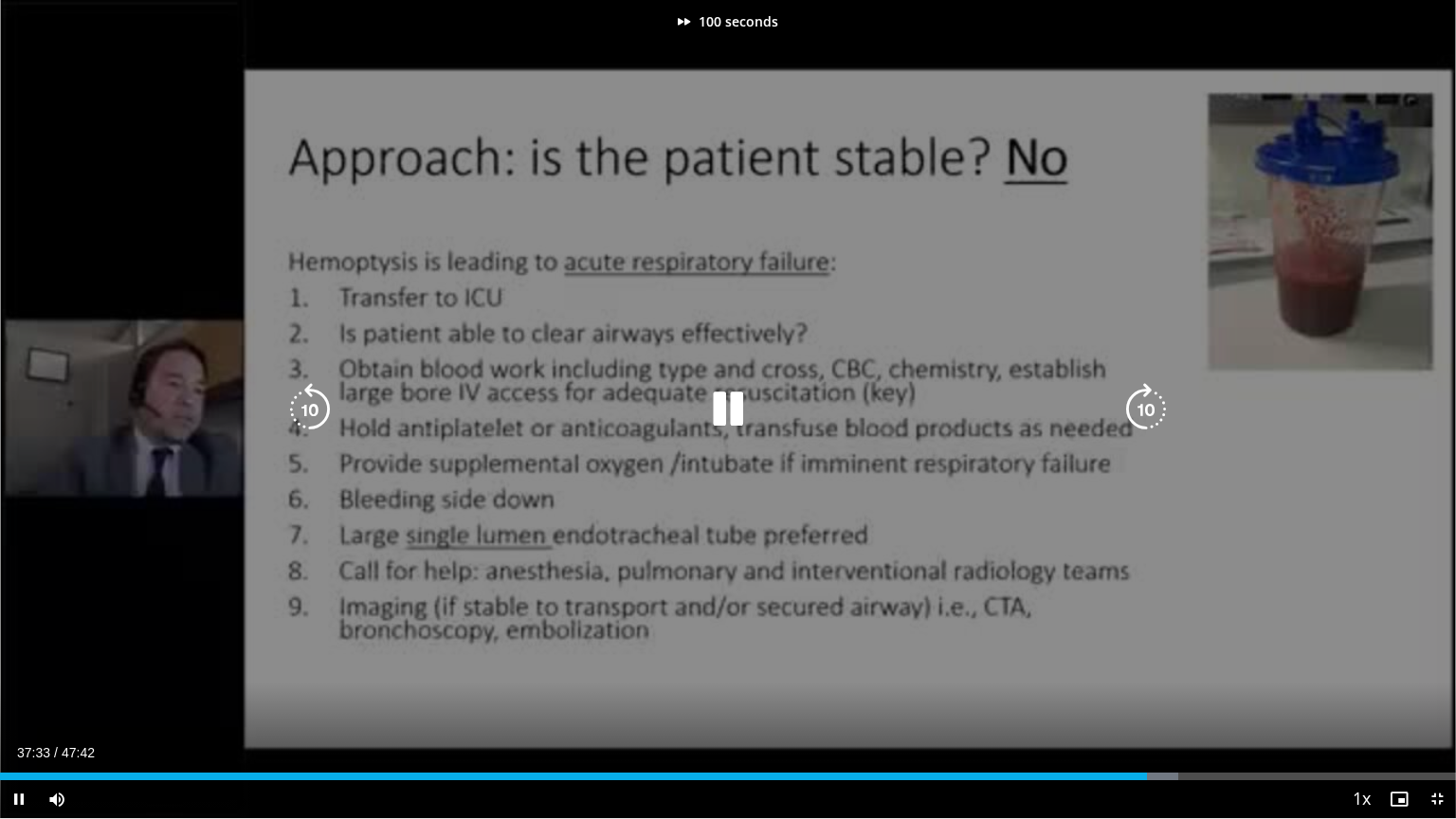 click at bounding box center (1146, 410) 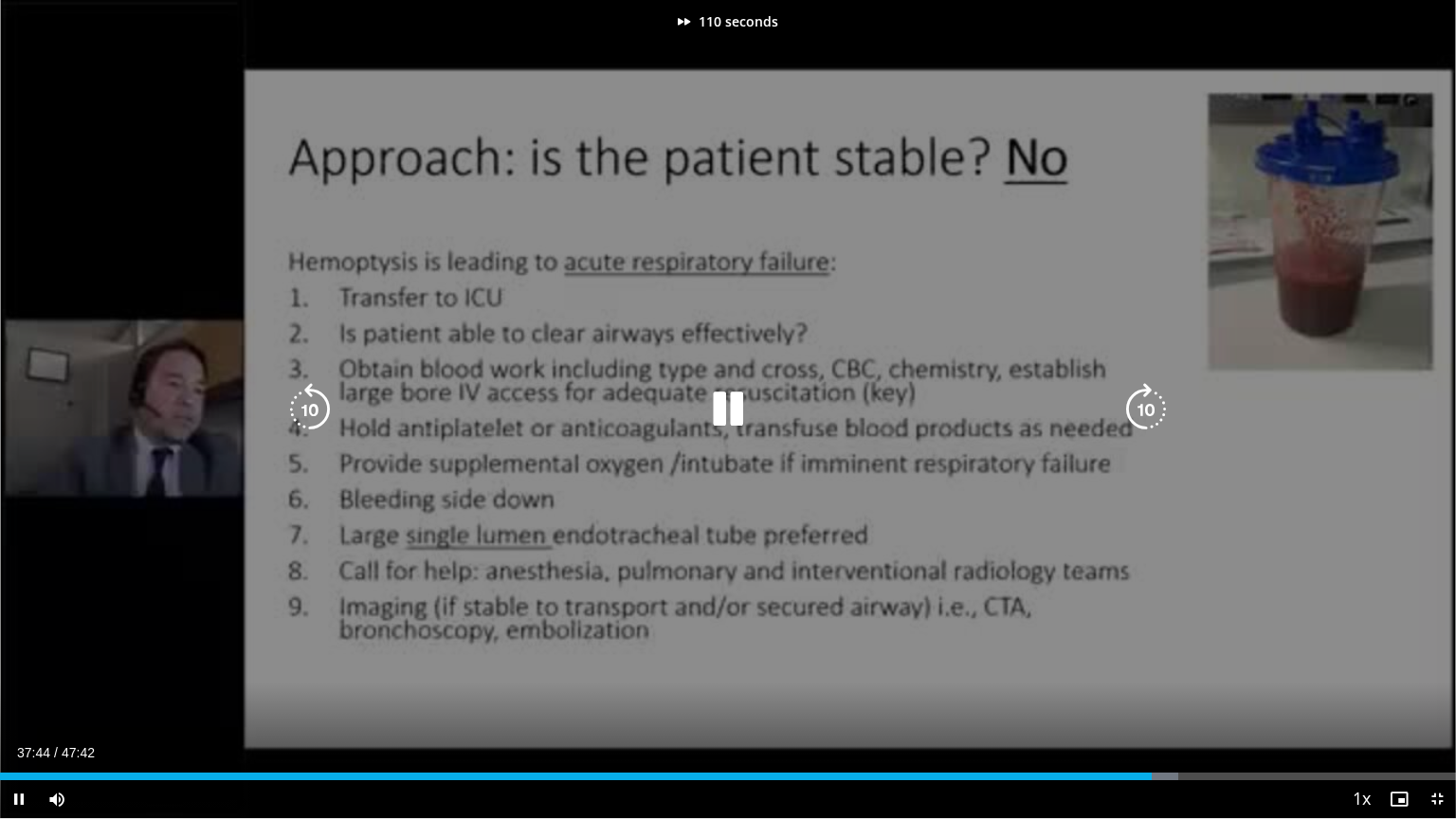 click at bounding box center (1146, 410) 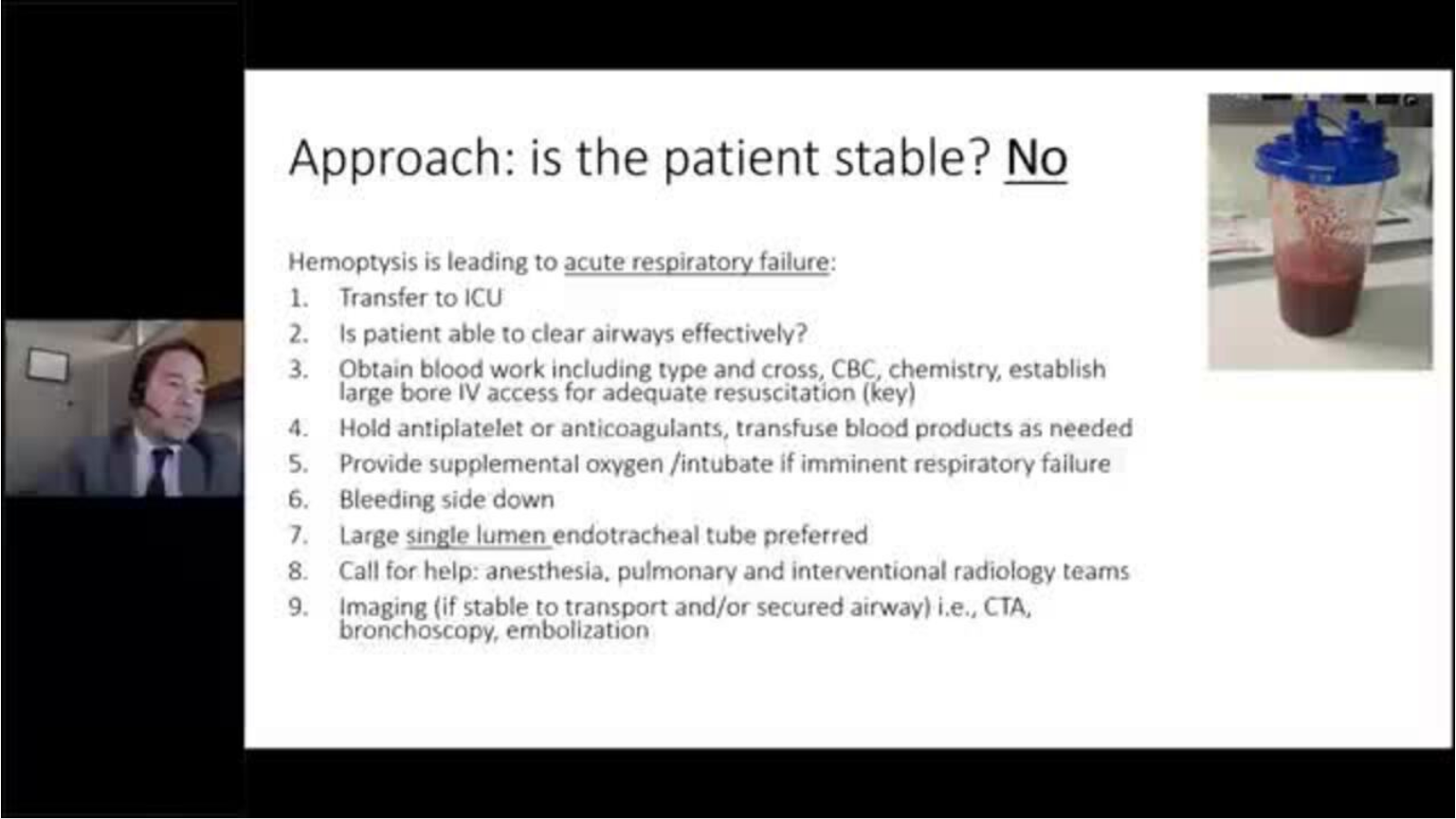 click on "120 seconds
Tap to unmute" at bounding box center [728, 409] 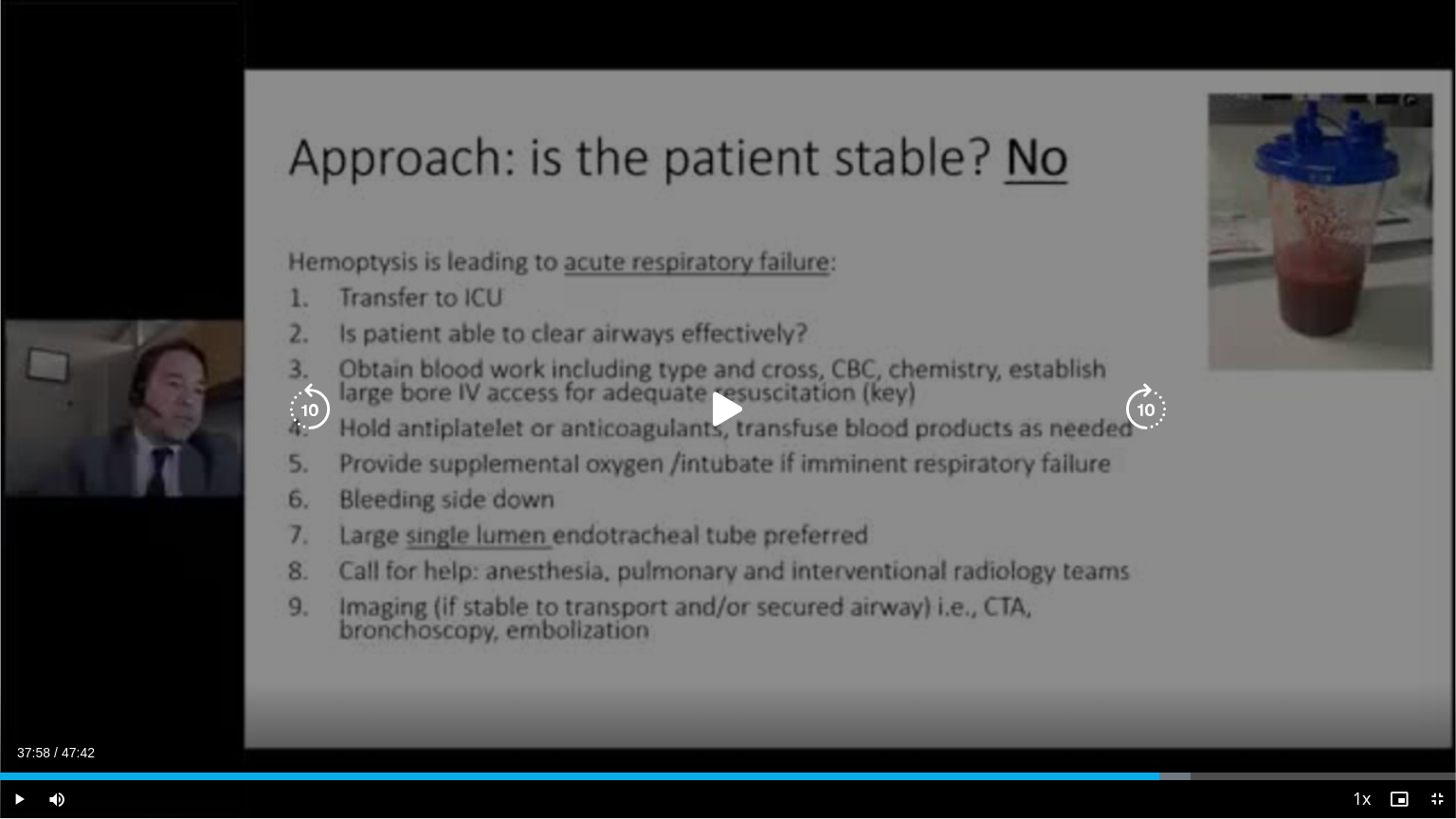 click at bounding box center [728, 410] 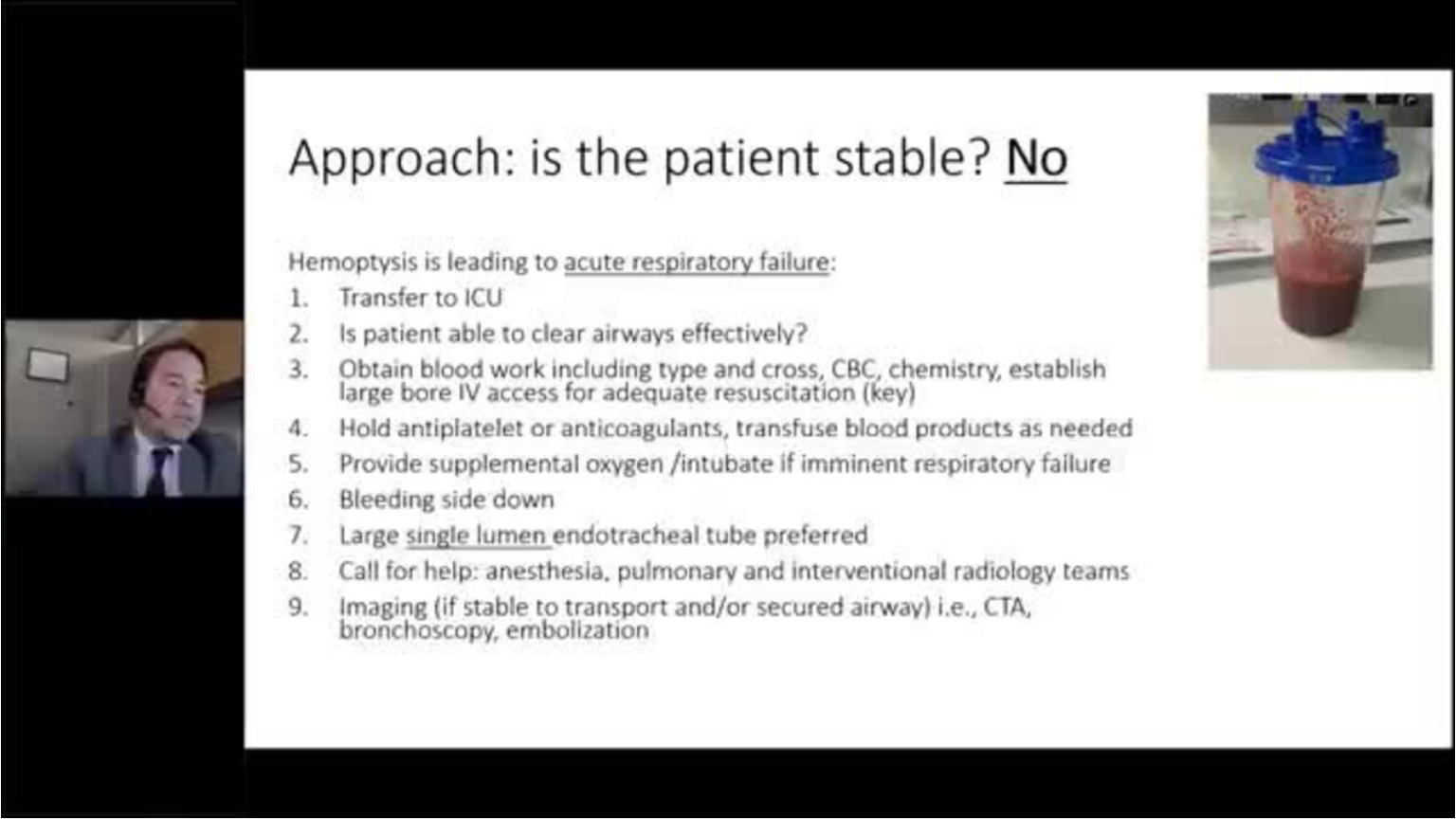 click on "120 seconds
Tap to unmute" at bounding box center [728, 409] 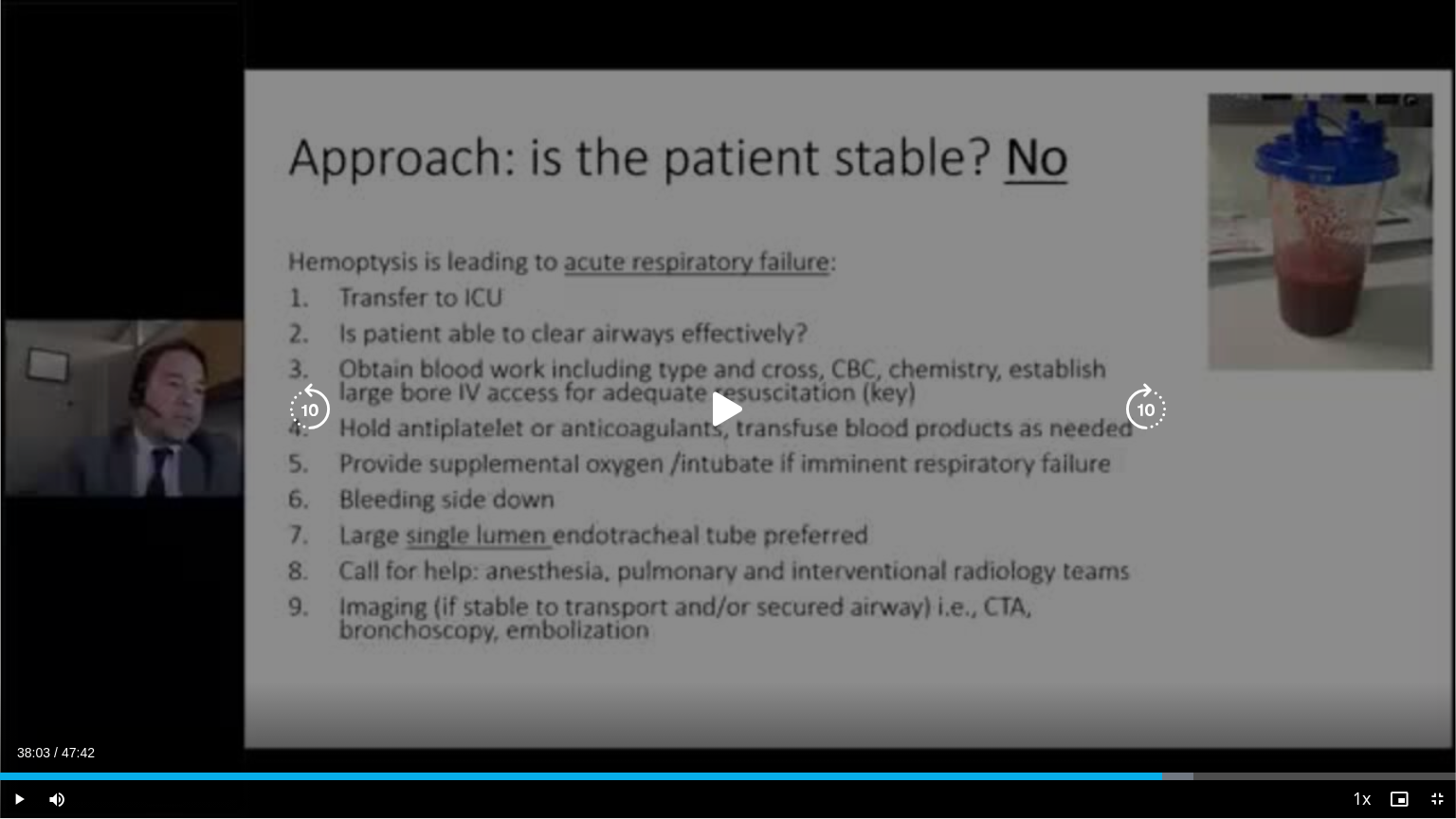 click at bounding box center (728, 410) 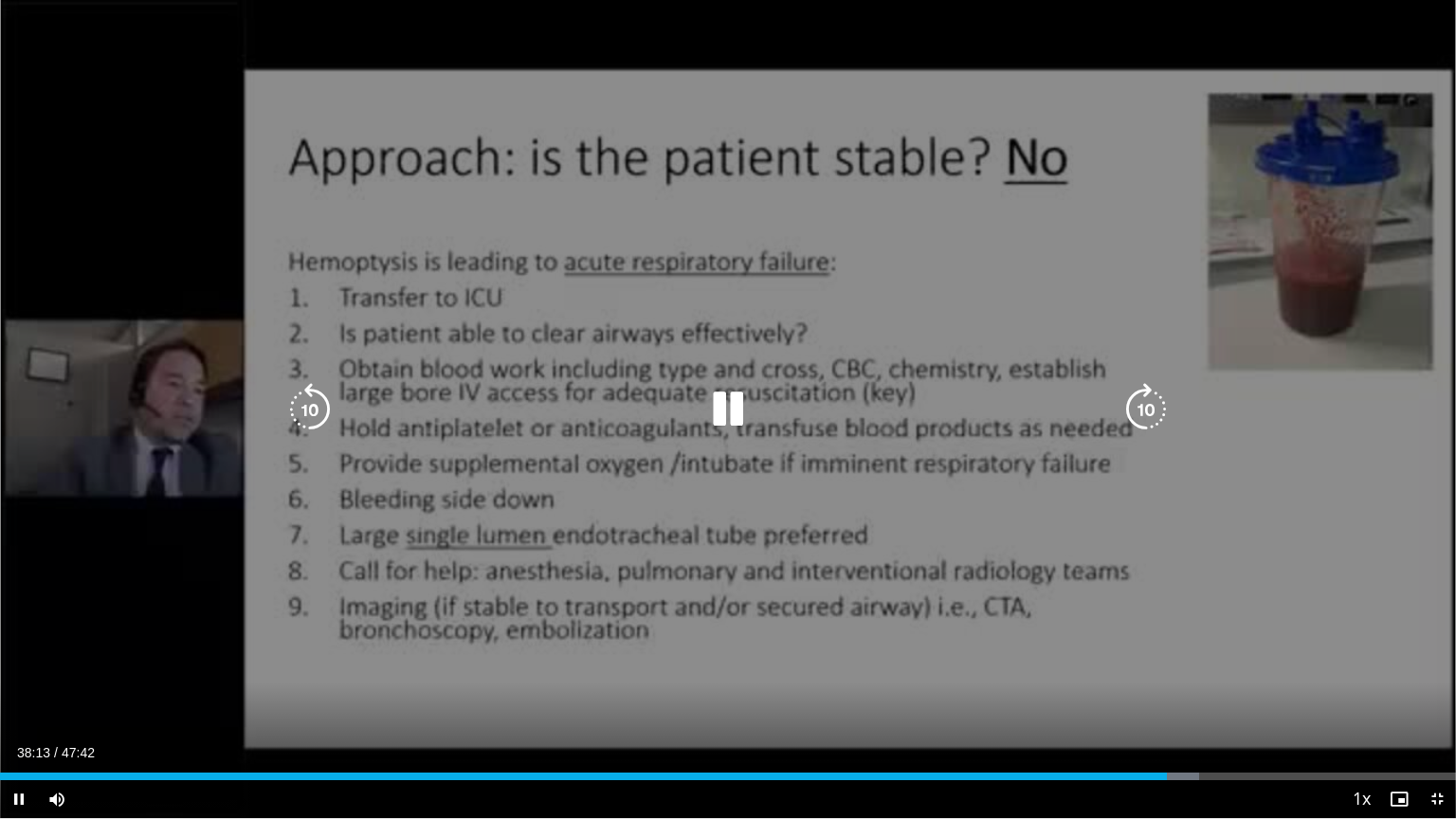click at bounding box center [1146, 410] 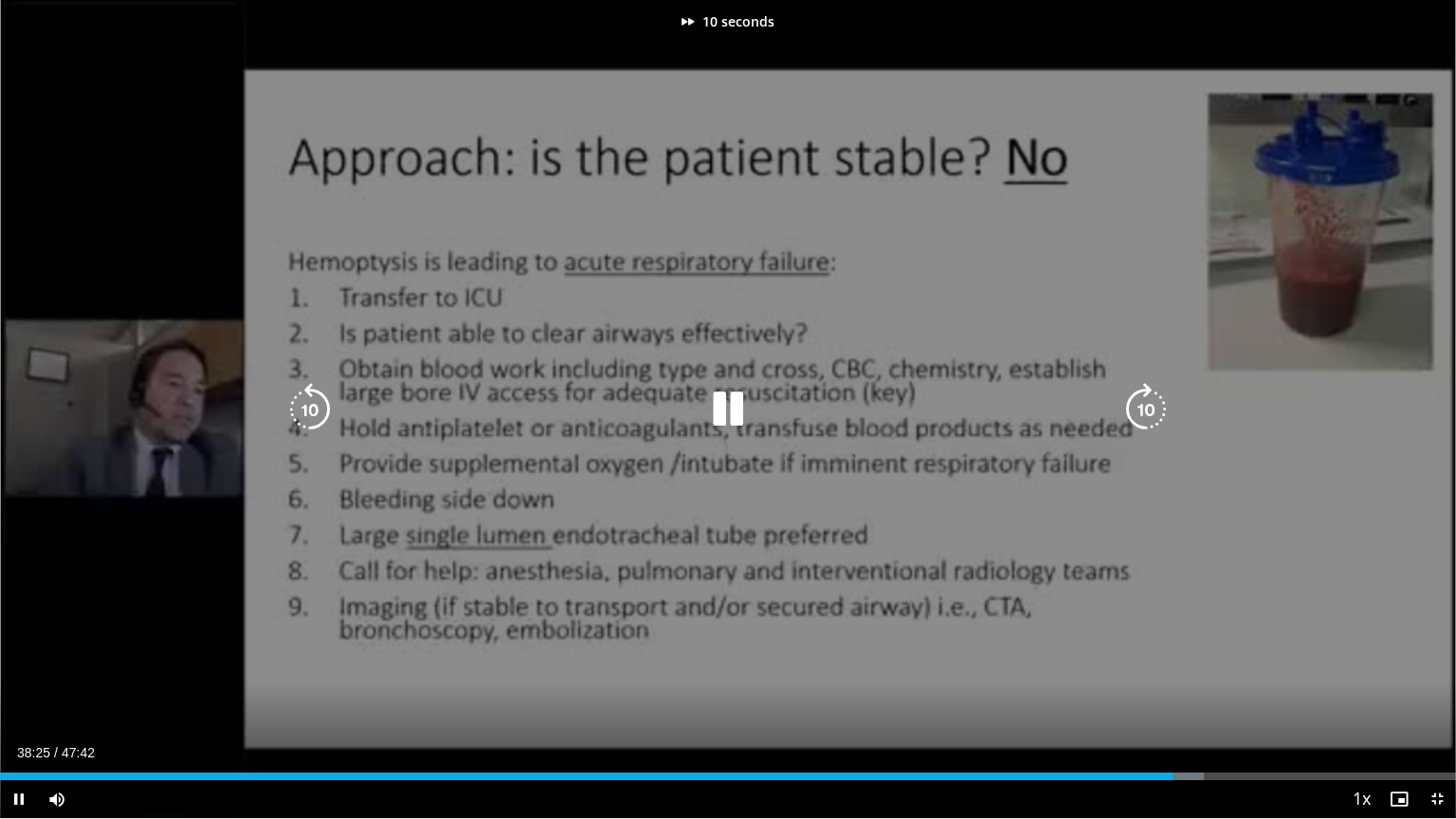 click at bounding box center (1146, 410) 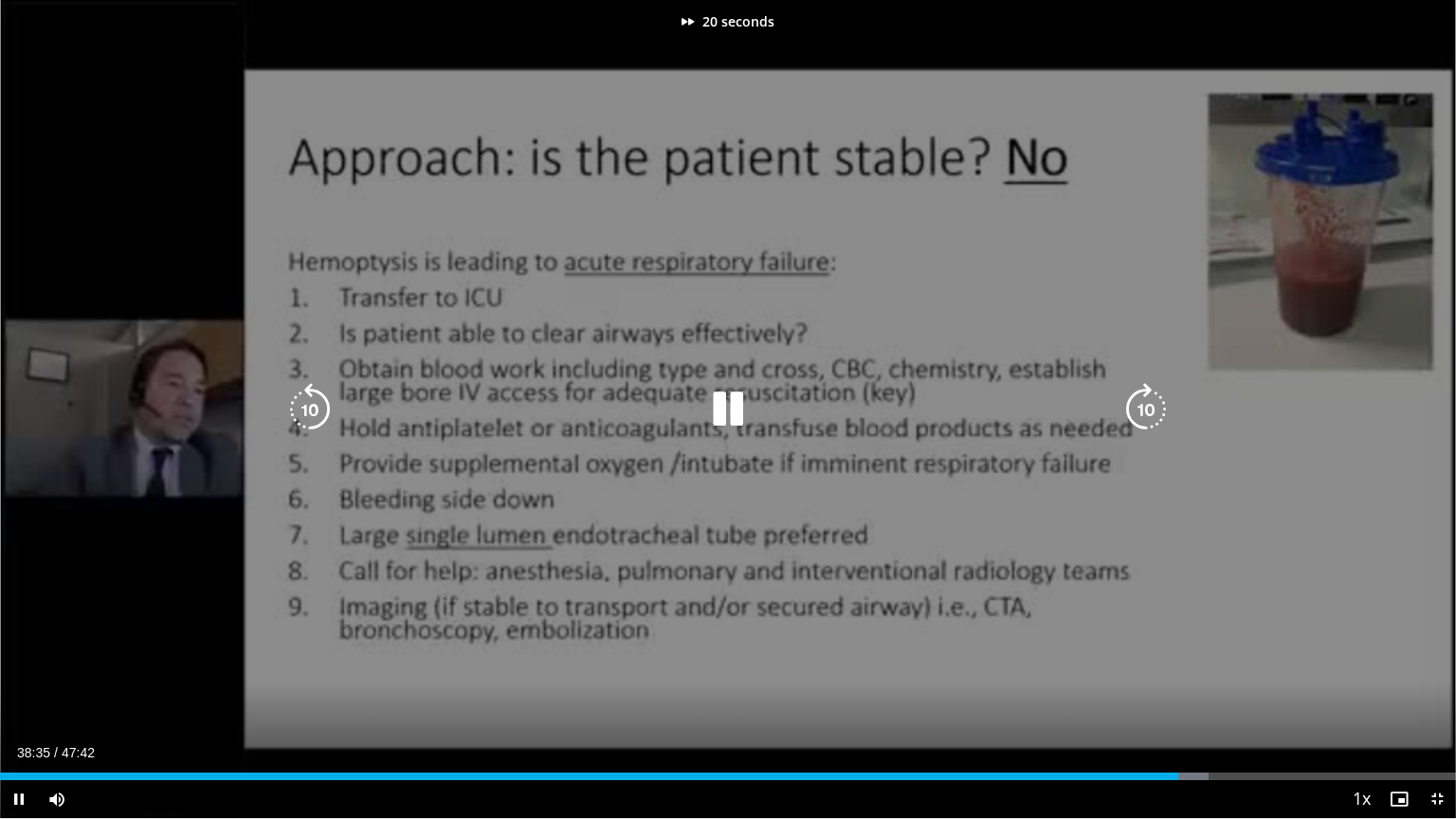click at bounding box center (1146, 410) 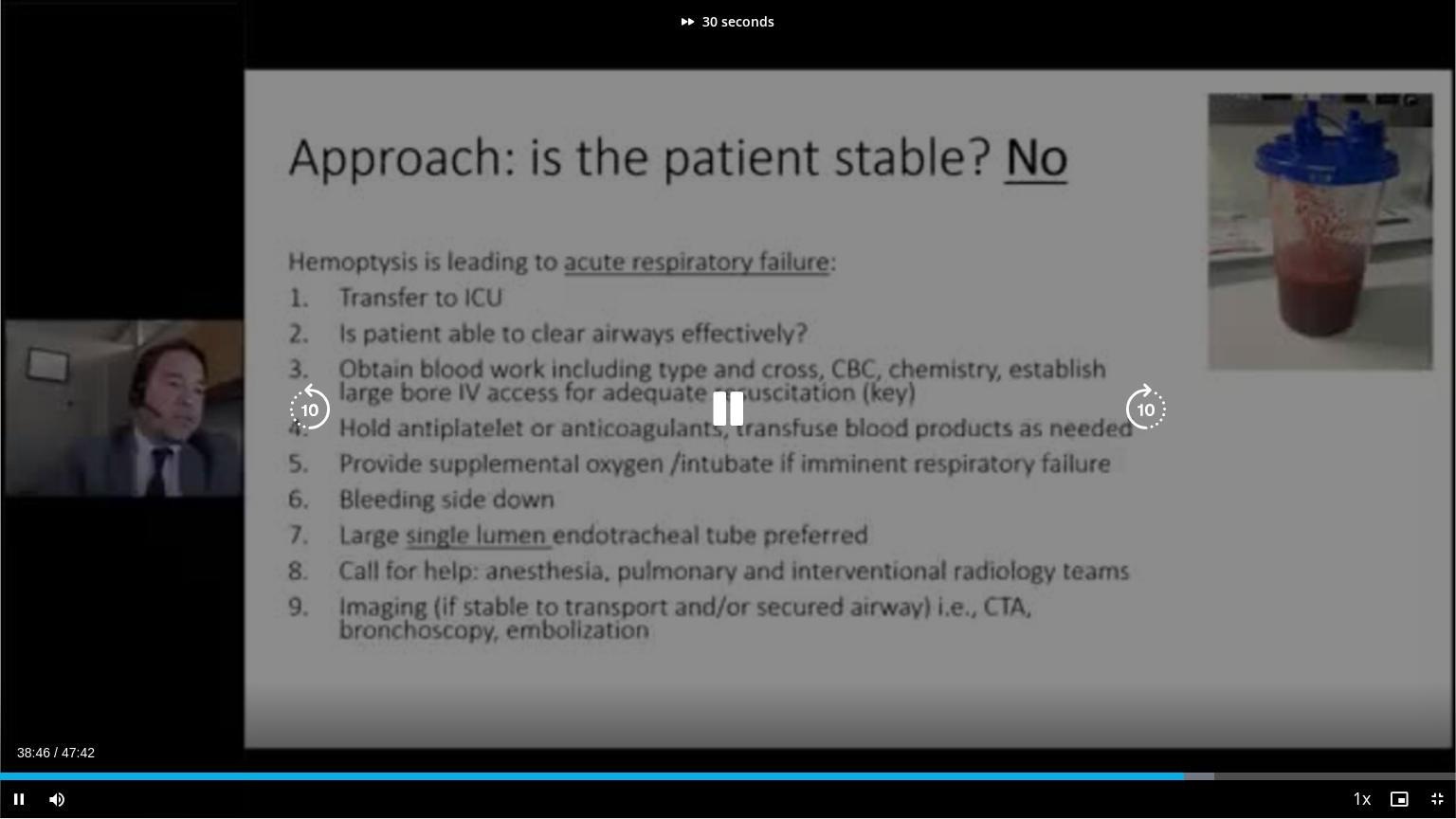 click at bounding box center [1146, 410] 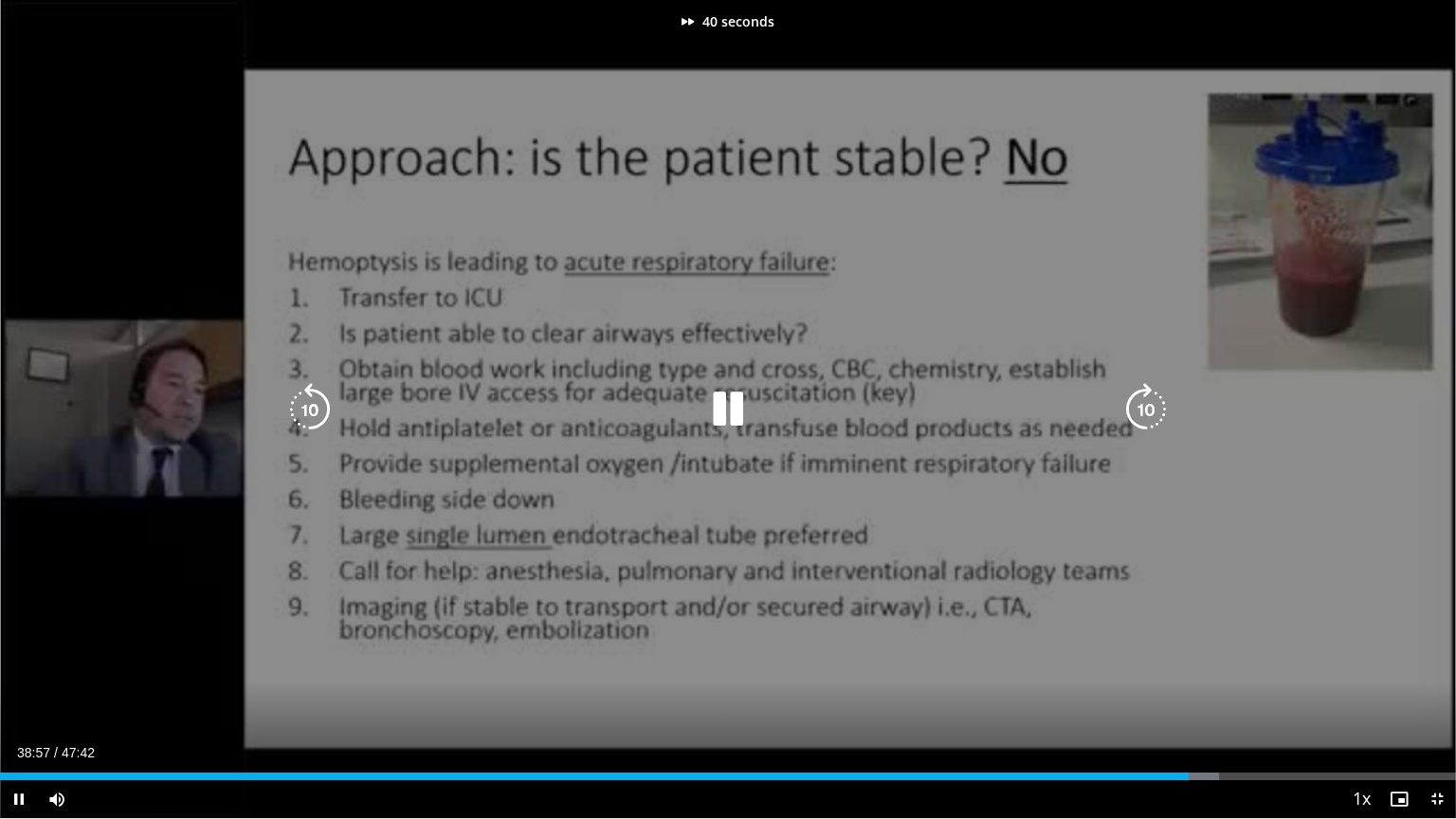 click at bounding box center [1146, 410] 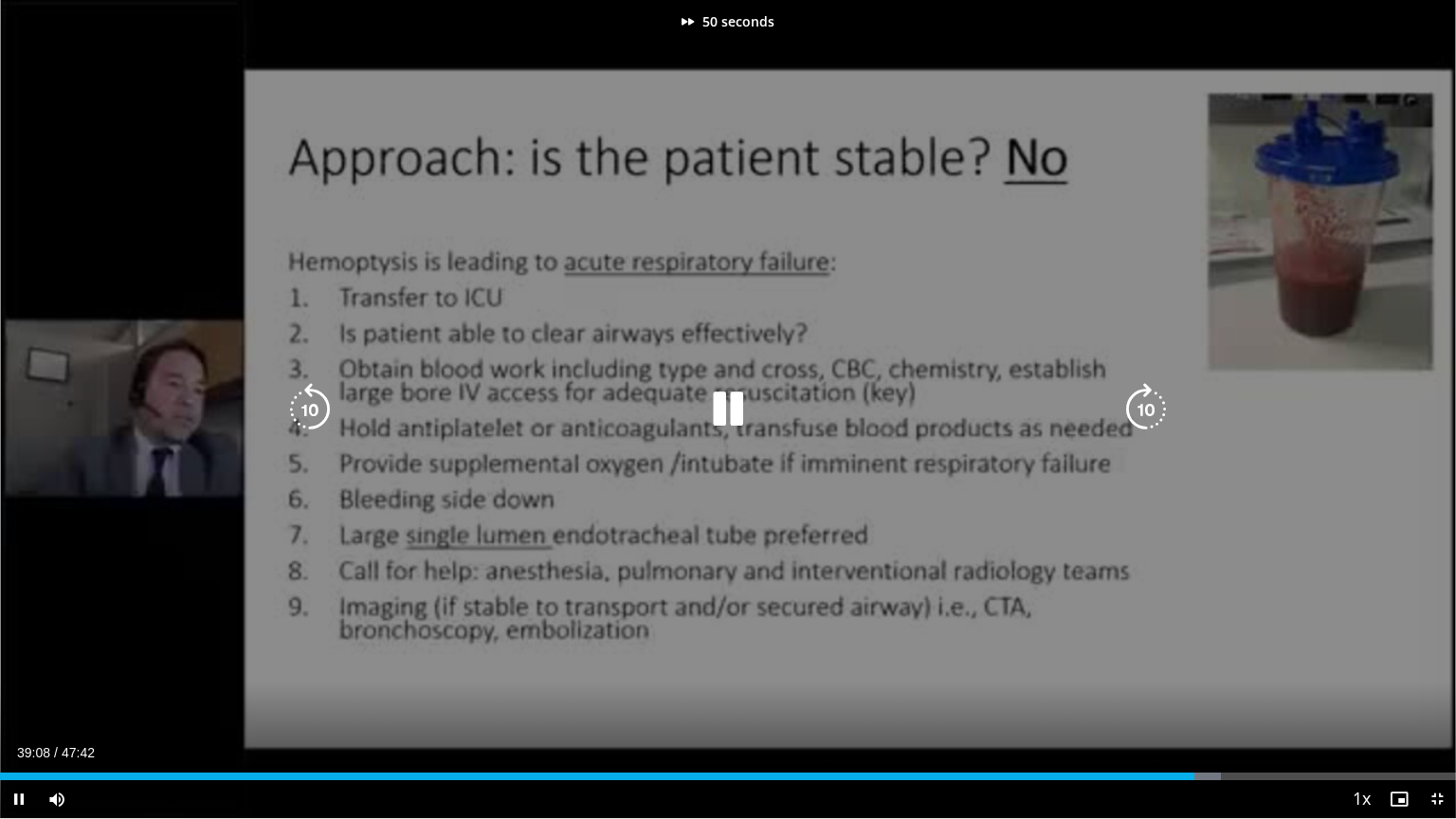 click at bounding box center (1146, 410) 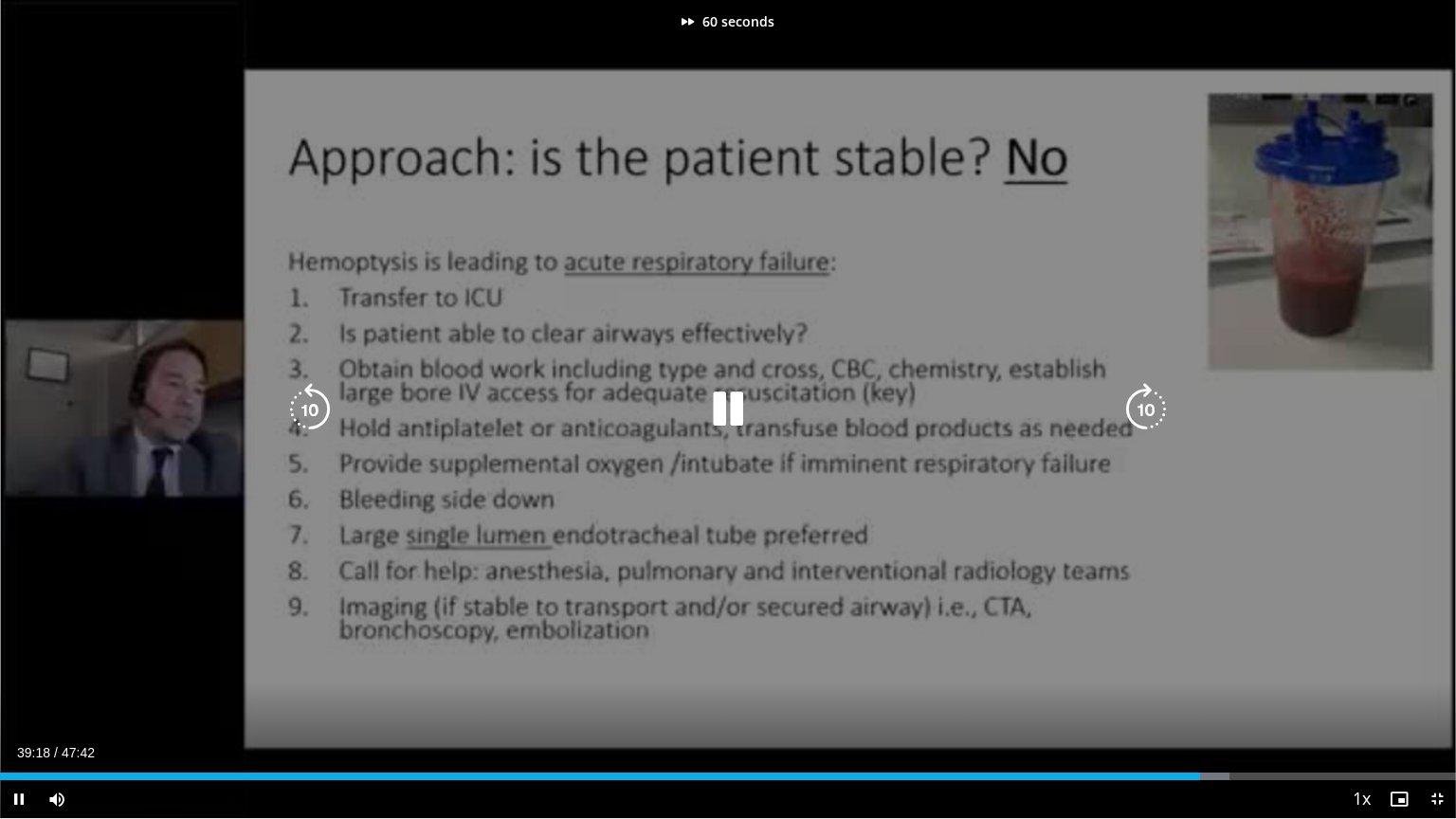 click at bounding box center (1146, 410) 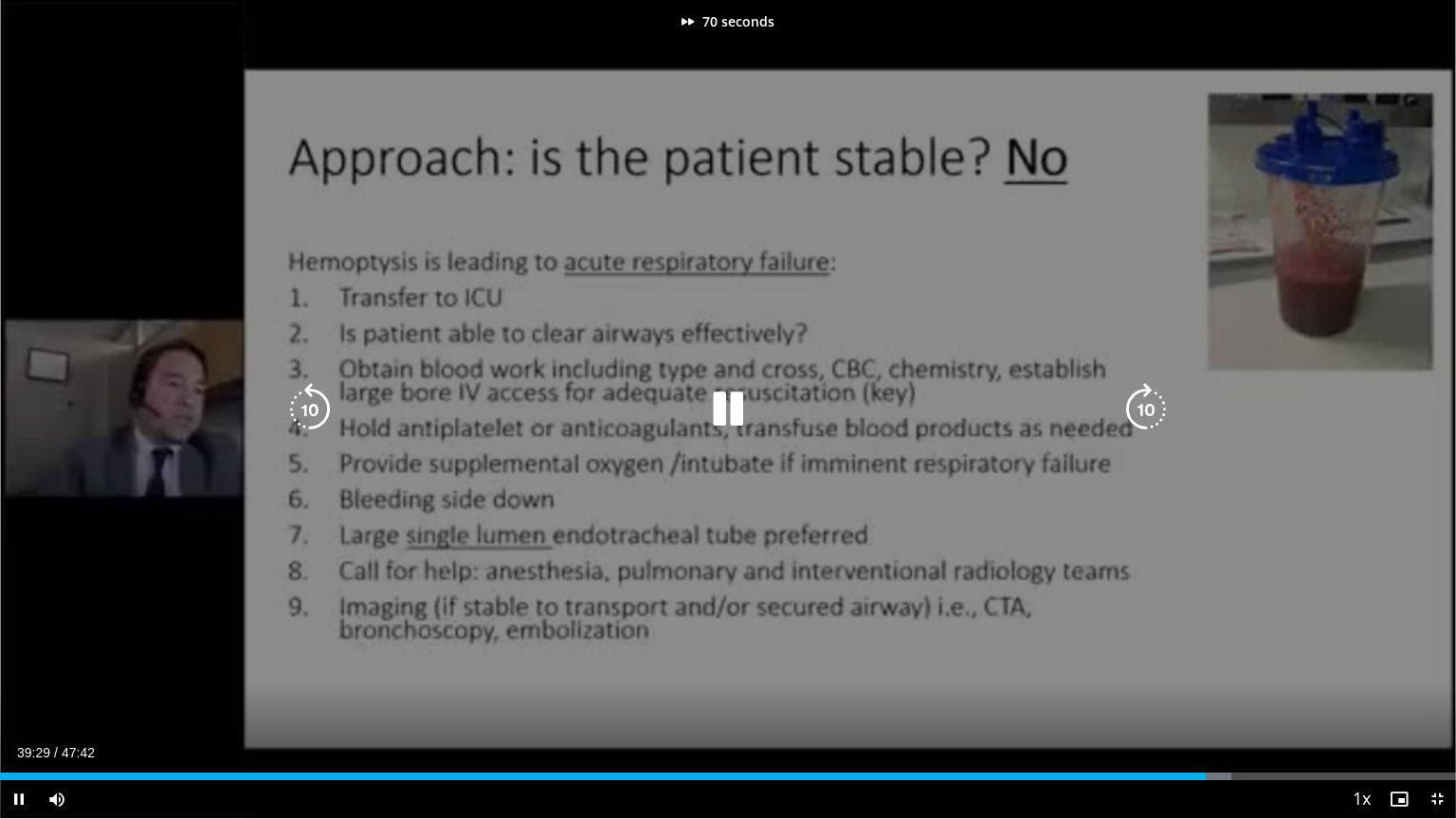 click at bounding box center [1146, 410] 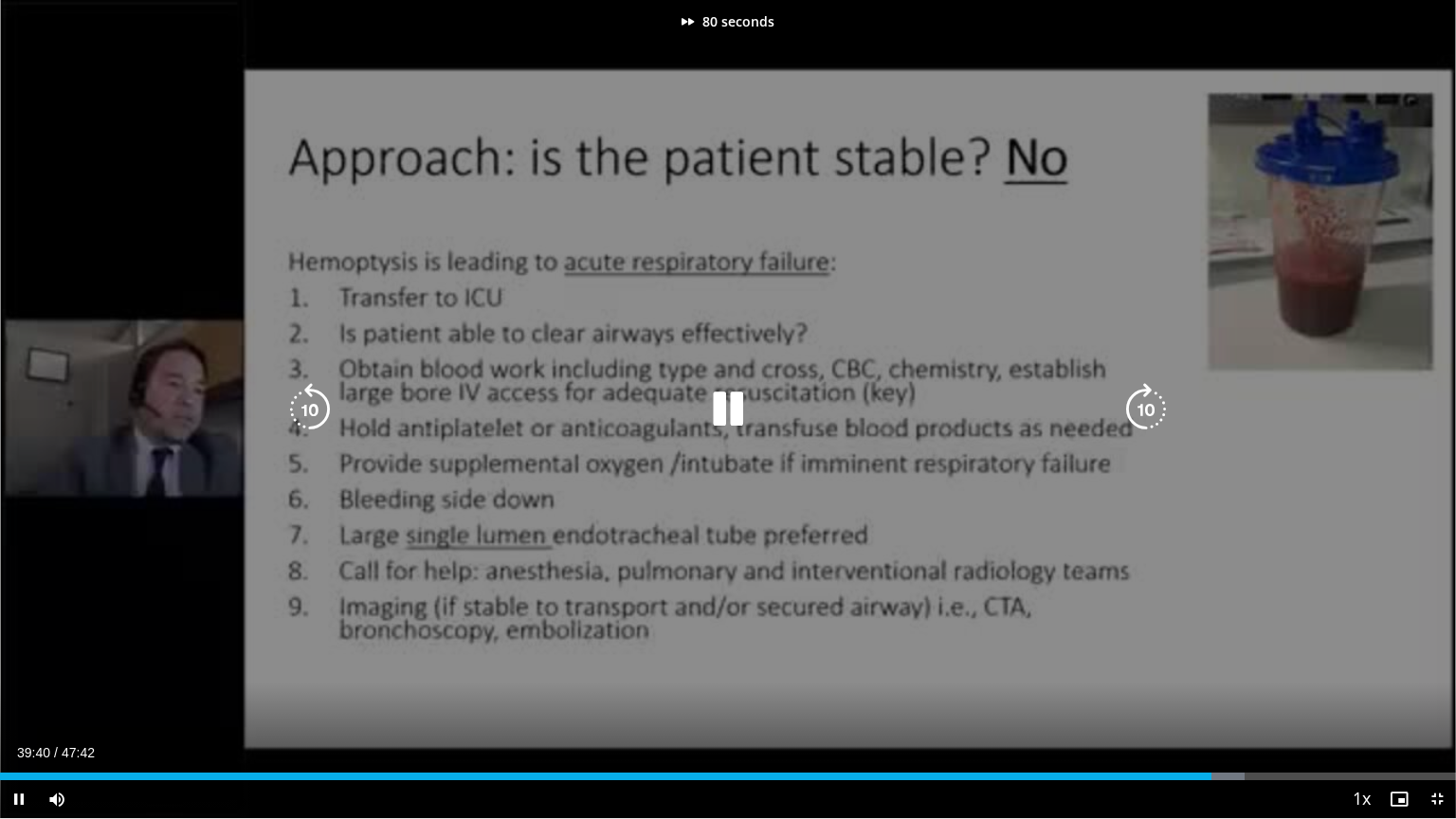click at bounding box center (1146, 410) 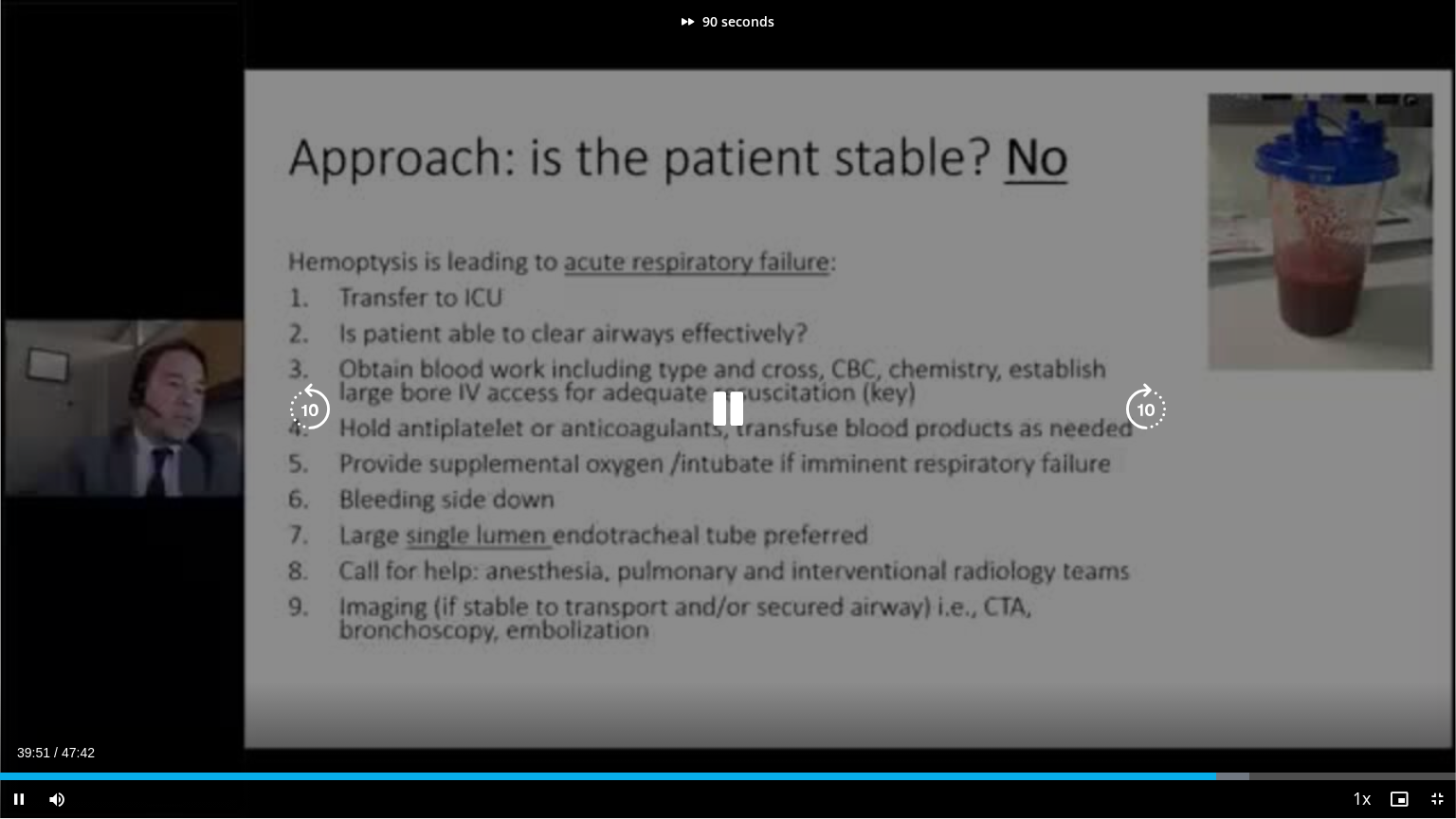 click at bounding box center (1146, 410) 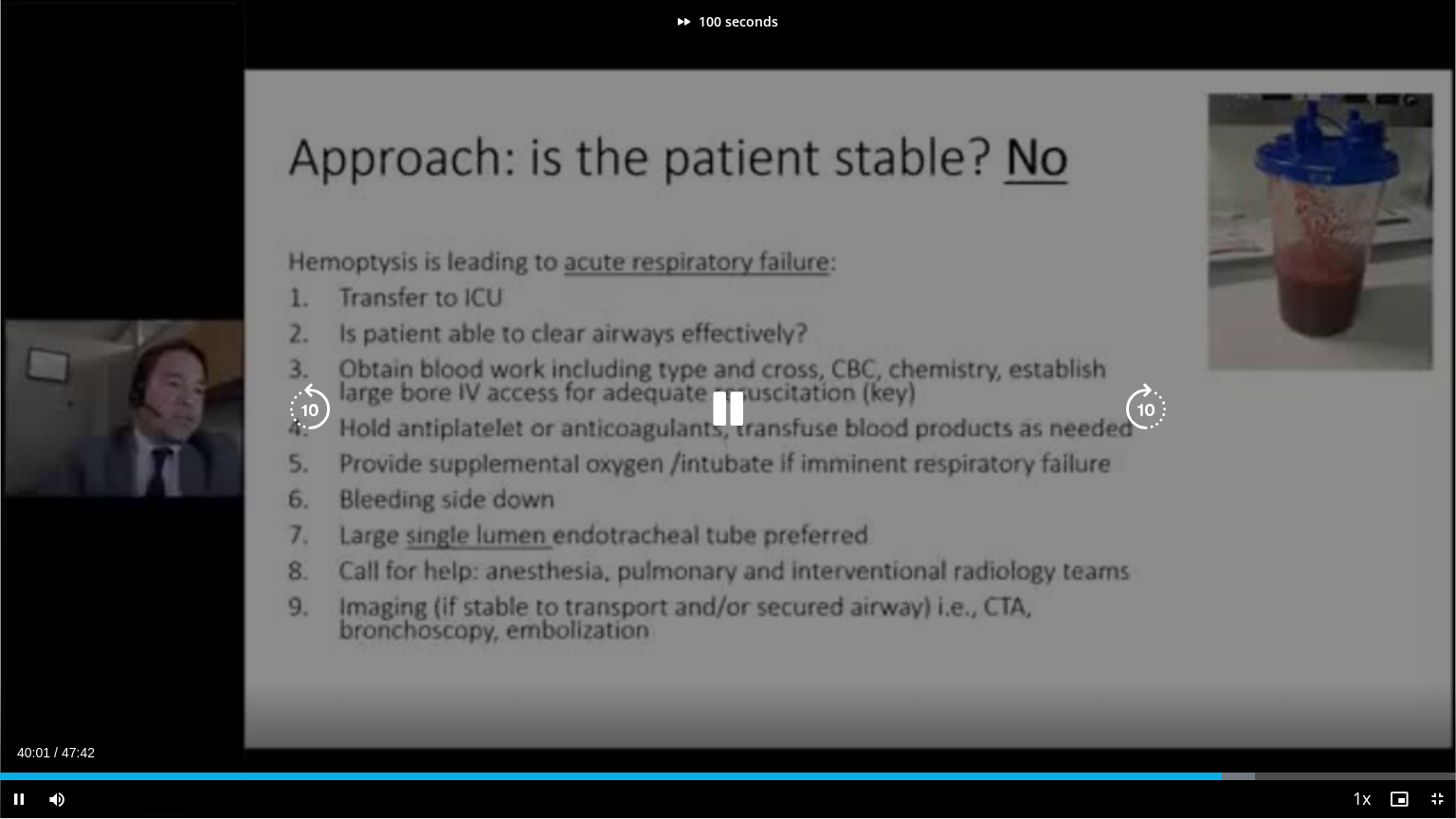 click at bounding box center (1146, 410) 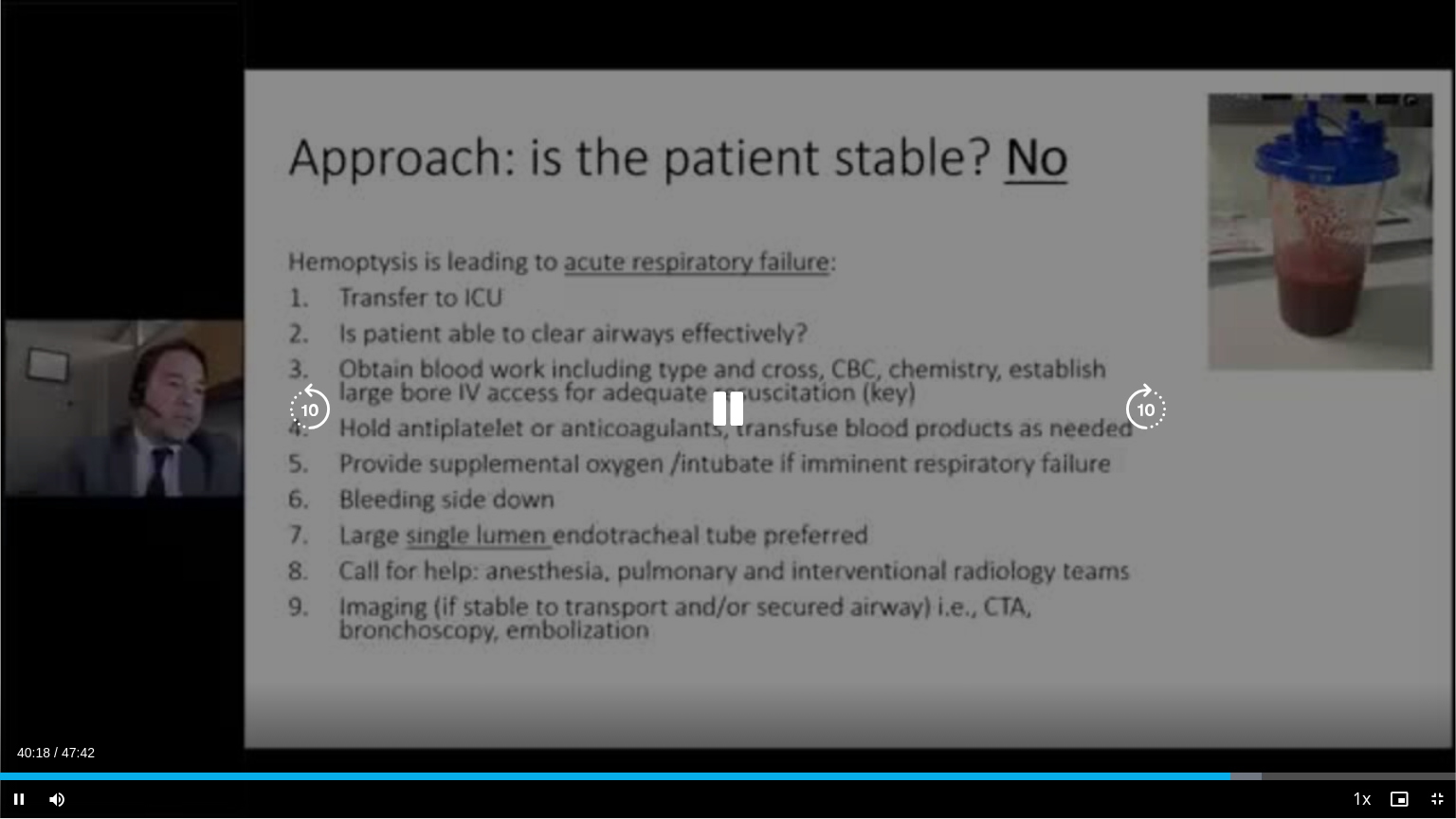 click at bounding box center [1146, 410] 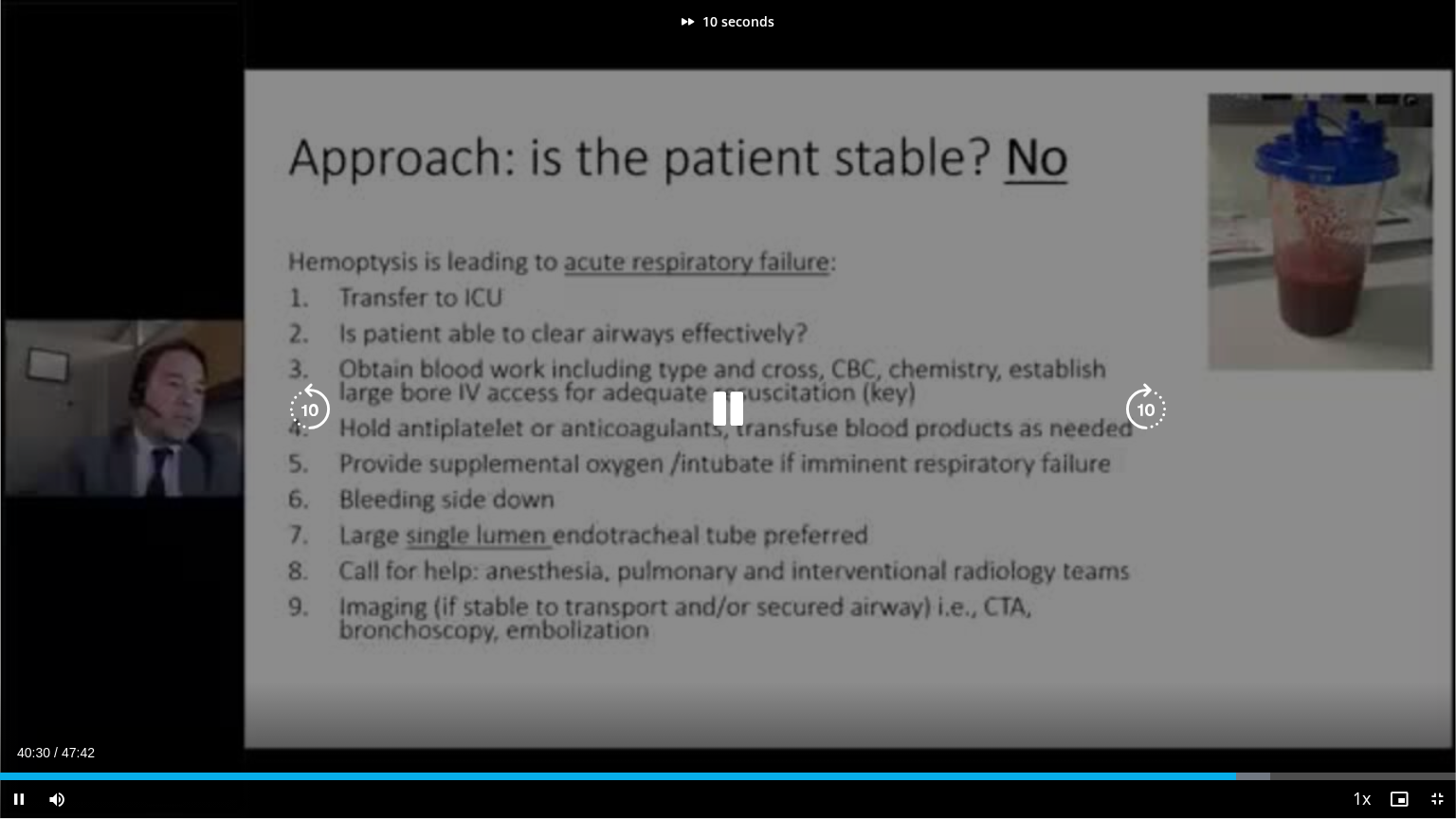 click at bounding box center (1146, 410) 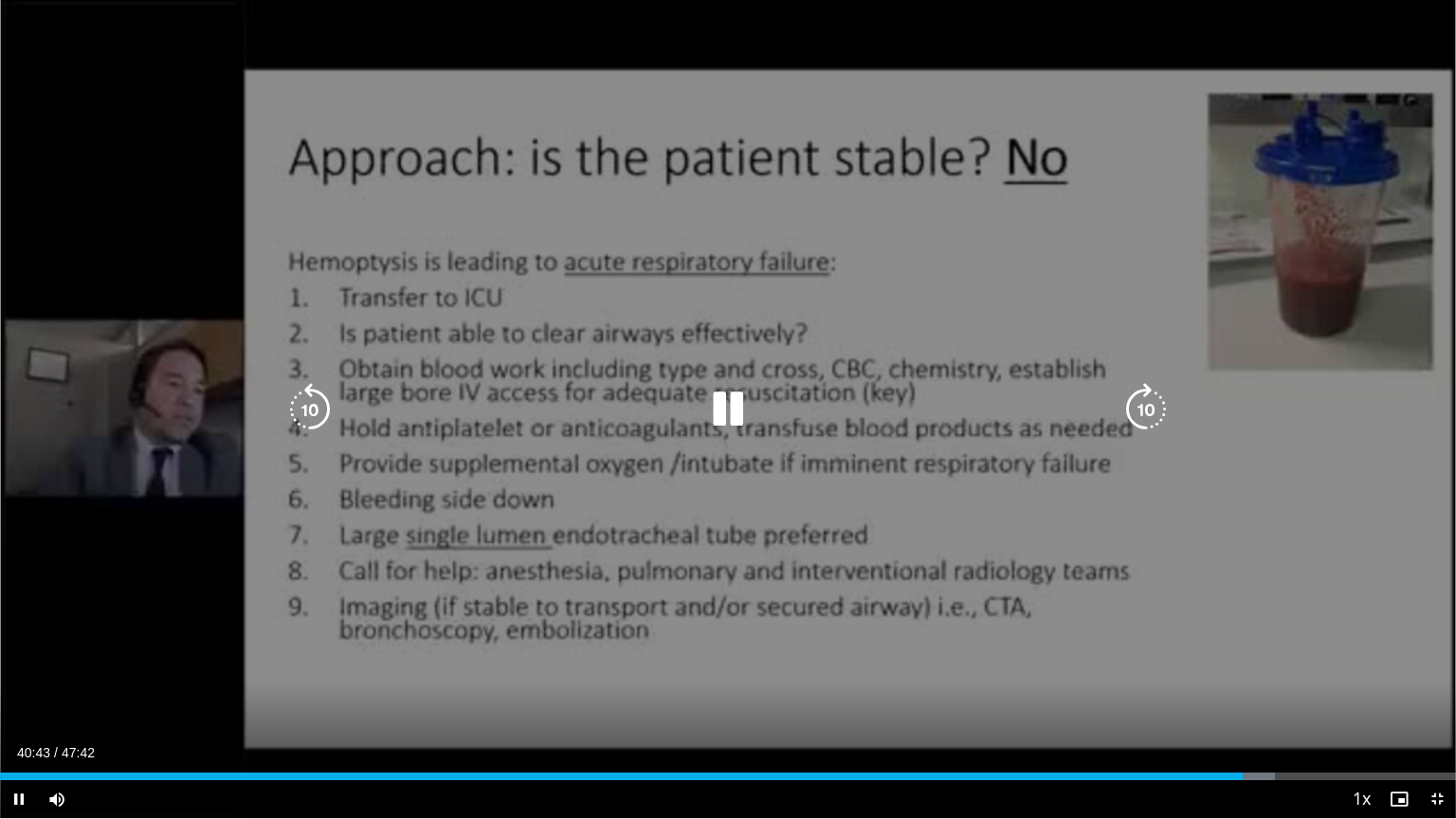 click at bounding box center [1146, 410] 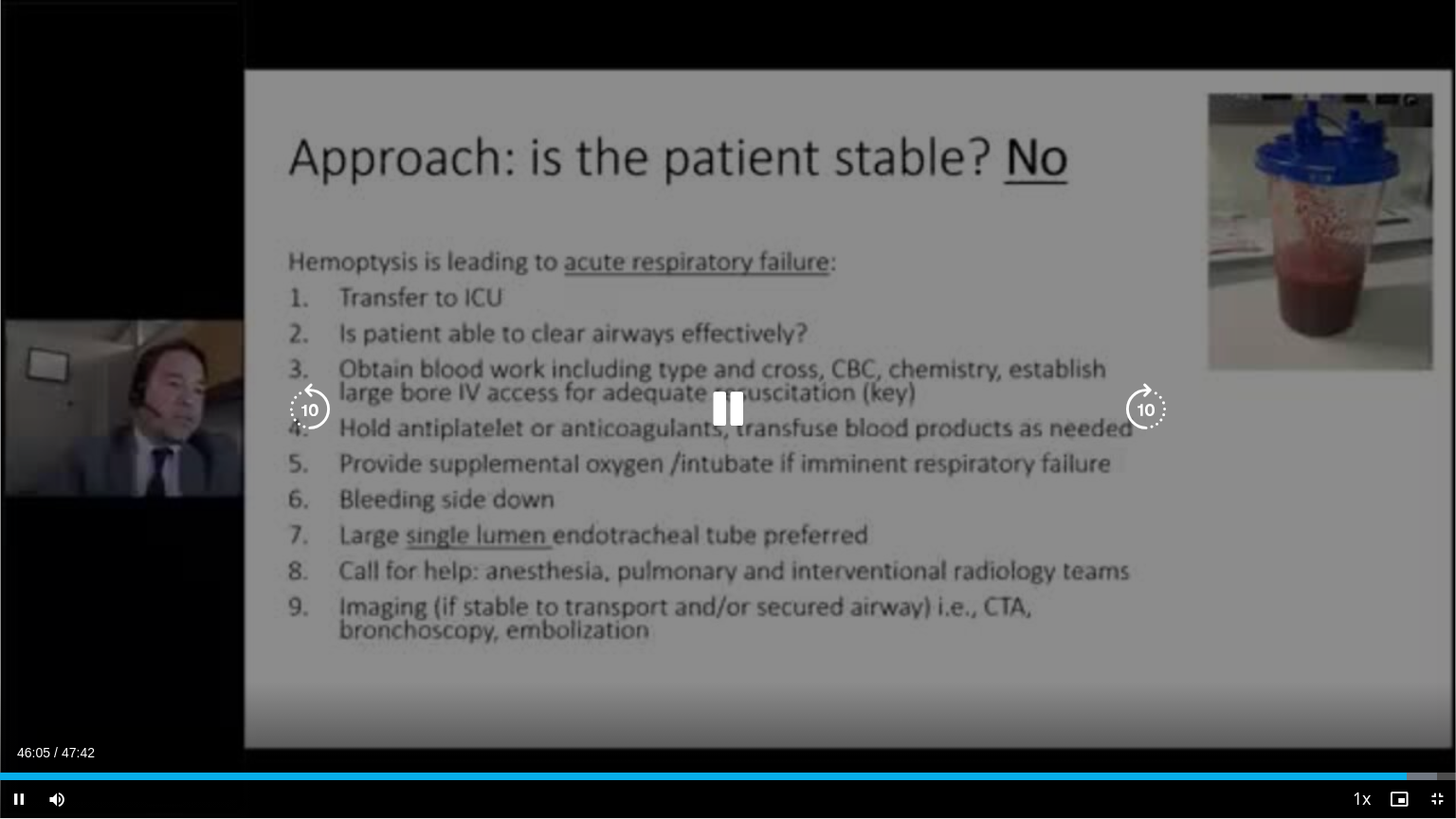 click at bounding box center [1146, 410] 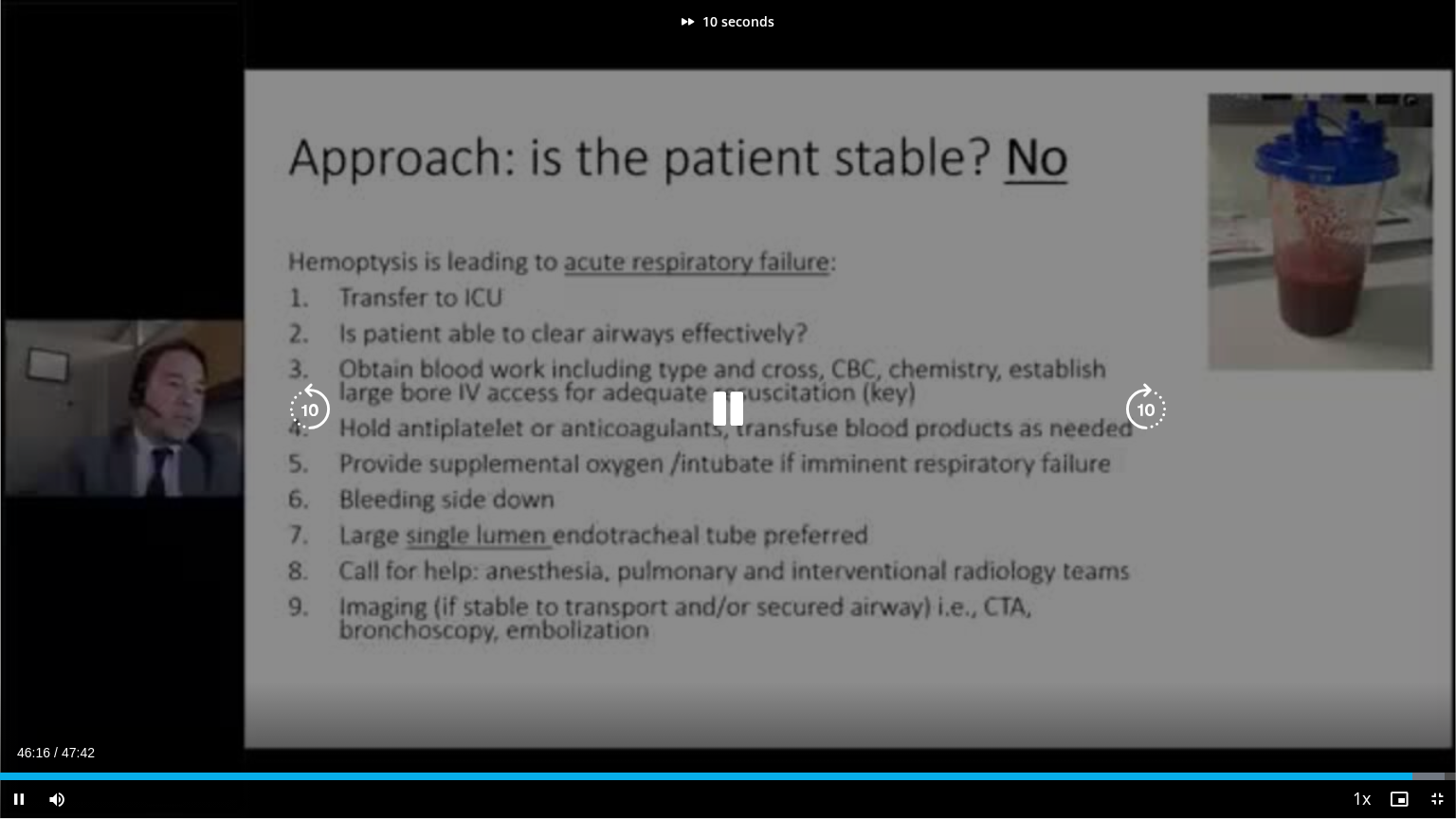 click at bounding box center (1146, 410) 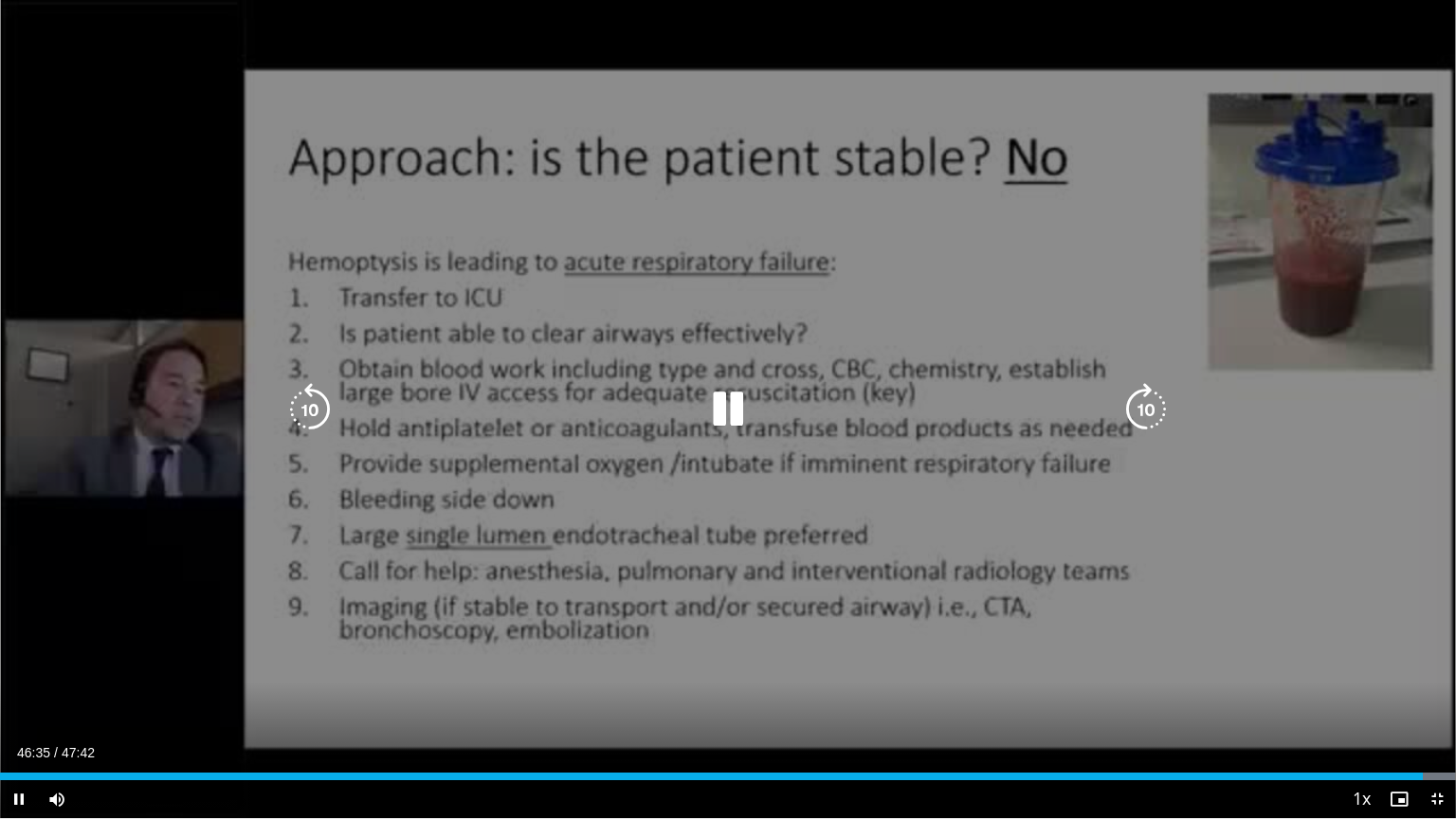 click at bounding box center [1146, 410] 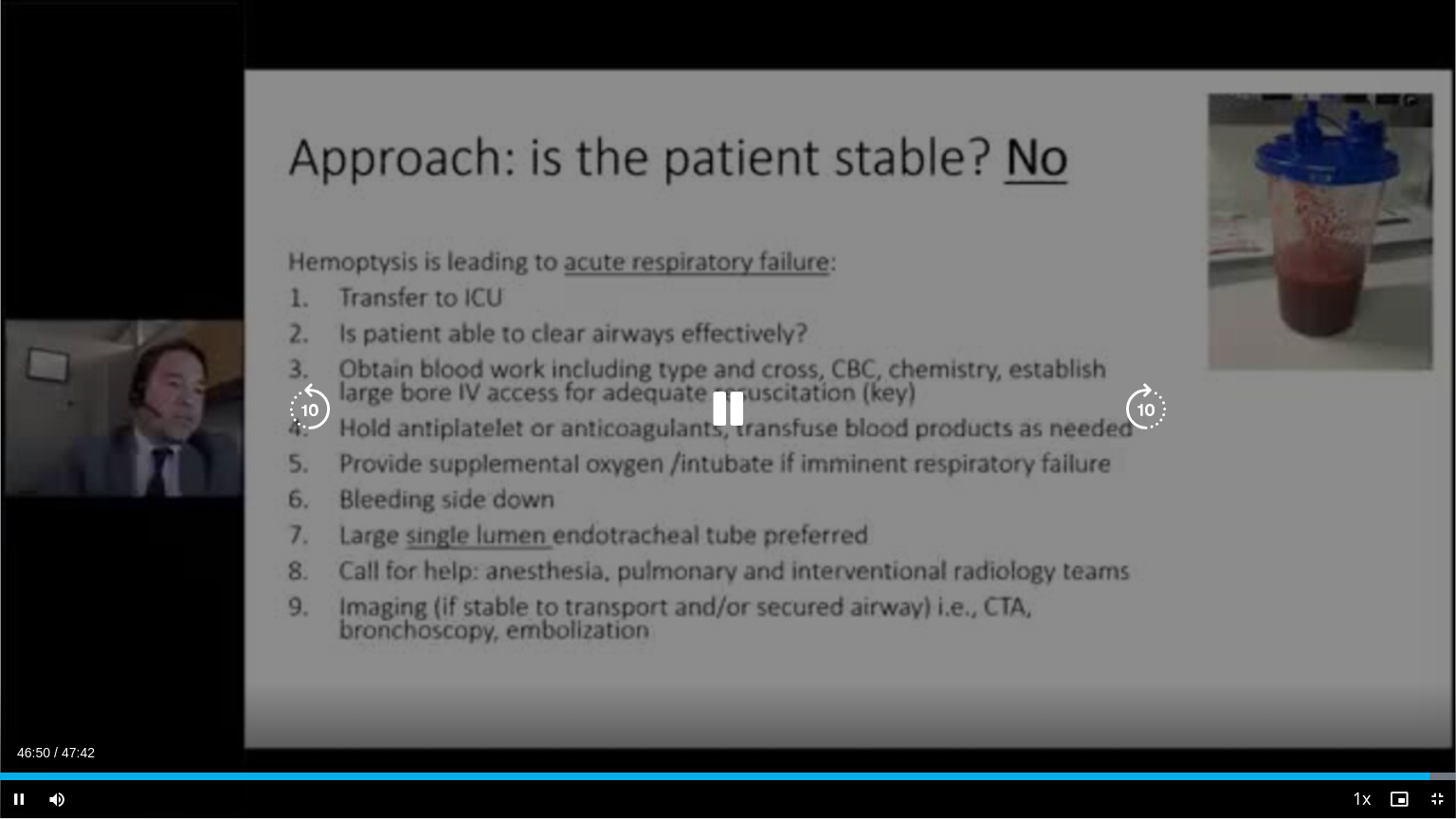 click at bounding box center [1146, 410] 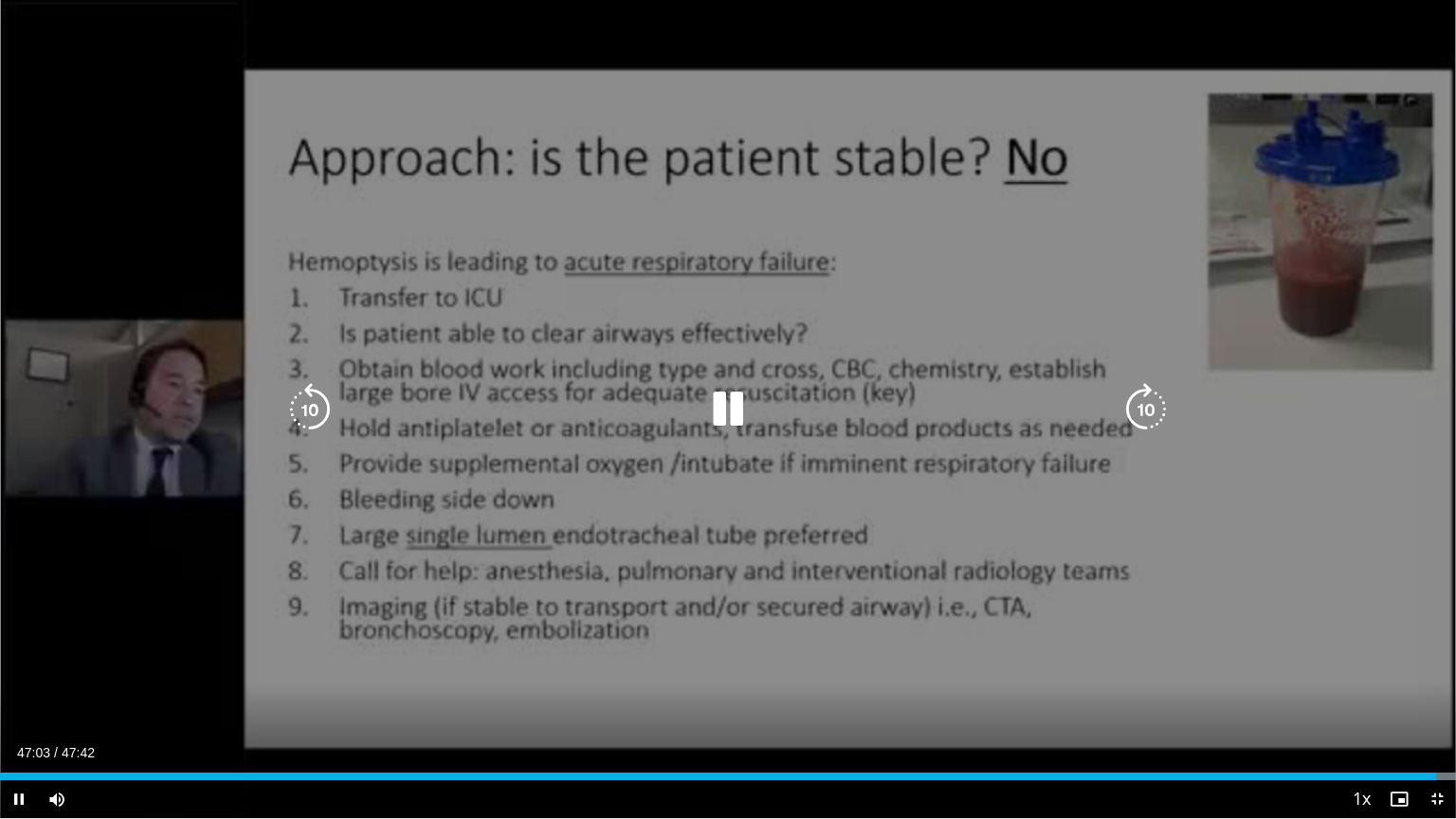 click at bounding box center (1146, 410) 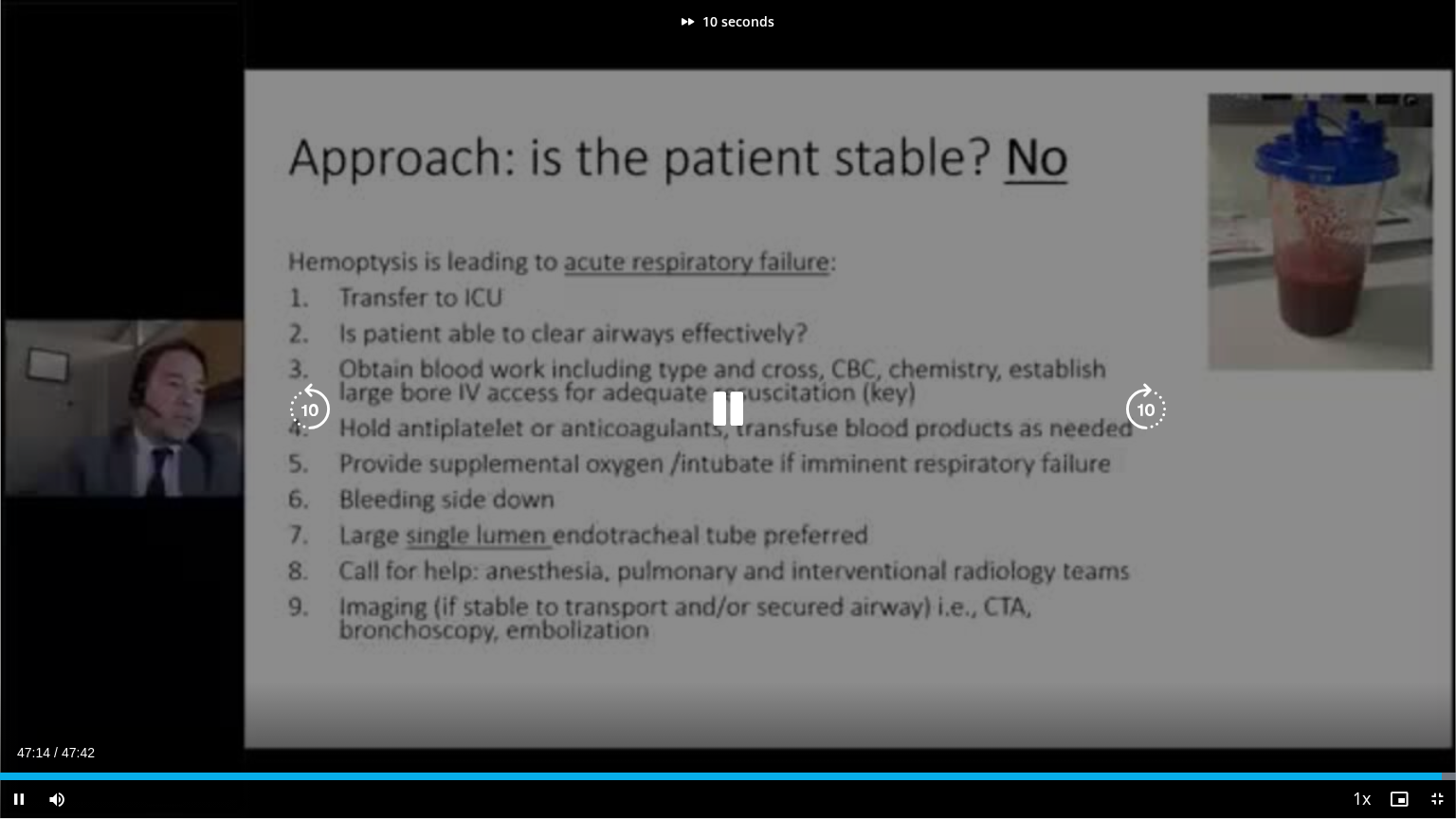 click at bounding box center (1146, 410) 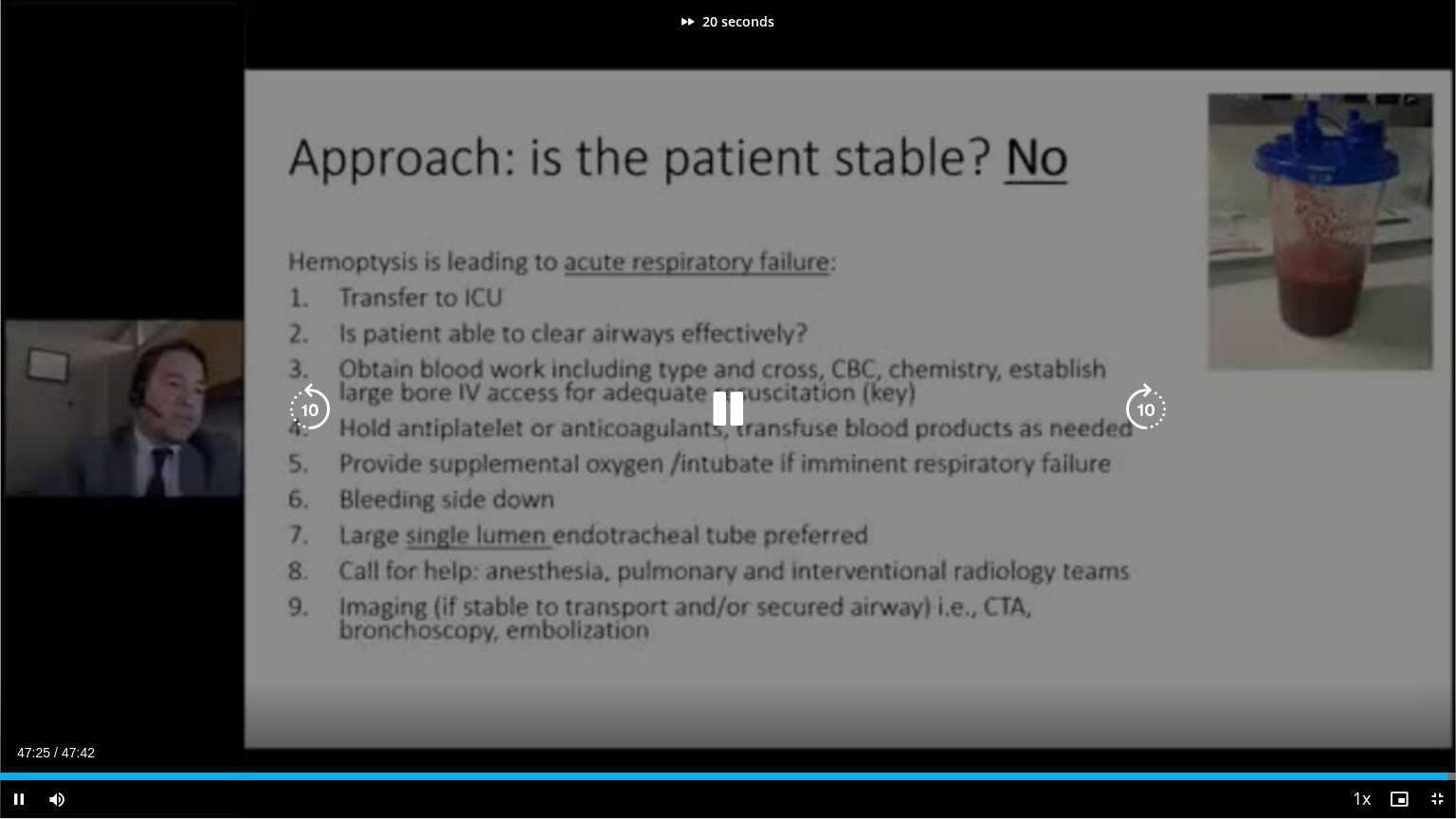 click at bounding box center (1146, 410) 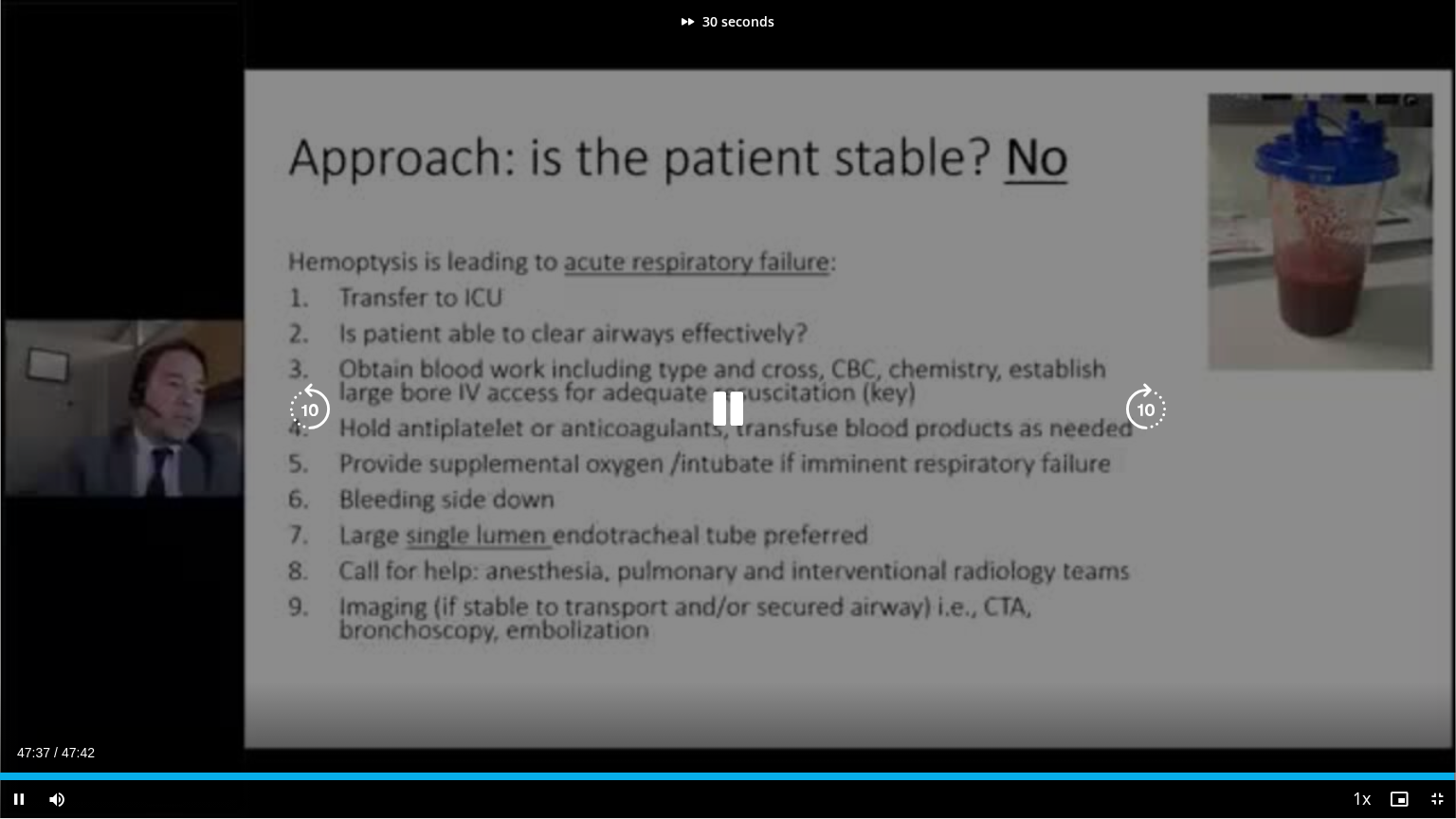 click at bounding box center [728, 410] 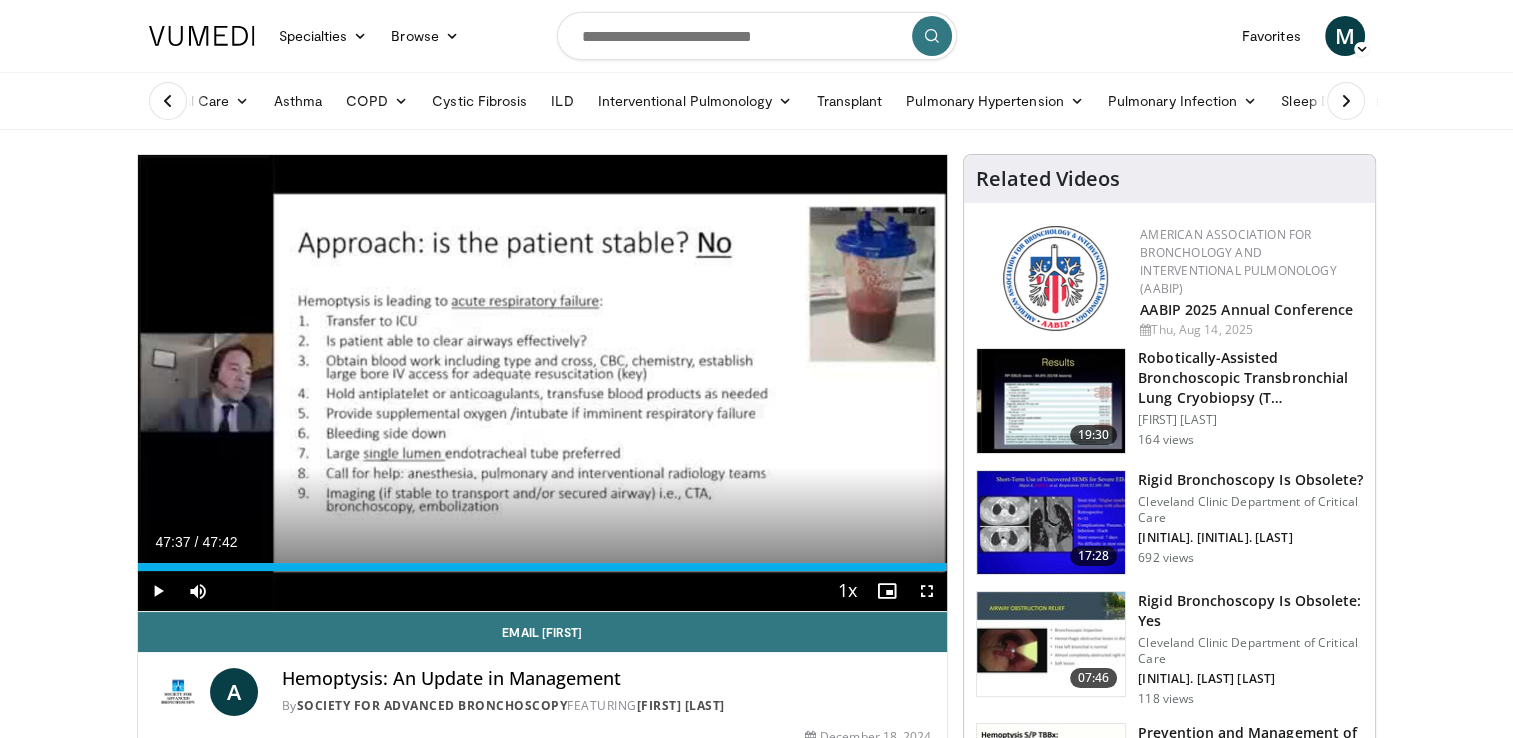click at bounding box center [202, 36] 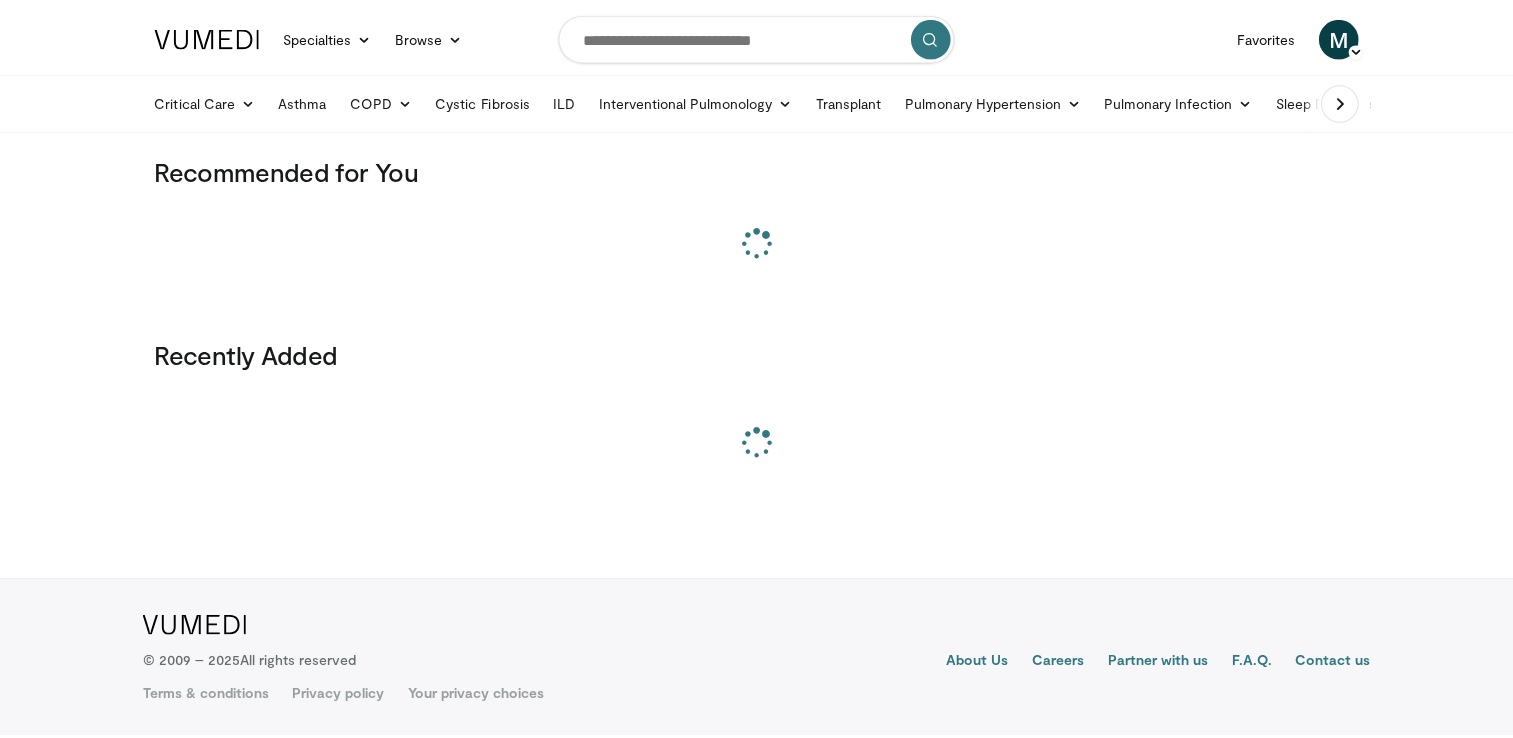 scroll, scrollTop: 0, scrollLeft: 0, axis: both 